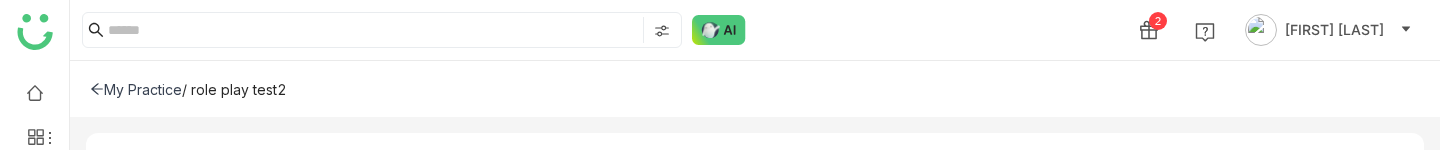 scroll, scrollTop: 0, scrollLeft: 0, axis: both 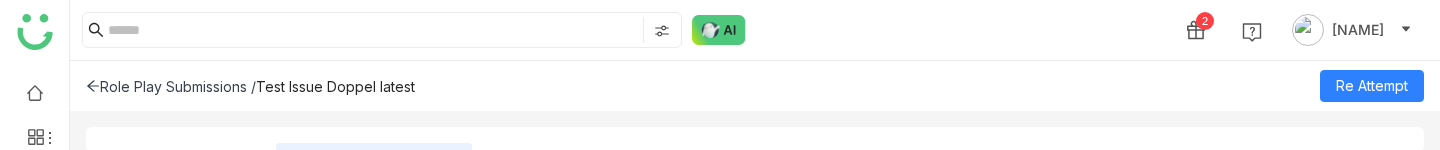 click 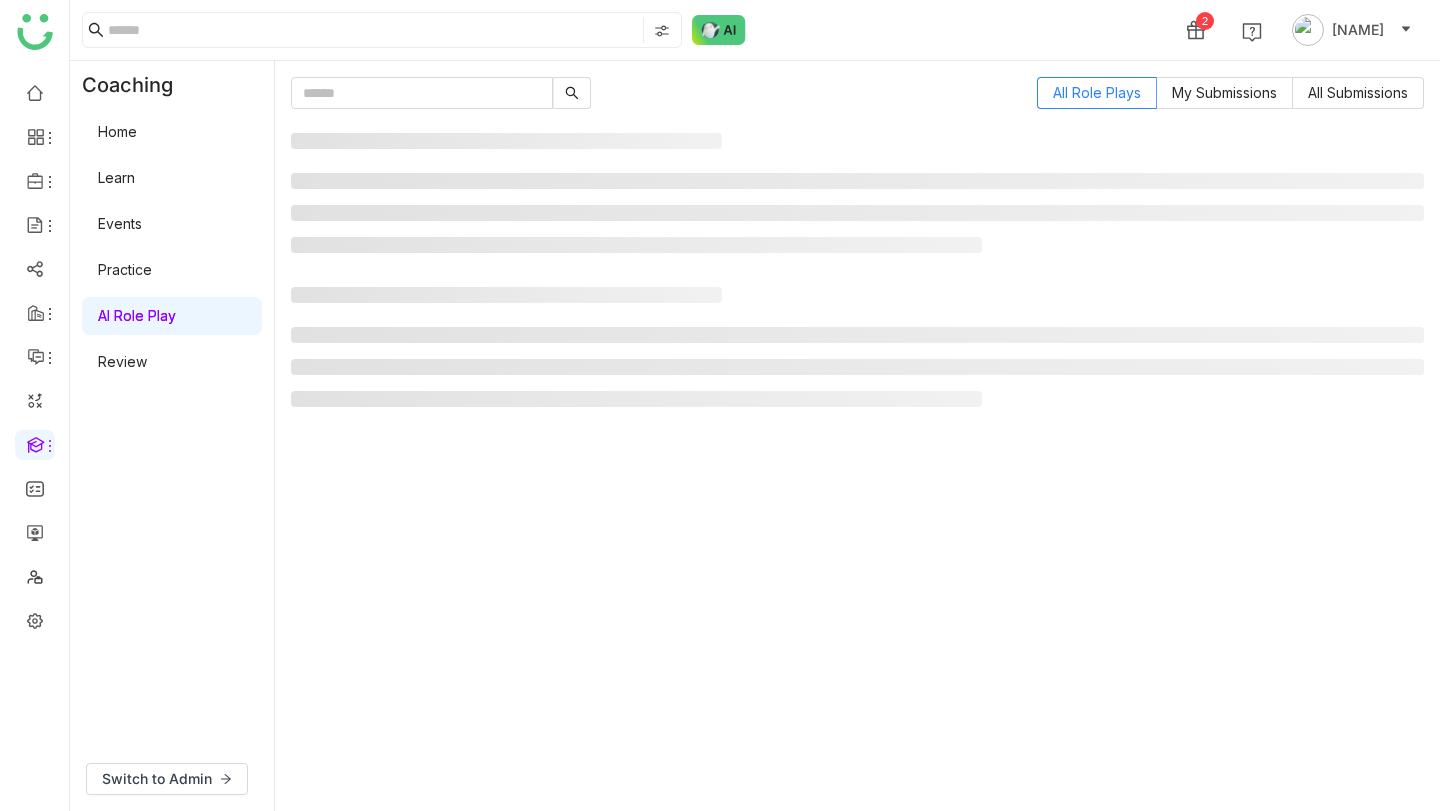 scroll, scrollTop: 0, scrollLeft: 0, axis: both 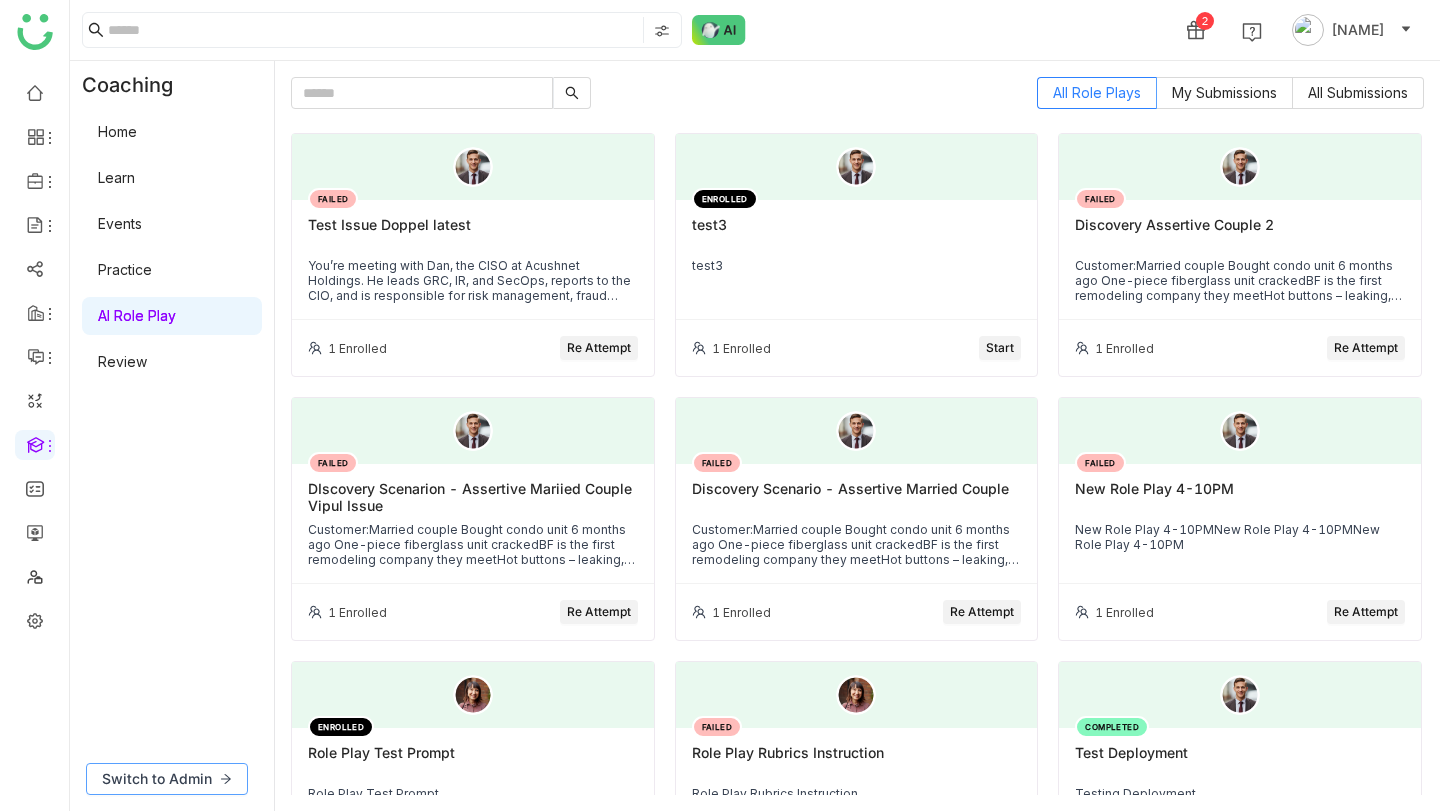 click on "Switch to Admin" 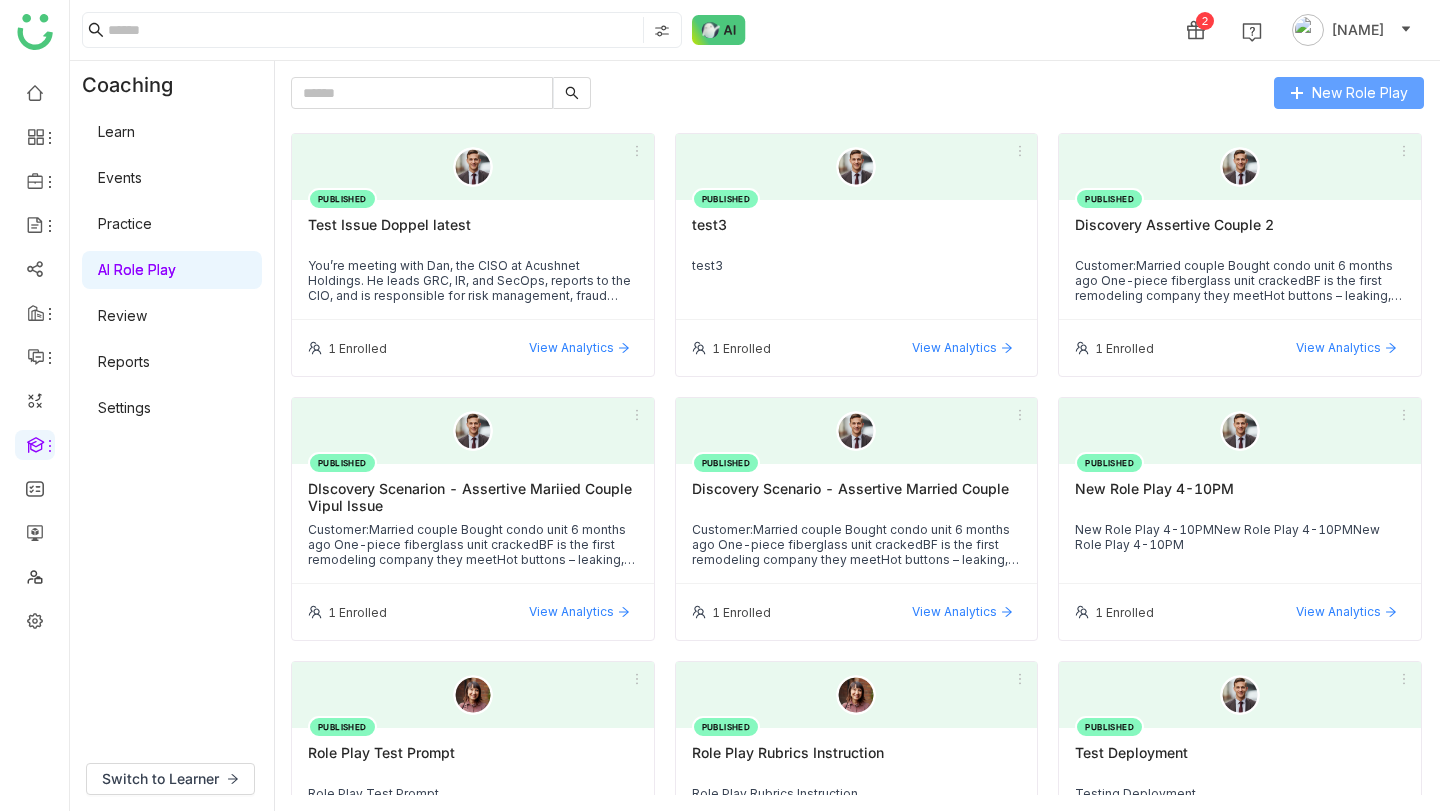 click on "New Role Play" 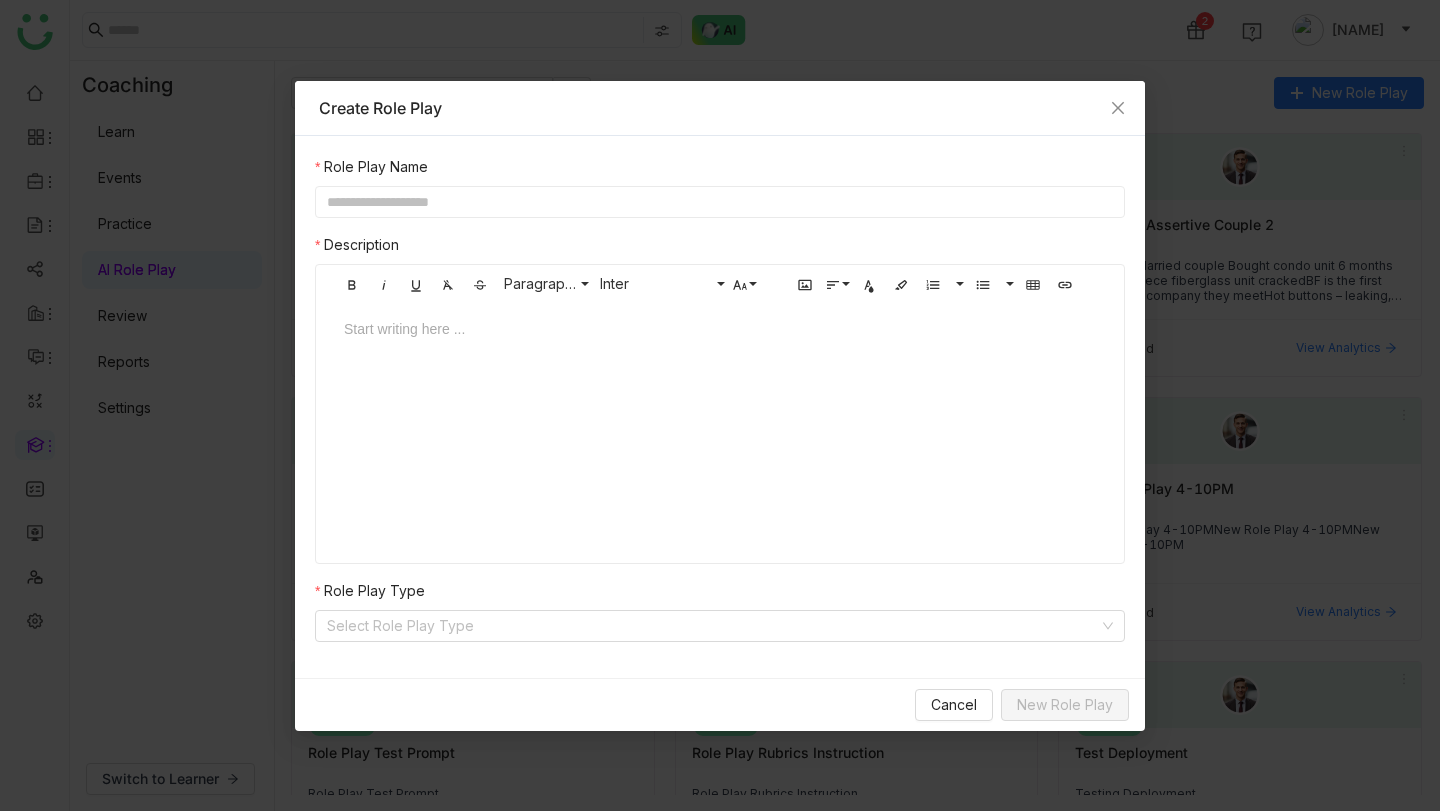 click 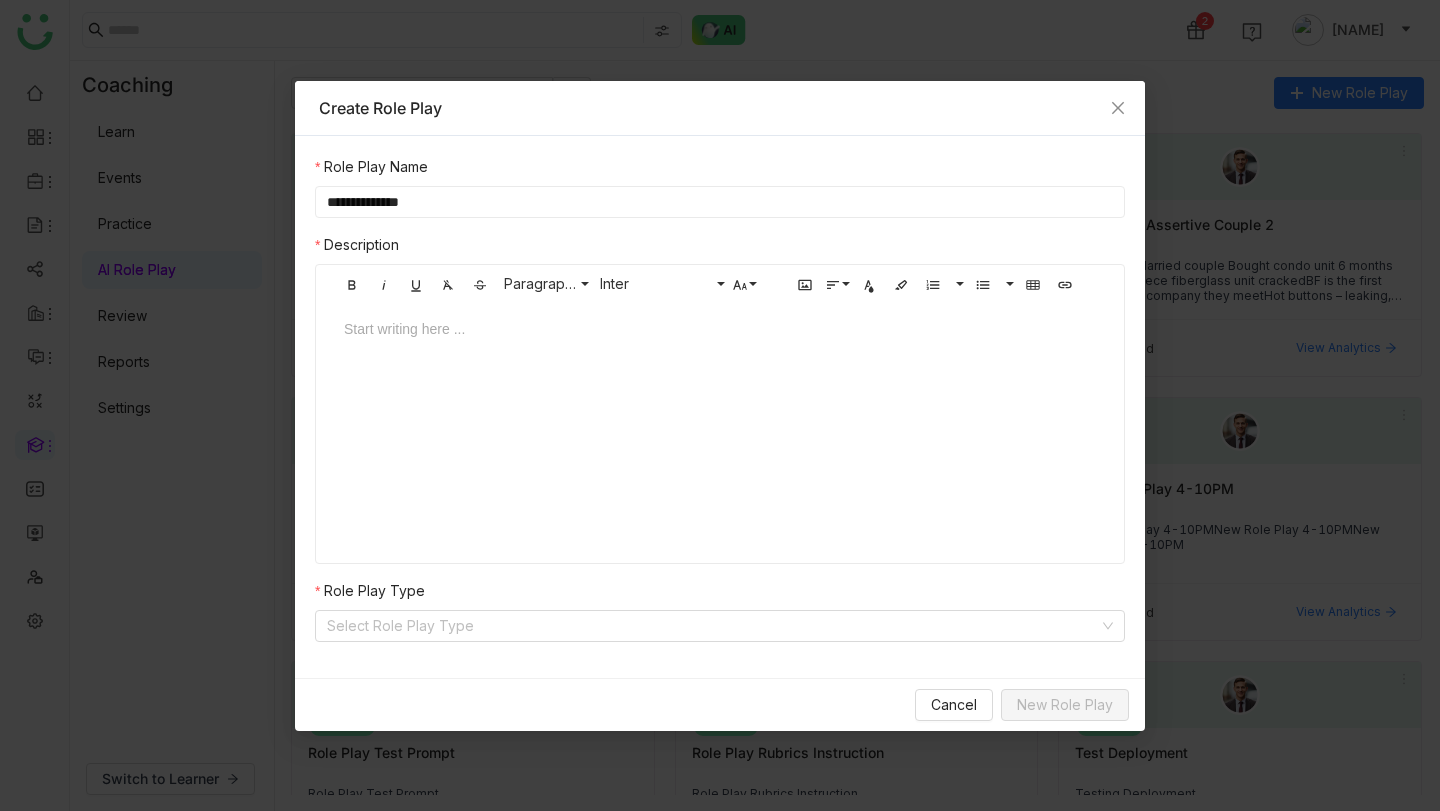 type on "**********" 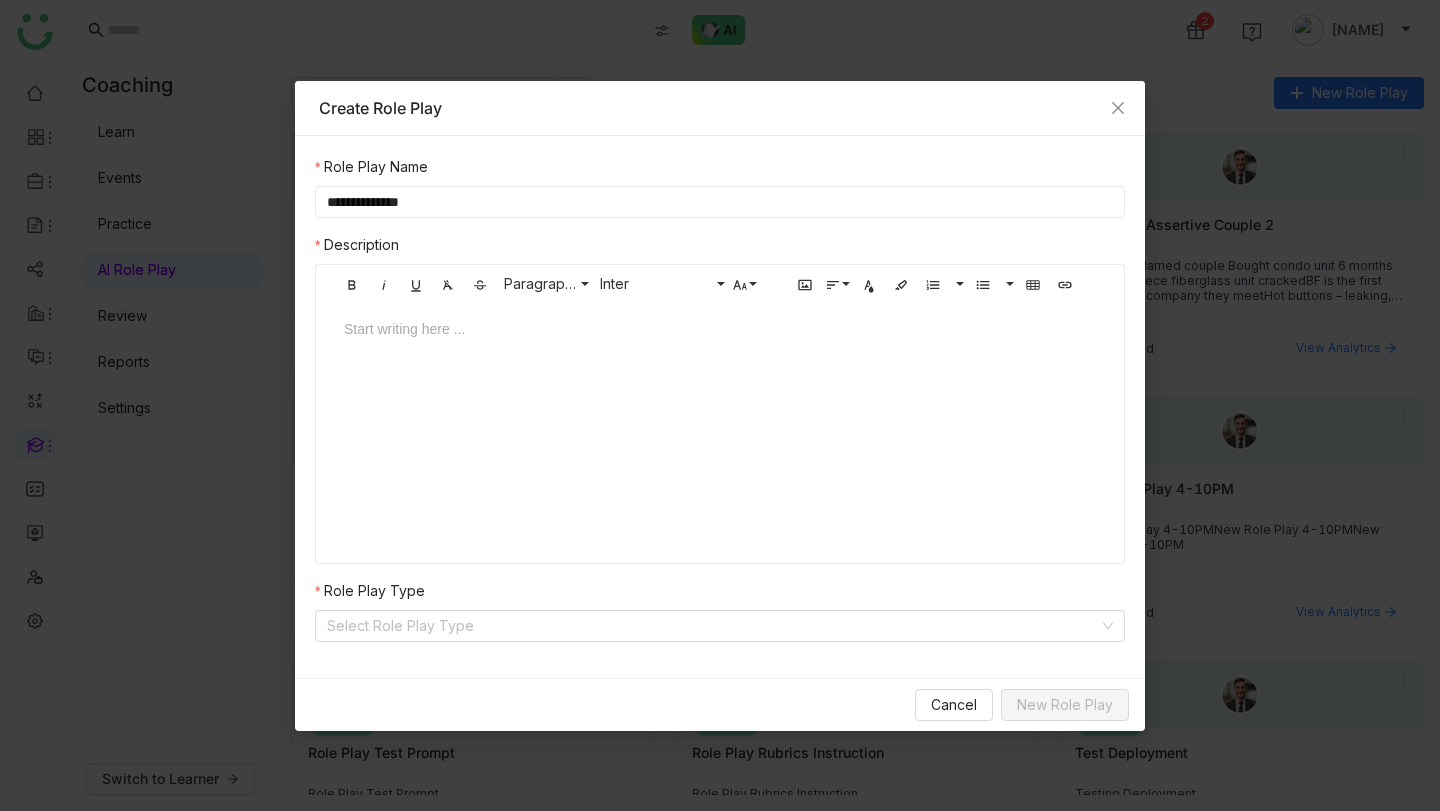 click on "Start writing here ..." 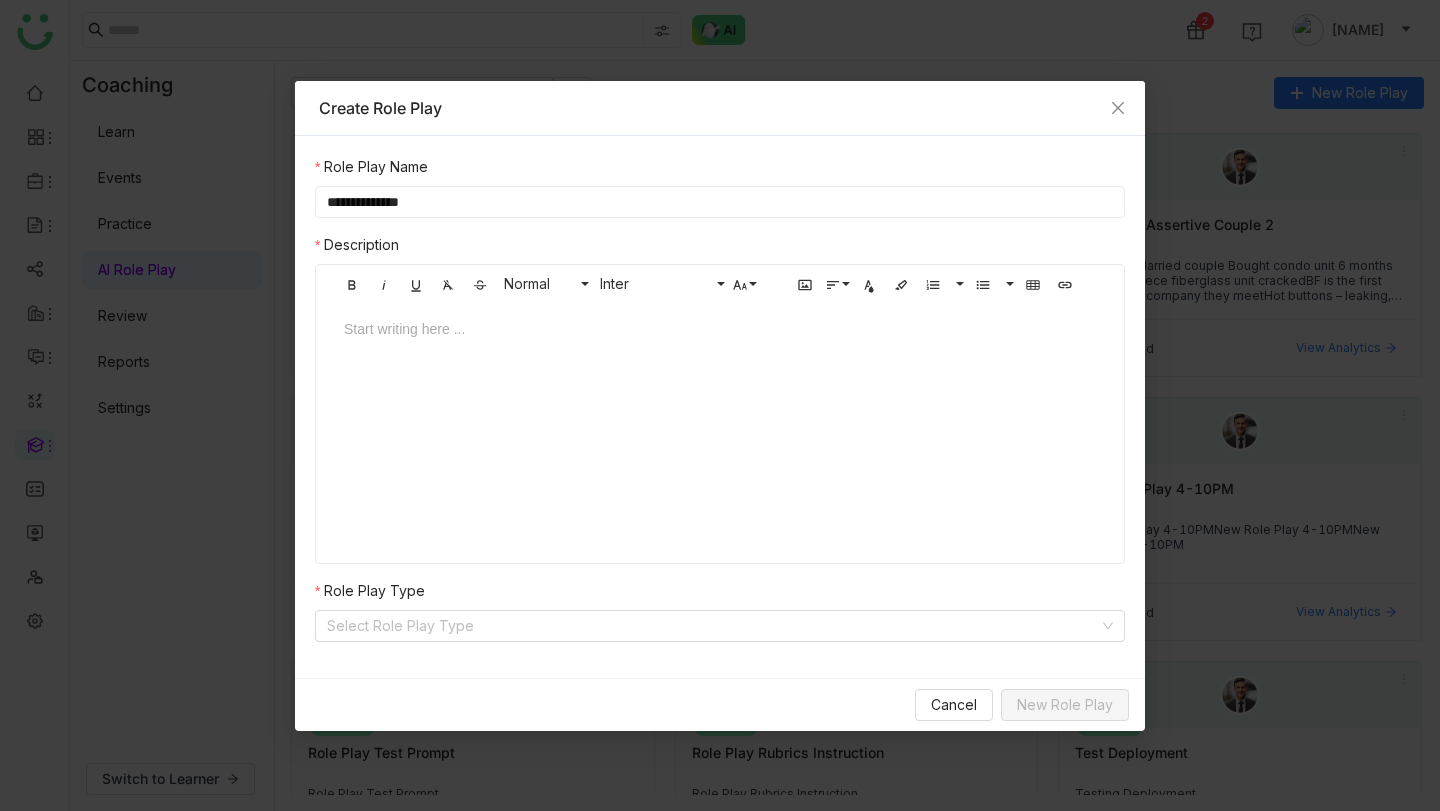 click 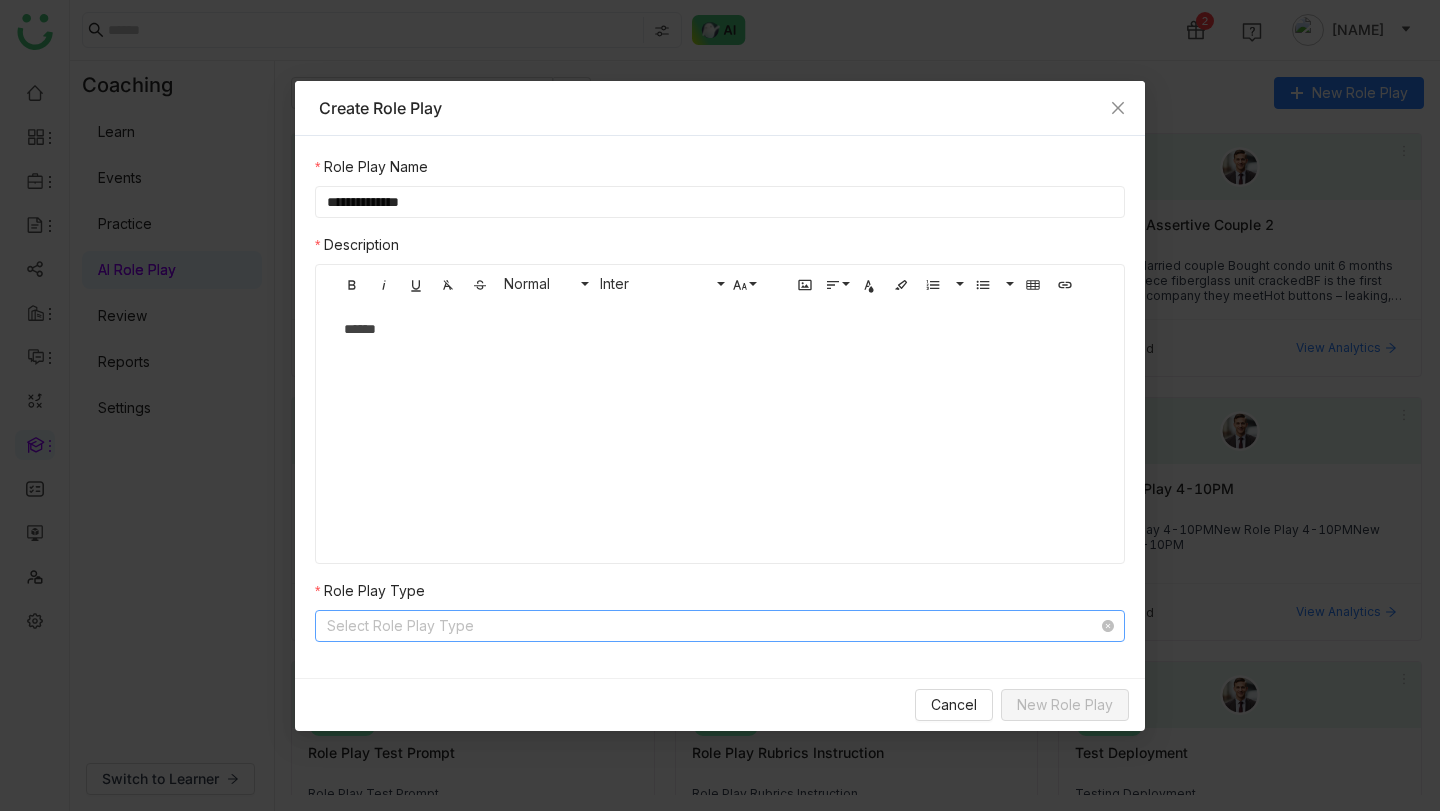 click 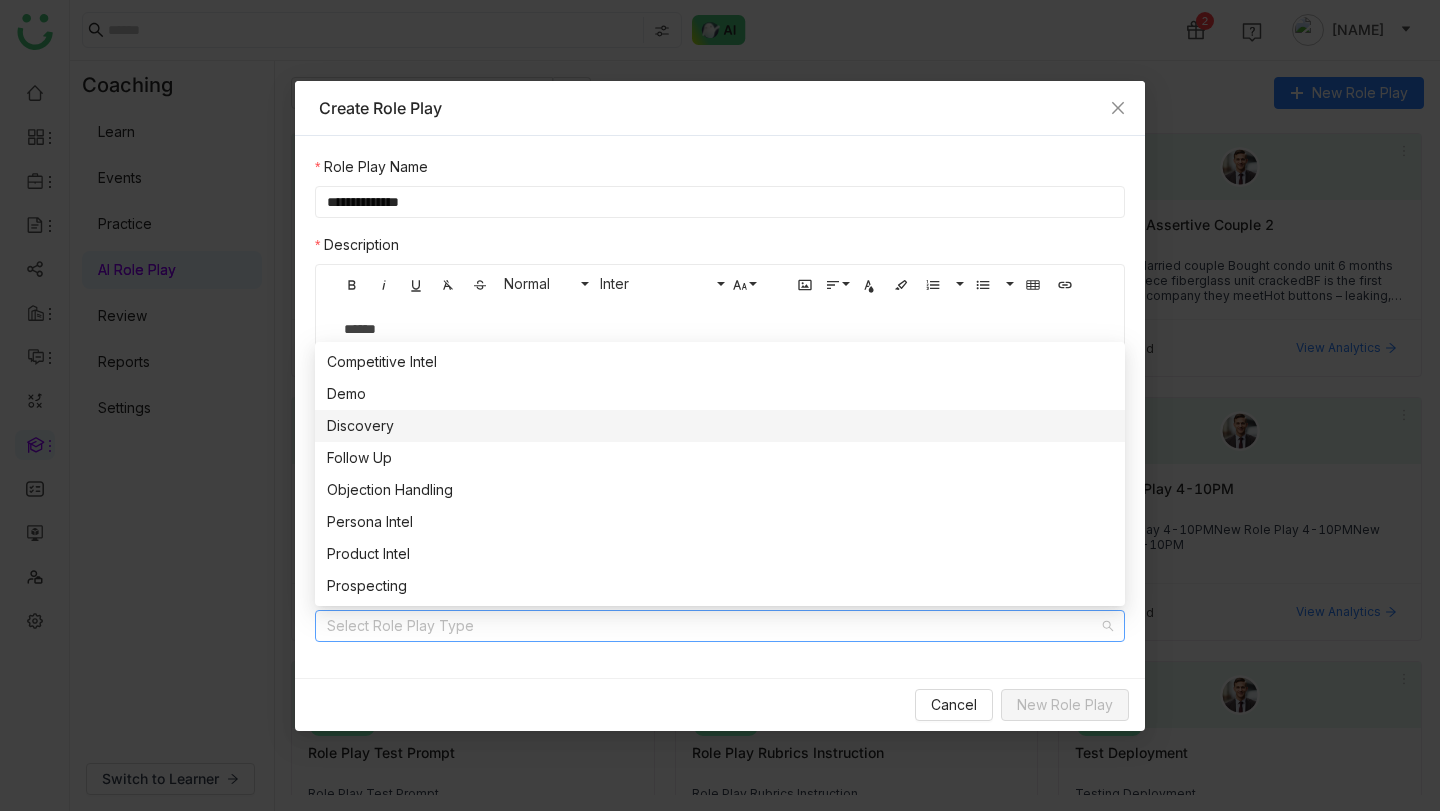 click on "Discovery" at bounding box center (720, 426) 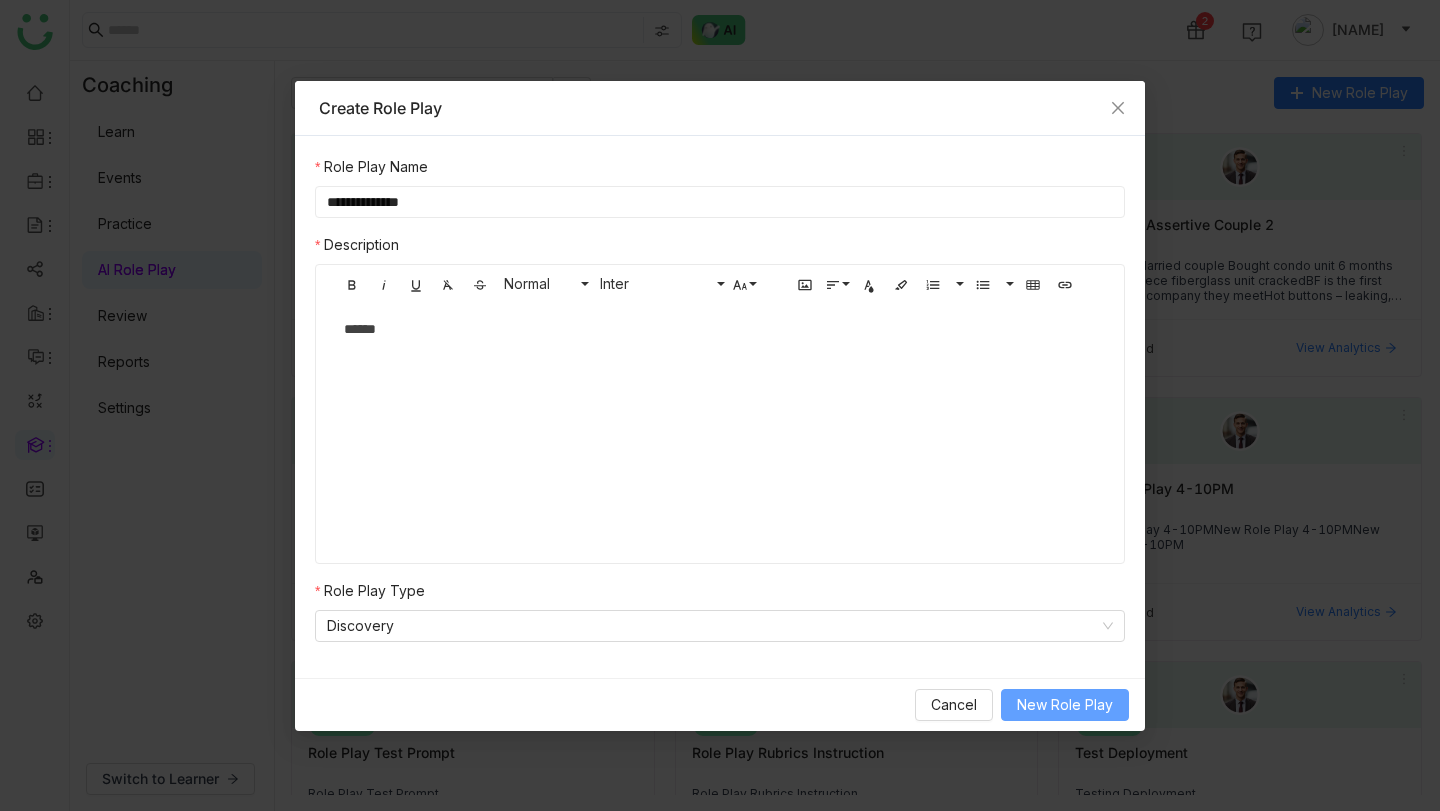 click on "New Role Play" at bounding box center (1065, 705) 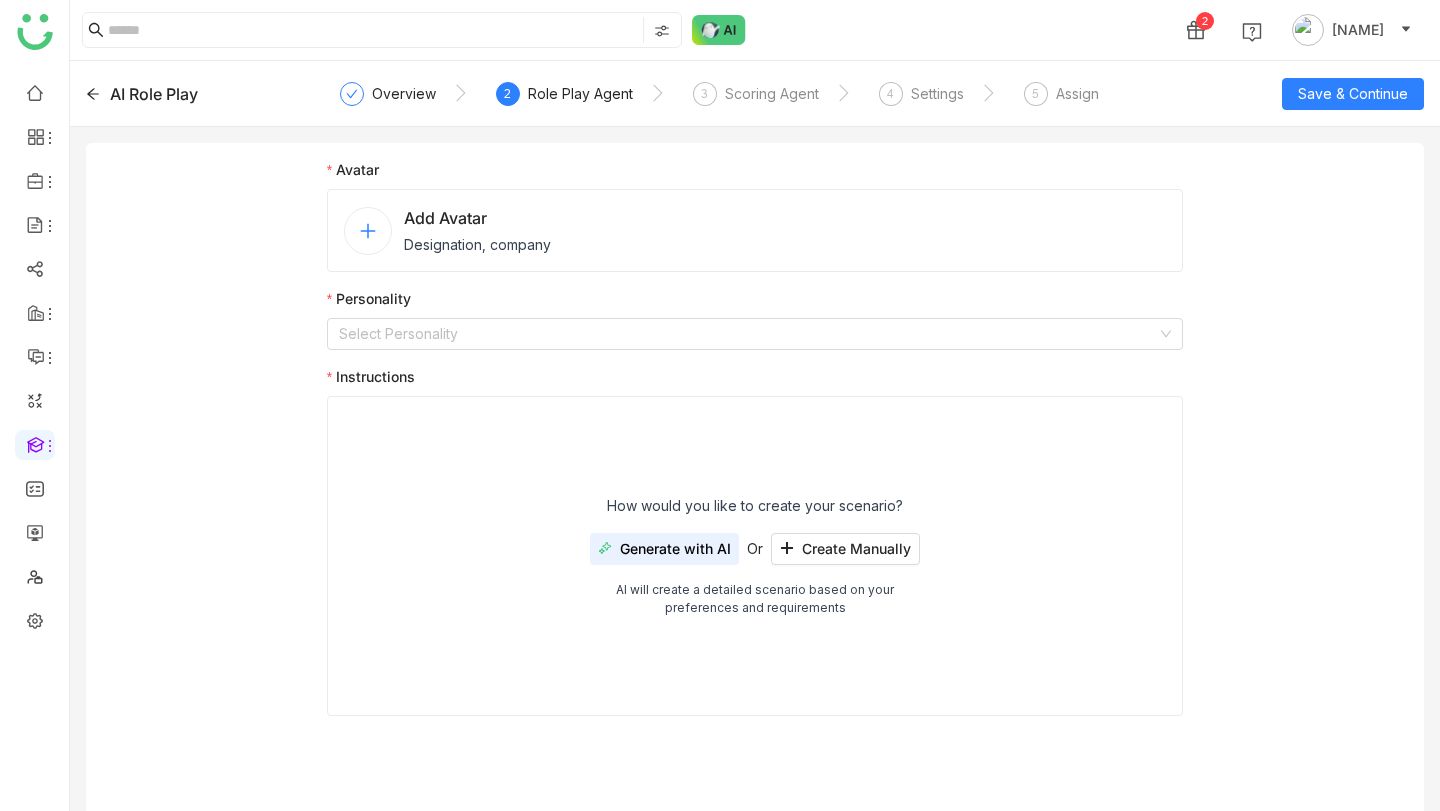 click on "Add Avatar Designation, company" 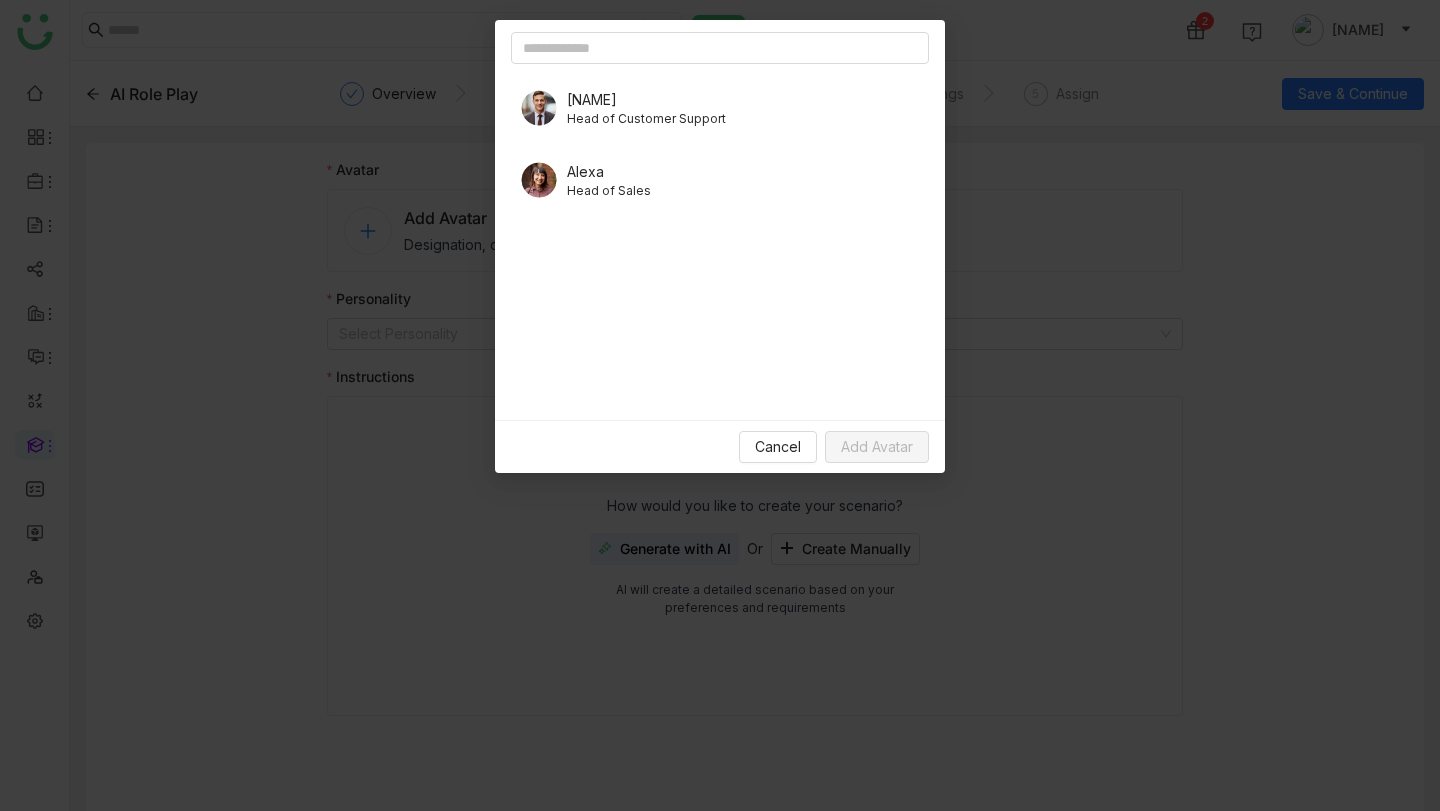 click on "John" at bounding box center [646, 99] 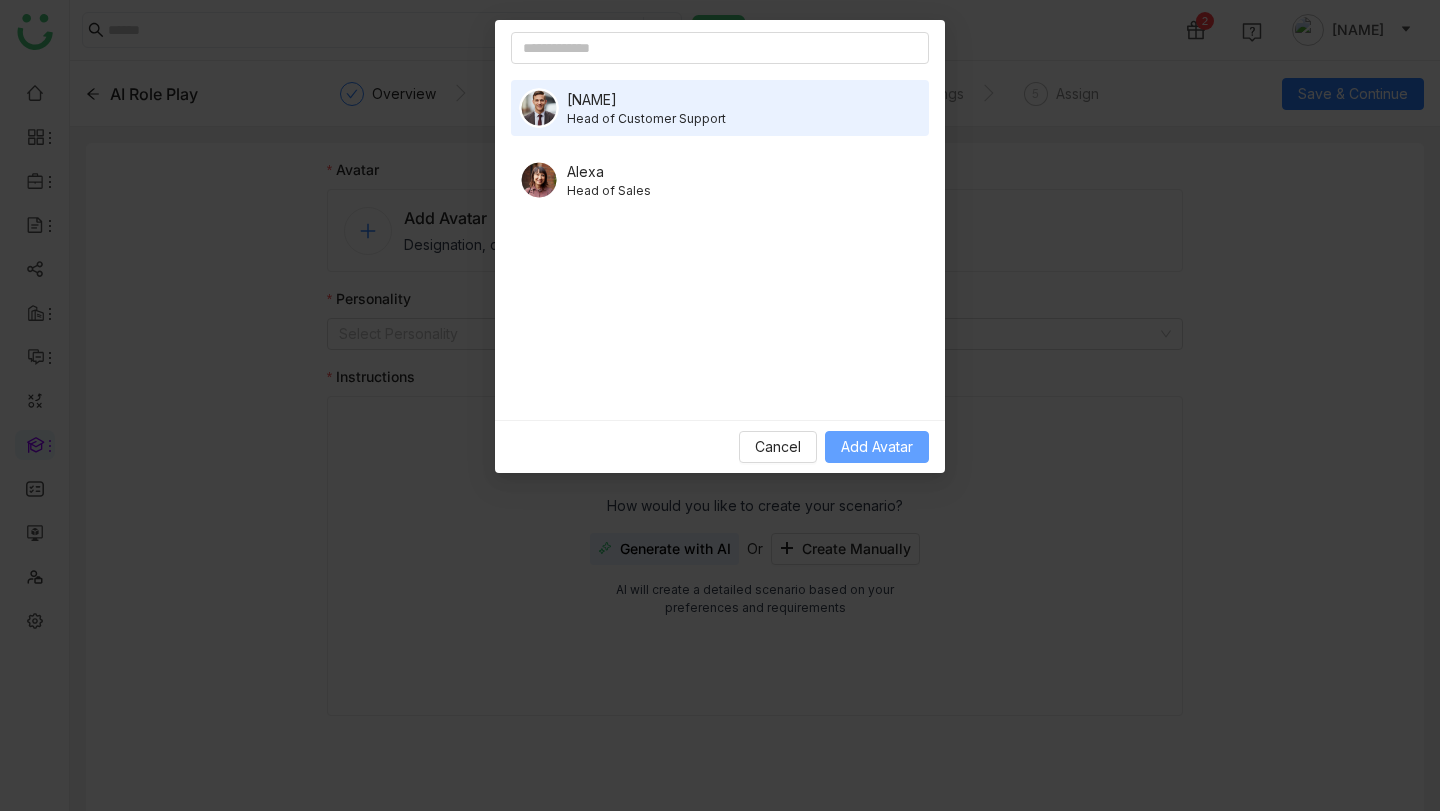 click on "Add Avatar" at bounding box center (877, 447) 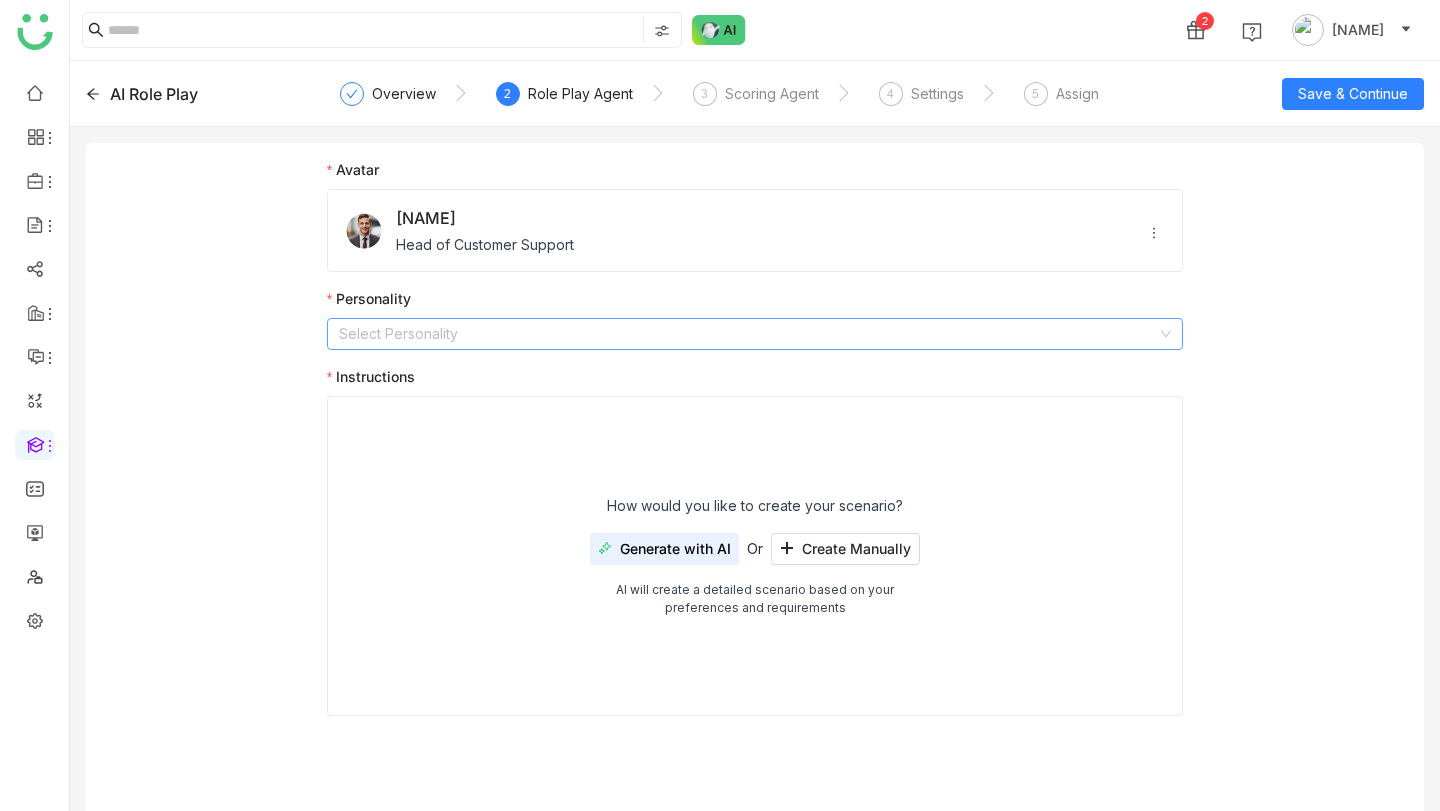 click 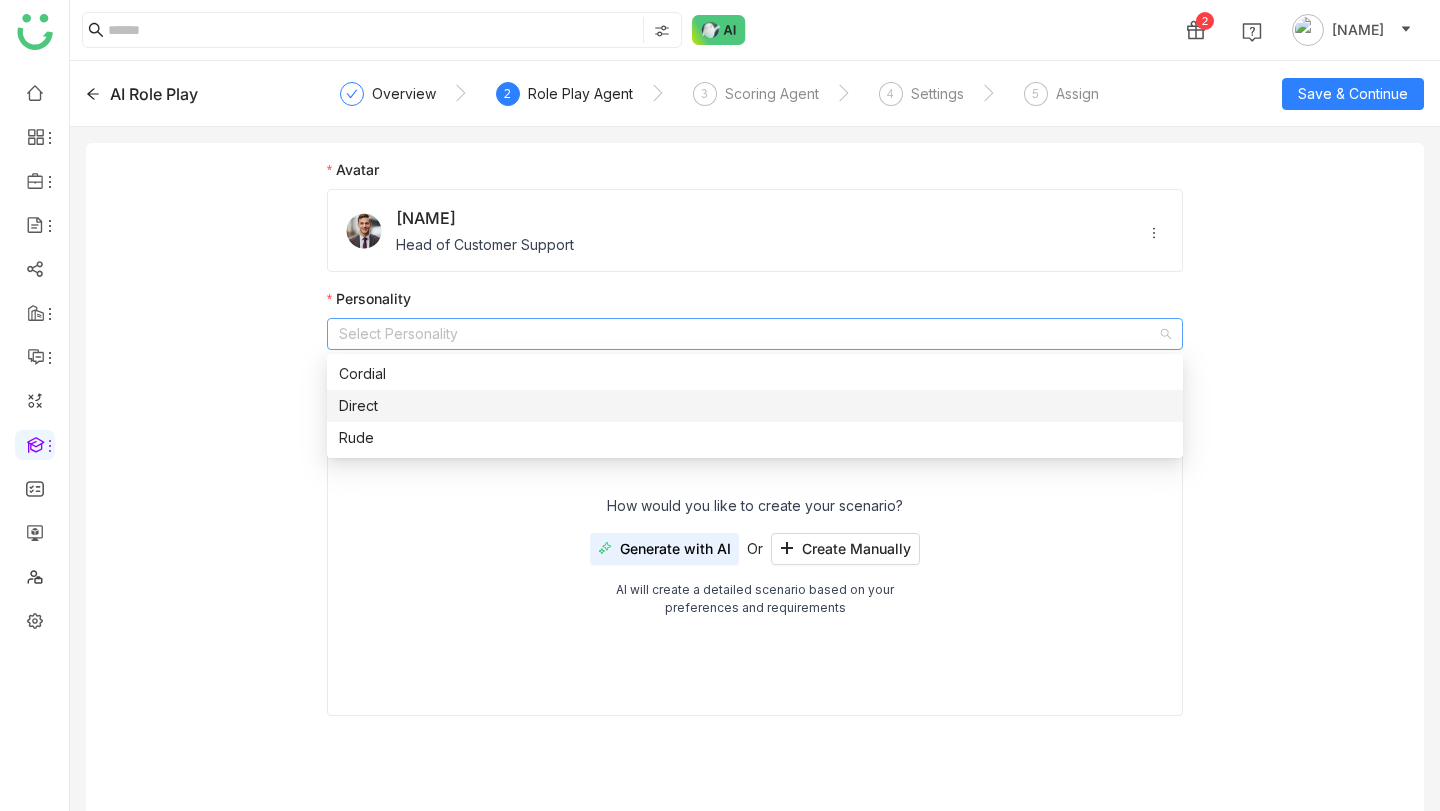 click on "Direct" at bounding box center [755, 406] 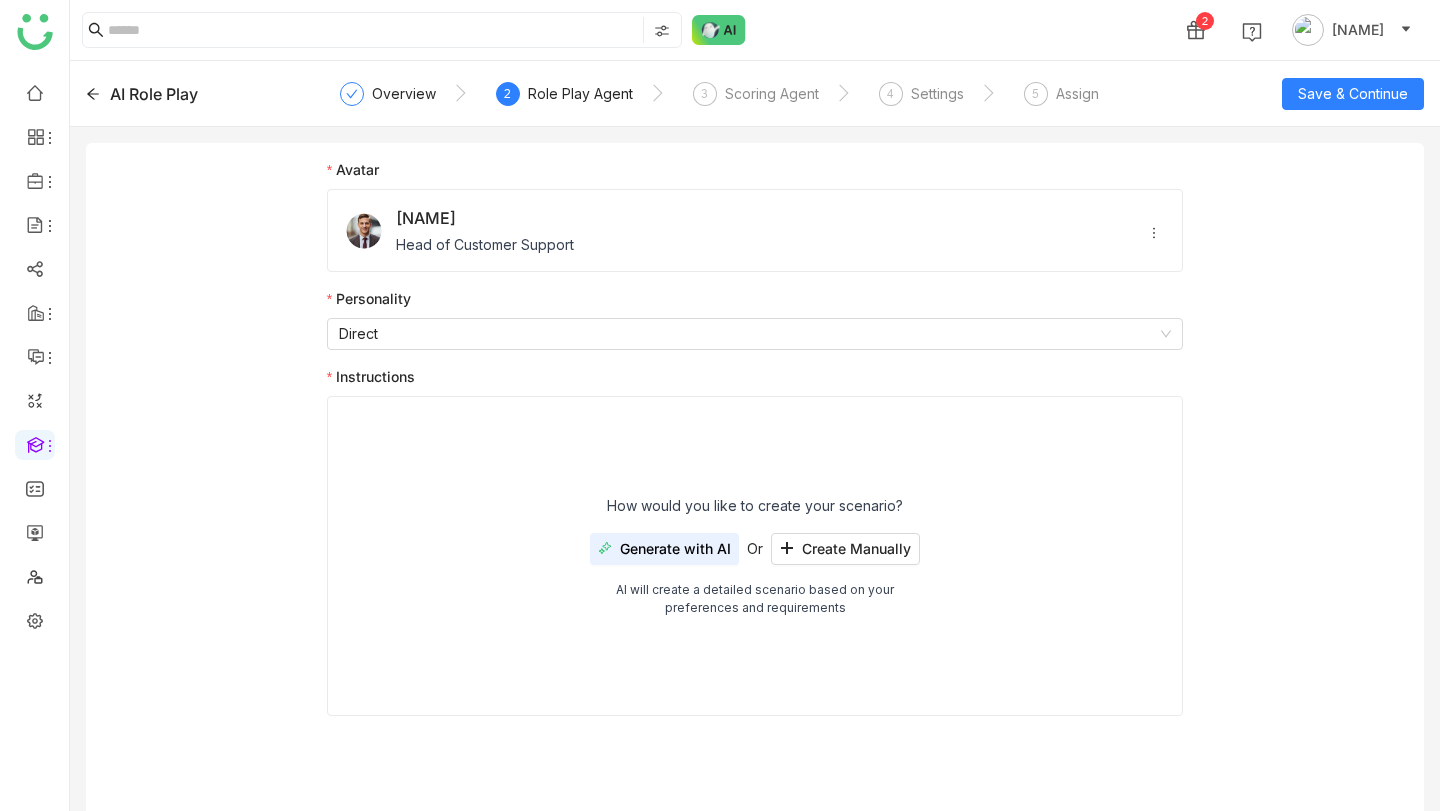 click on "How would you like to create your scenario?
Generate with AI  Or Create Manually  AI will create a detailed scenario based on your   preferences and requirements
Generate with AI" 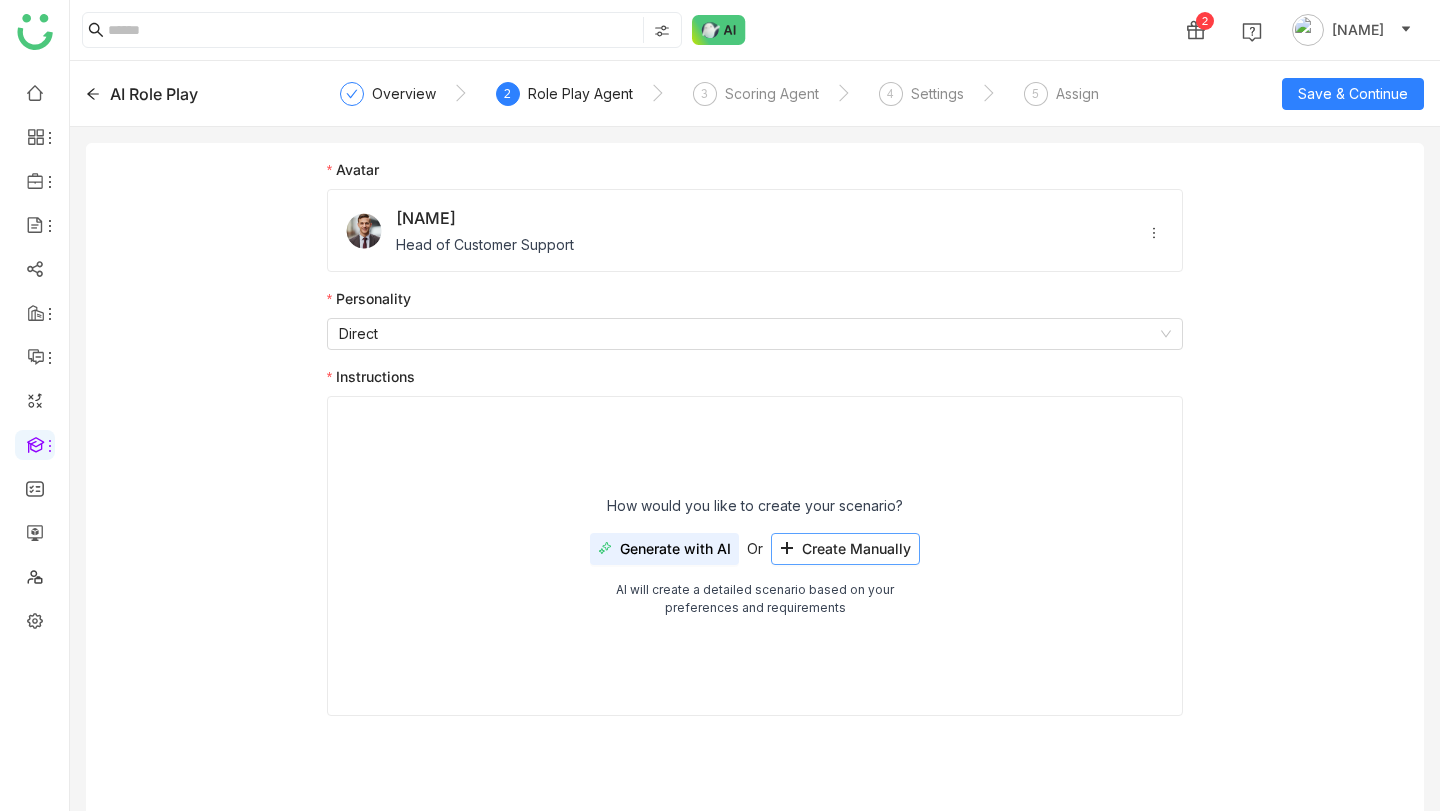 click on "Create Manually" 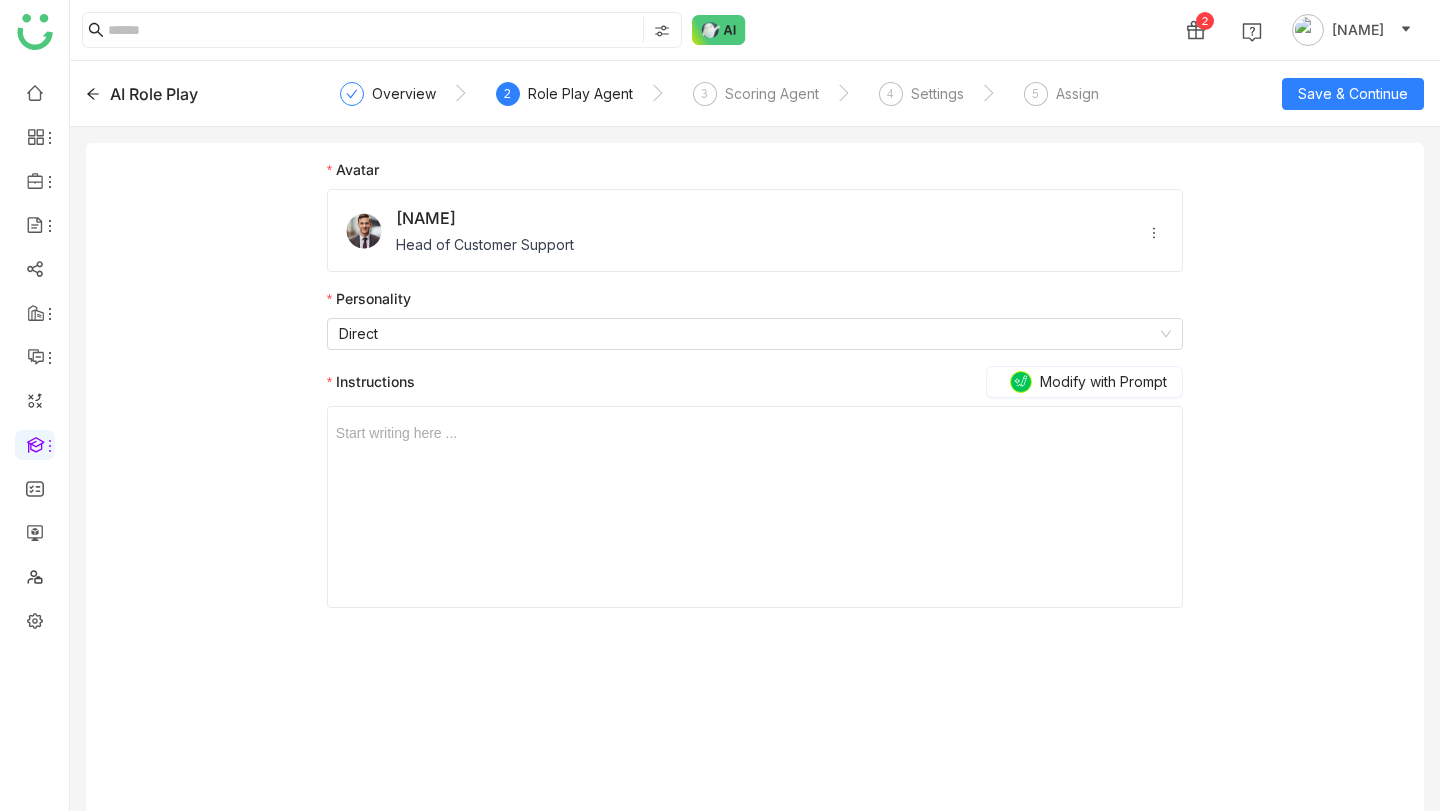 click on "Start writing here ..." 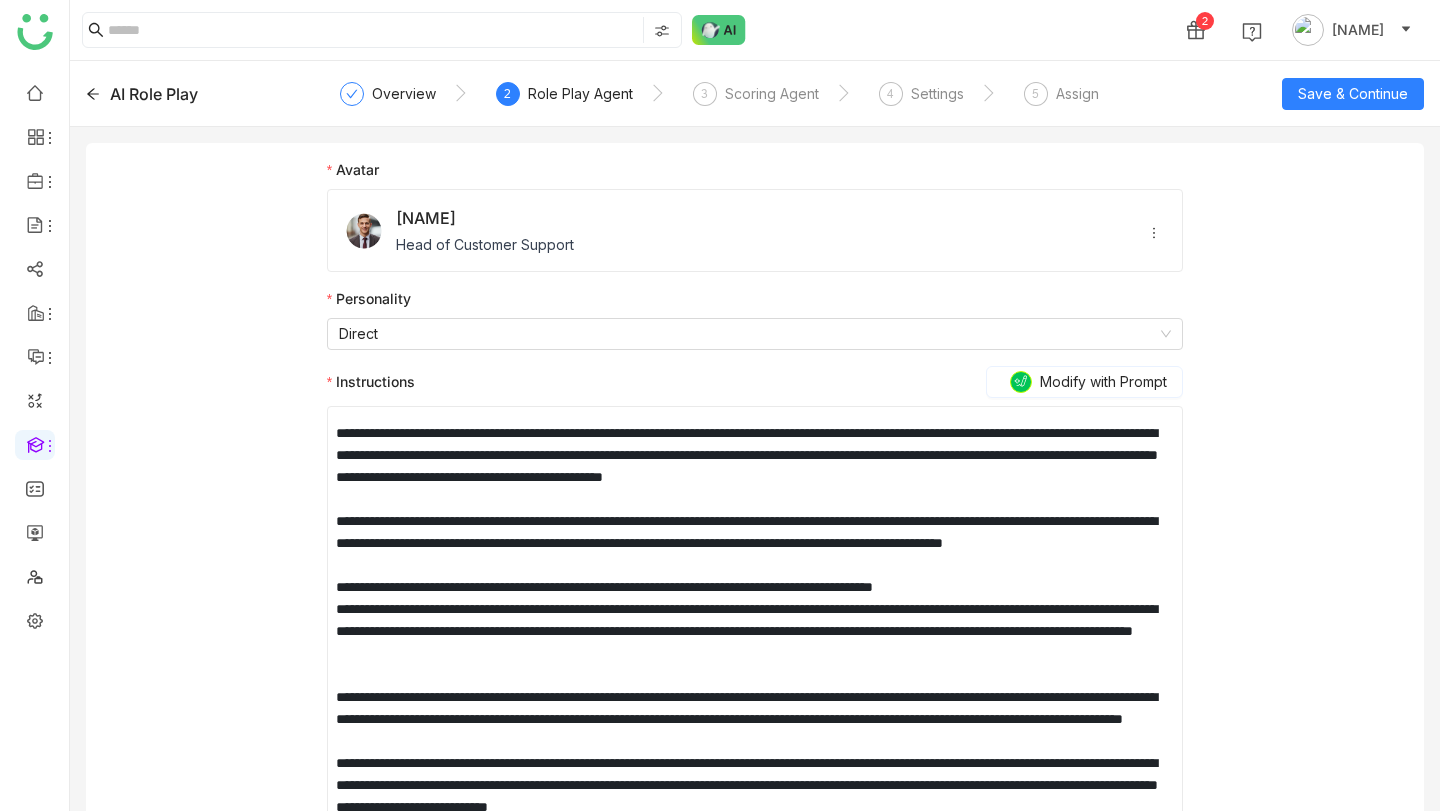 scroll, scrollTop: 24, scrollLeft: 0, axis: vertical 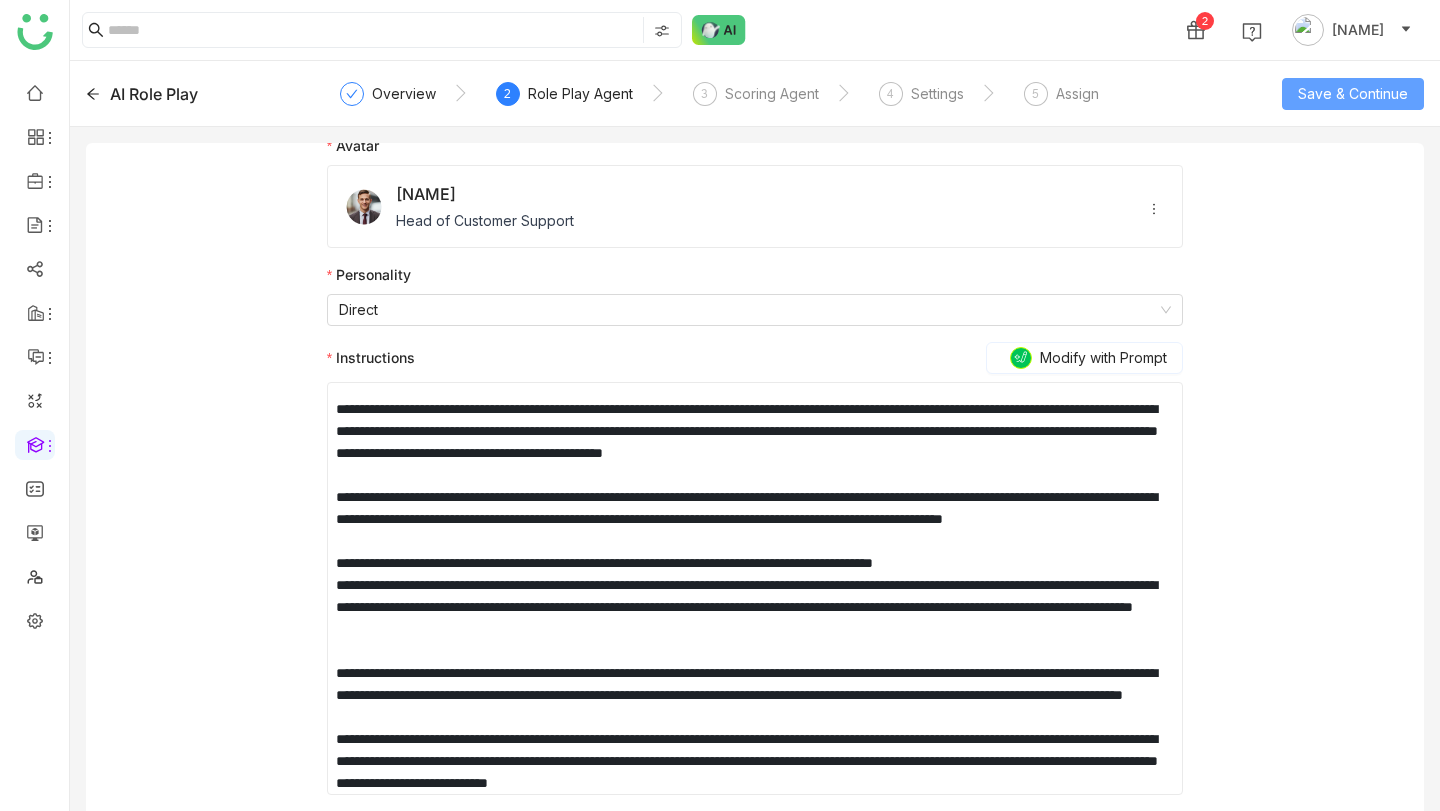 click on "Save & Continue" 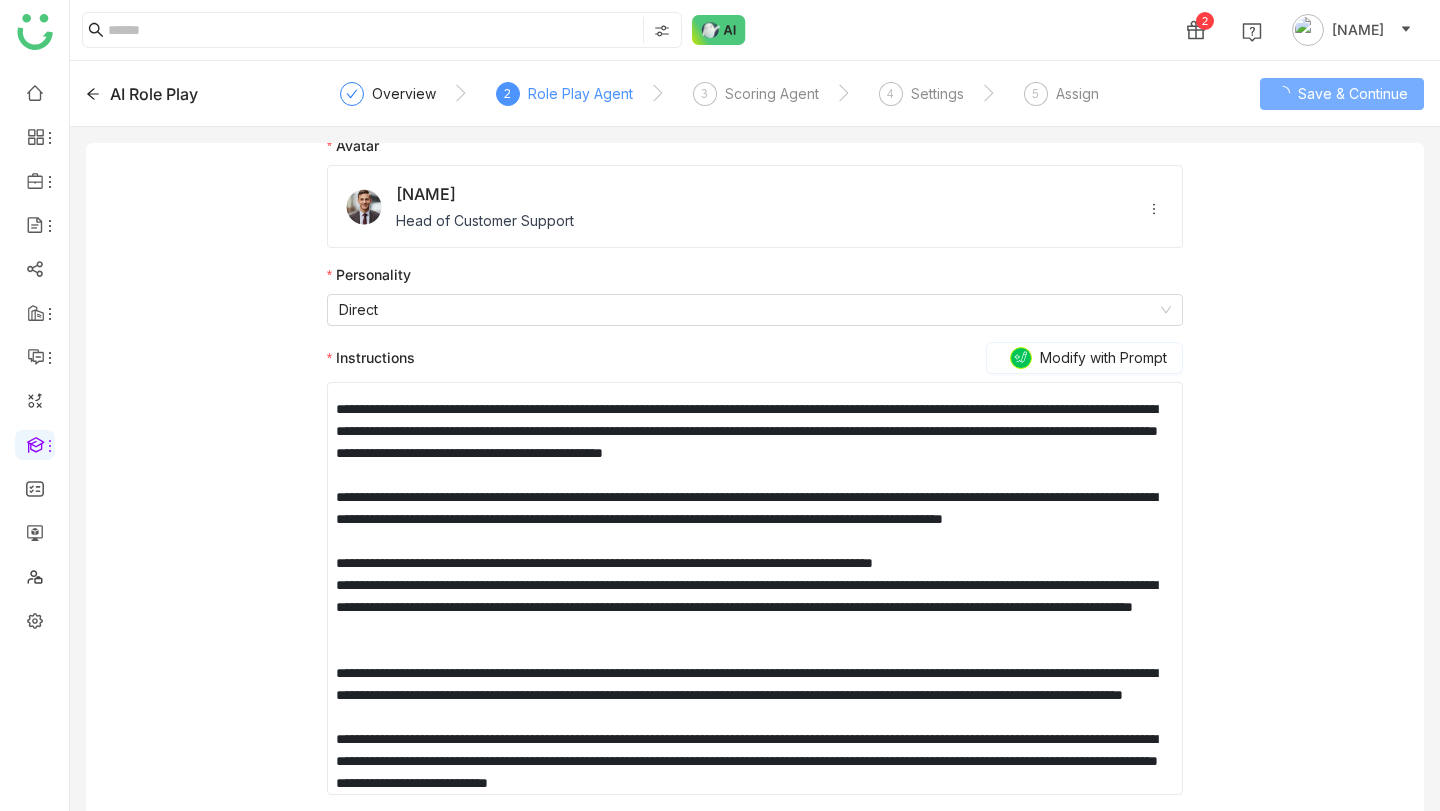 scroll, scrollTop: 0, scrollLeft: 0, axis: both 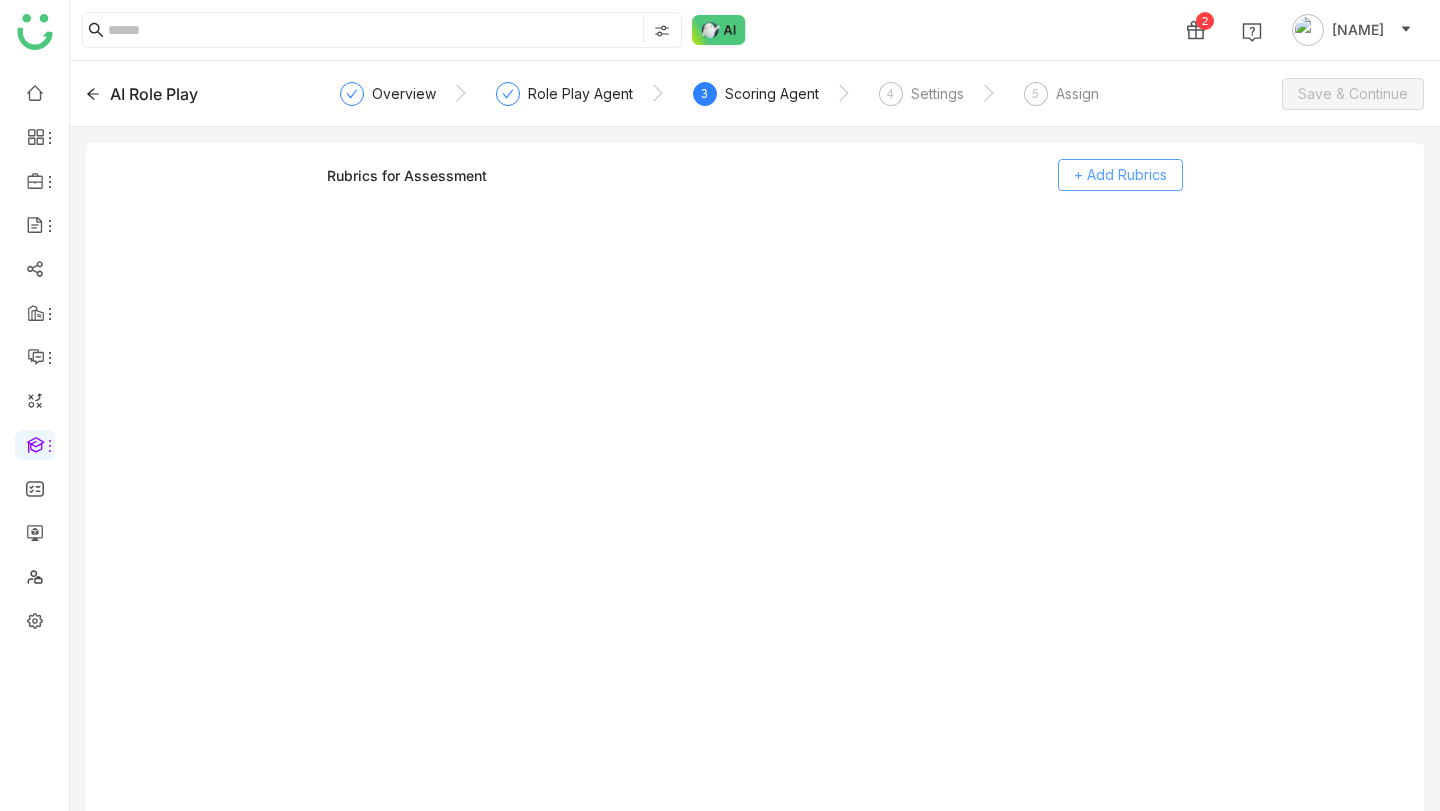 click on "+ Add Rubrics" 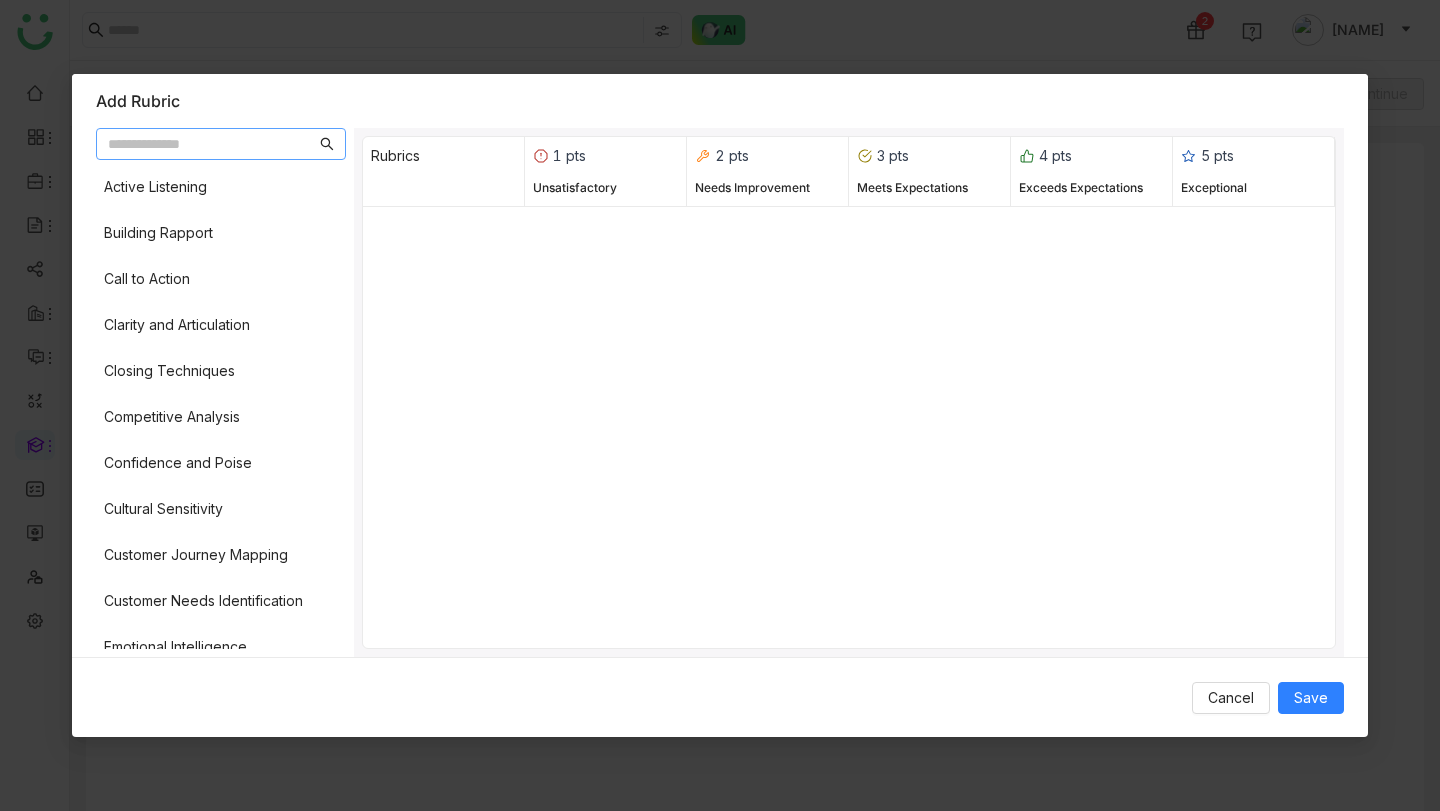 click at bounding box center (212, 144) 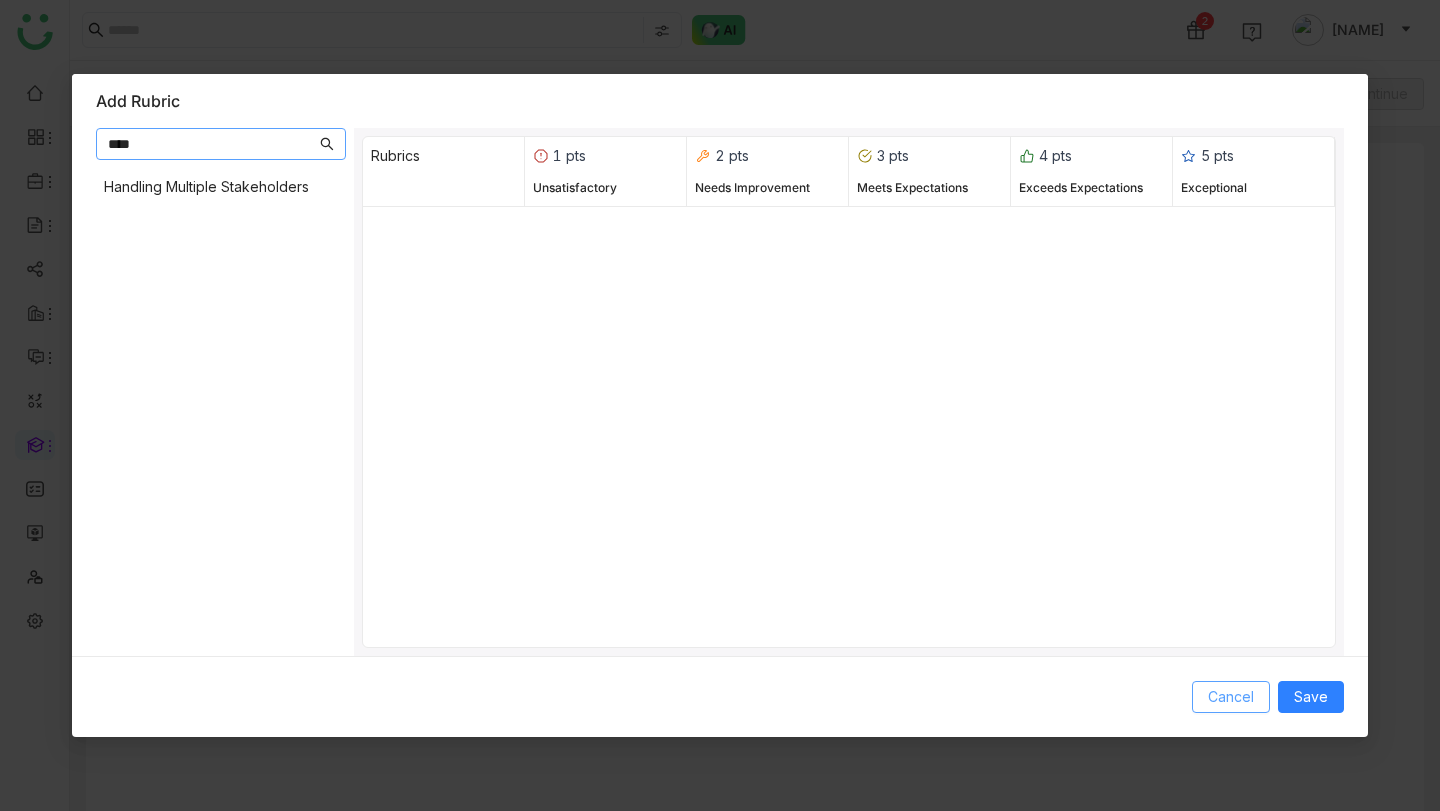 type on "****" 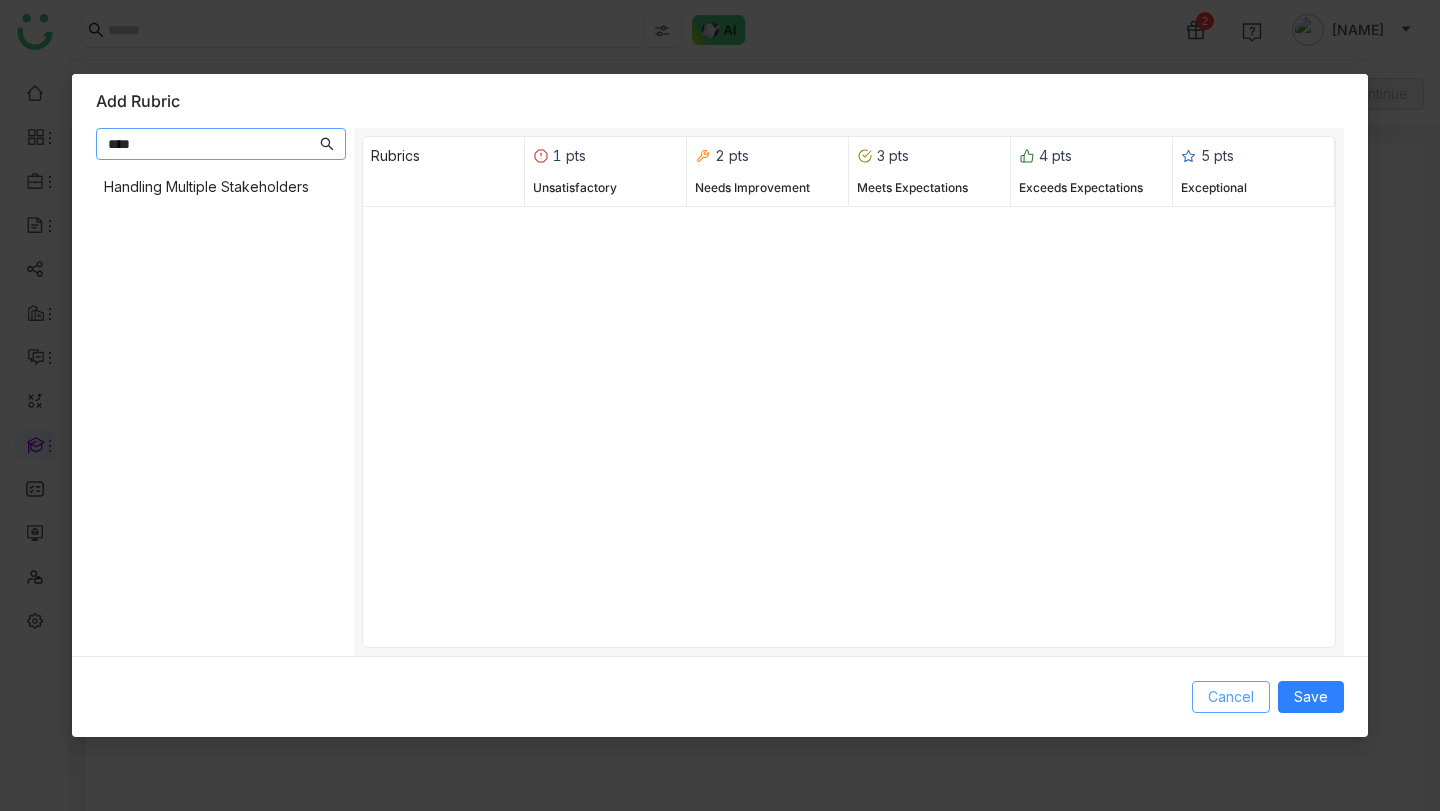 click on "Cancel" at bounding box center (1231, 697) 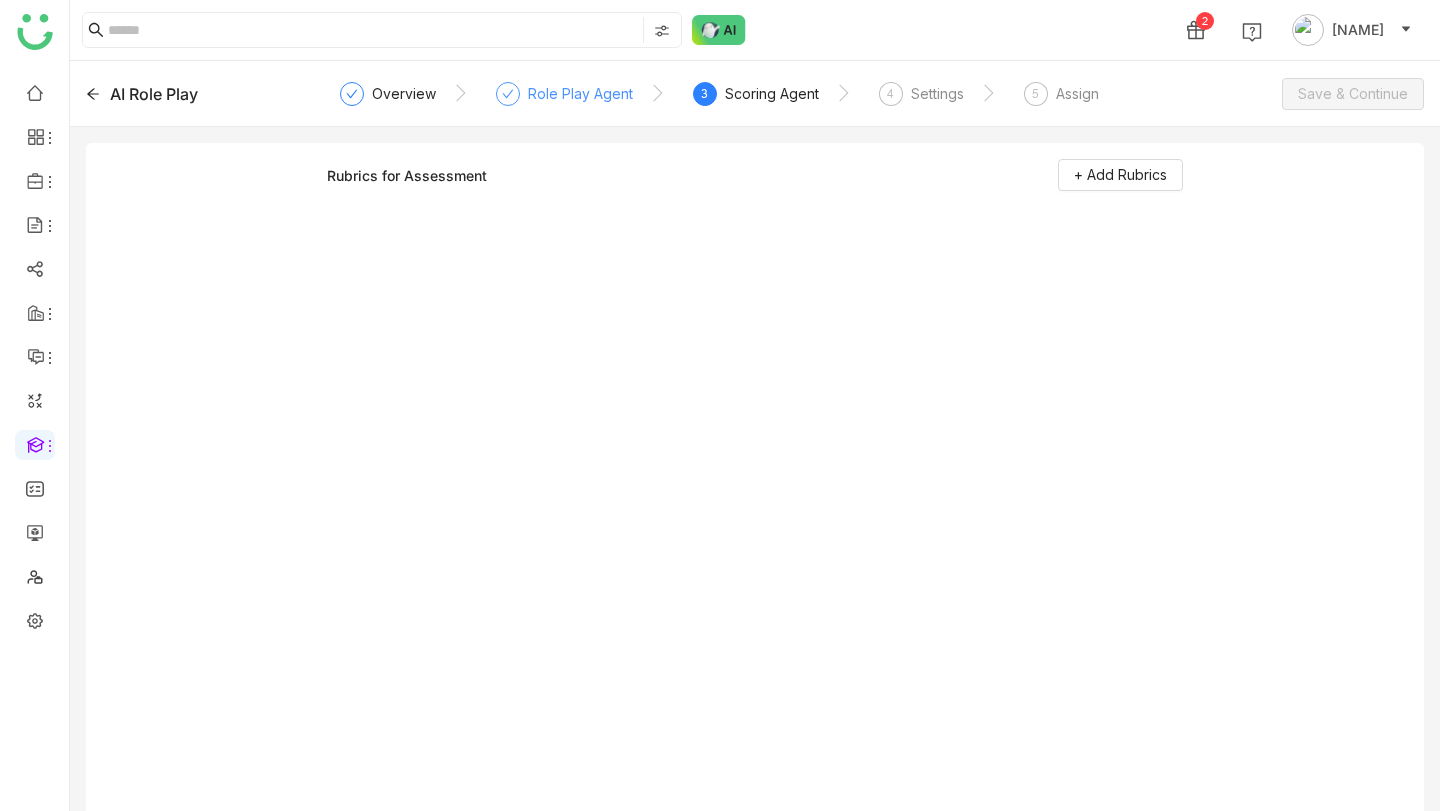 click on "Role Play Agent" 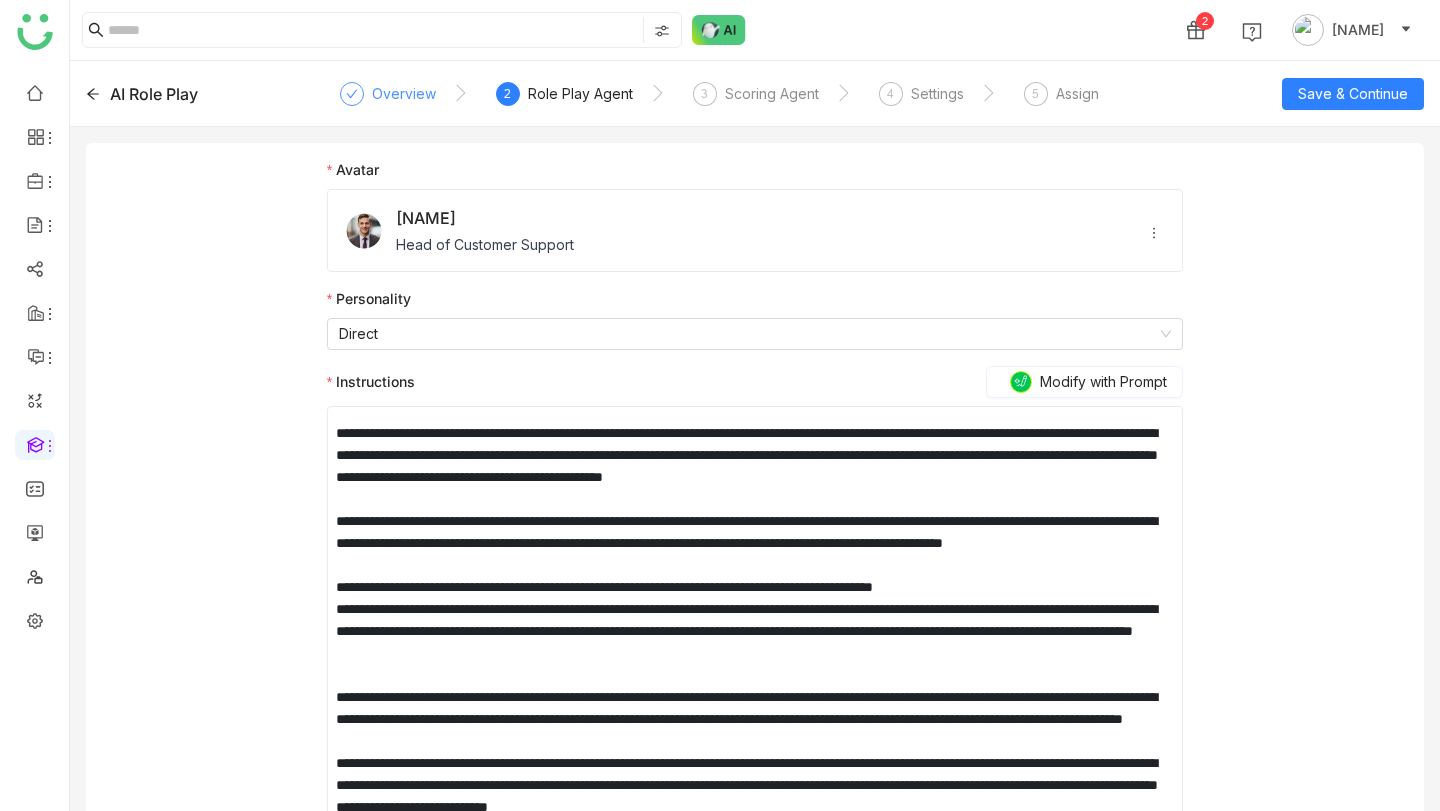 click on "Overview" 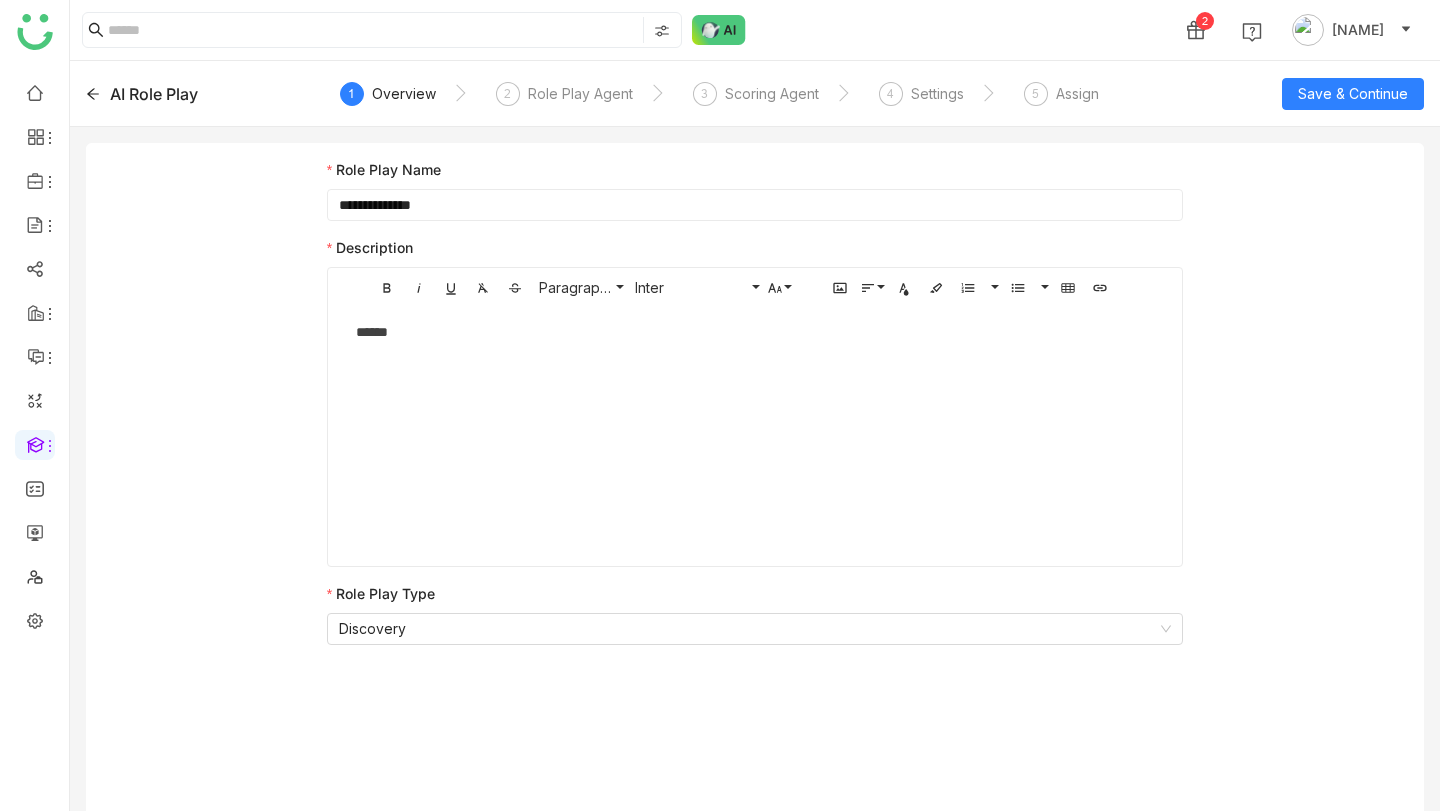 click on "AI Role Play" 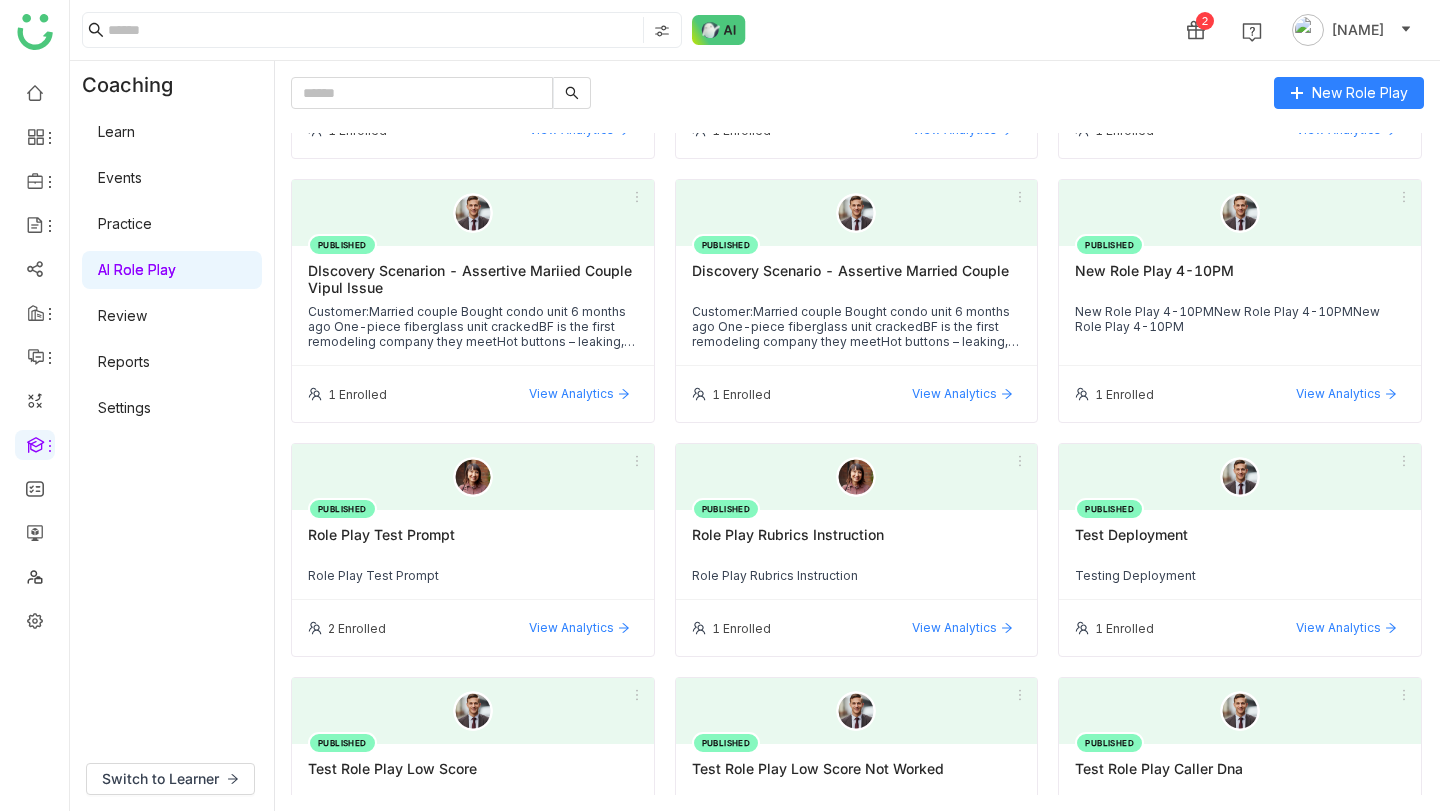 scroll, scrollTop: 0, scrollLeft: 0, axis: both 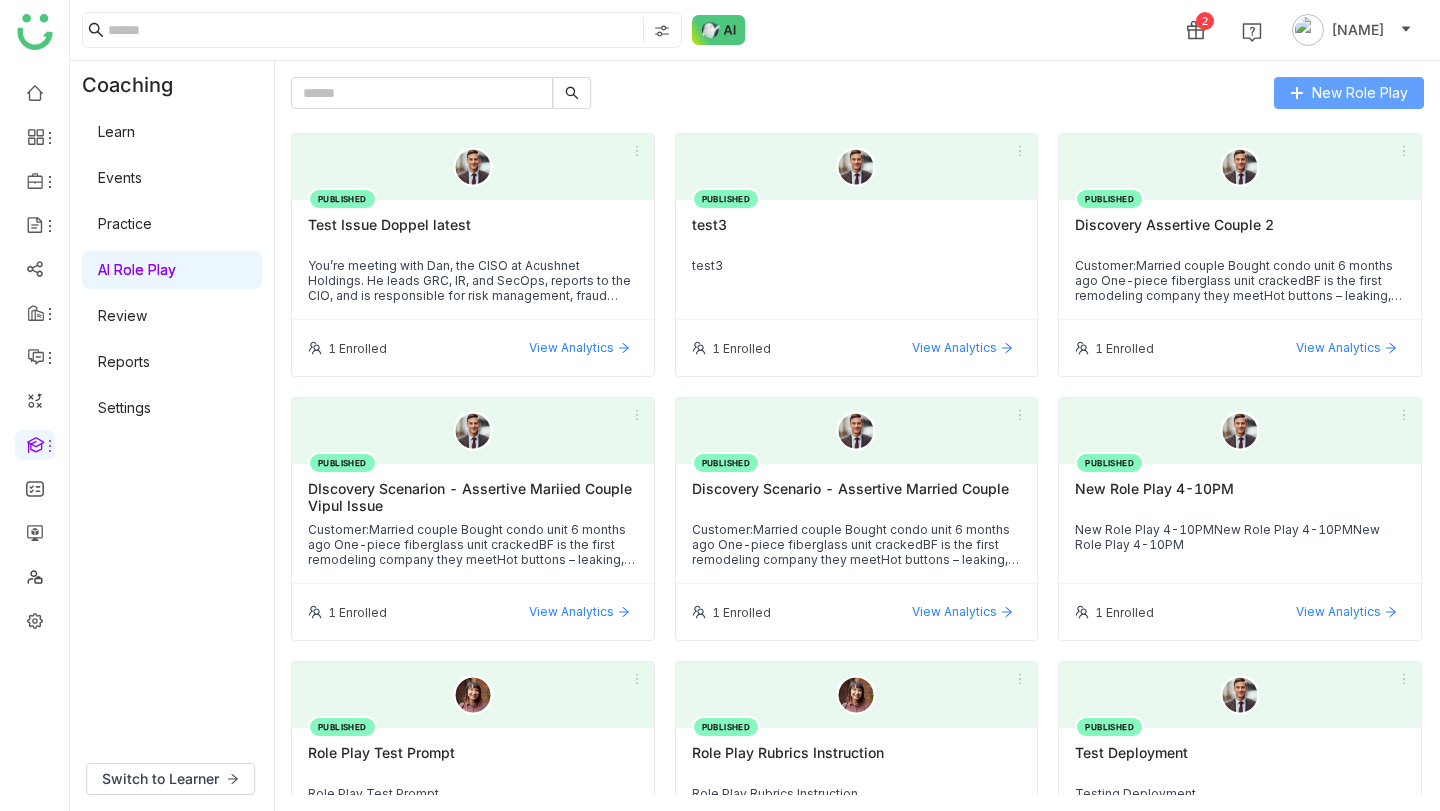 click on "New Role Play" 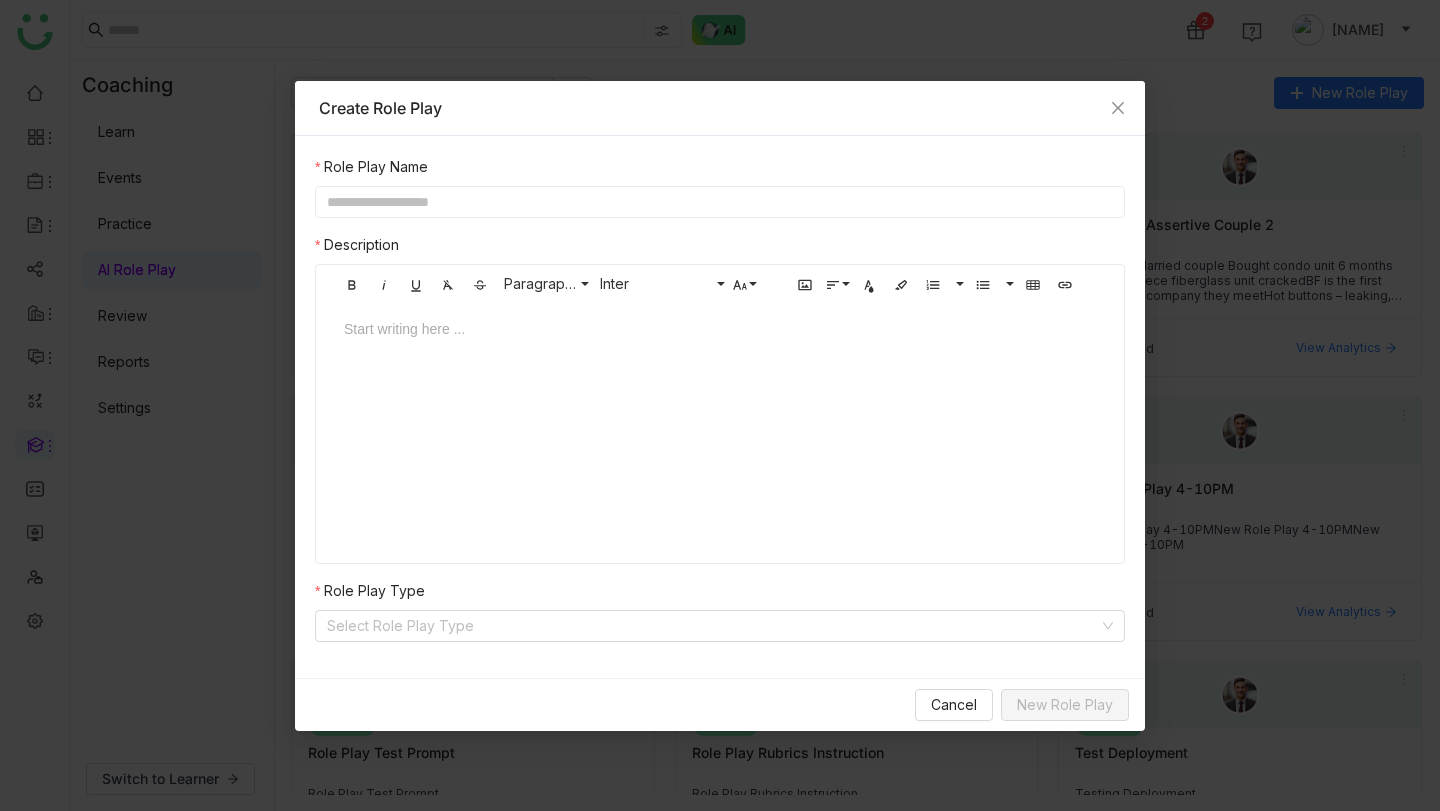 click 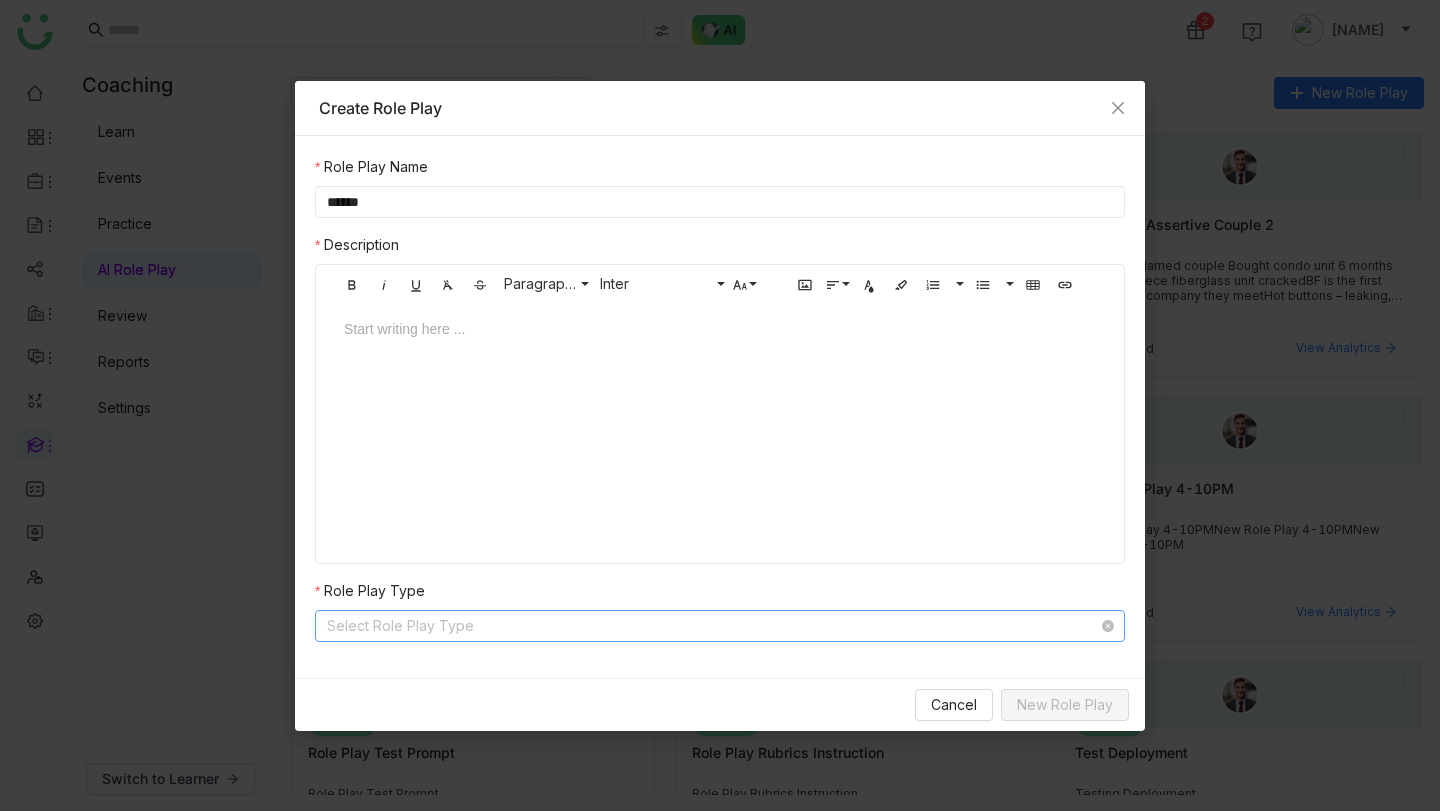 type on "******" 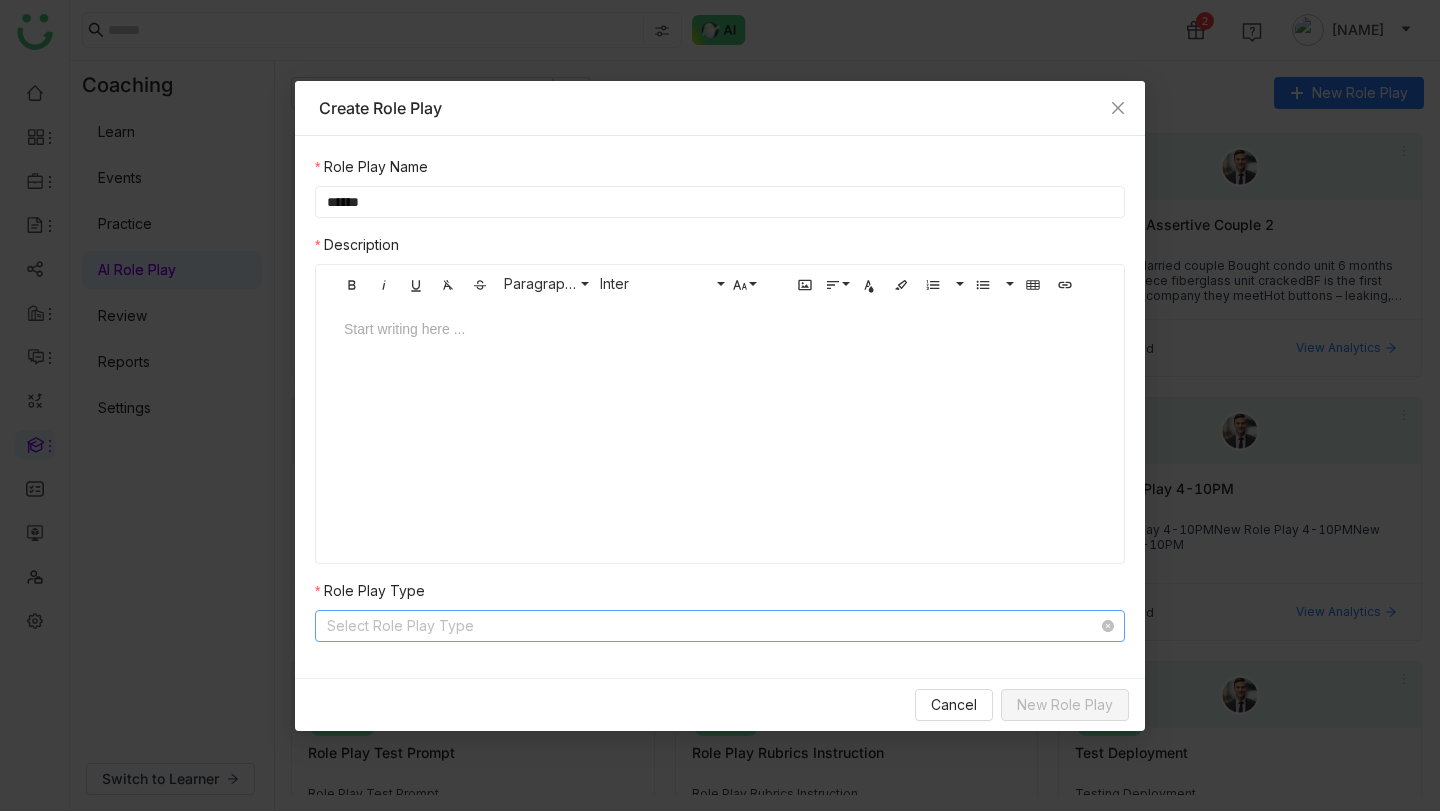 click 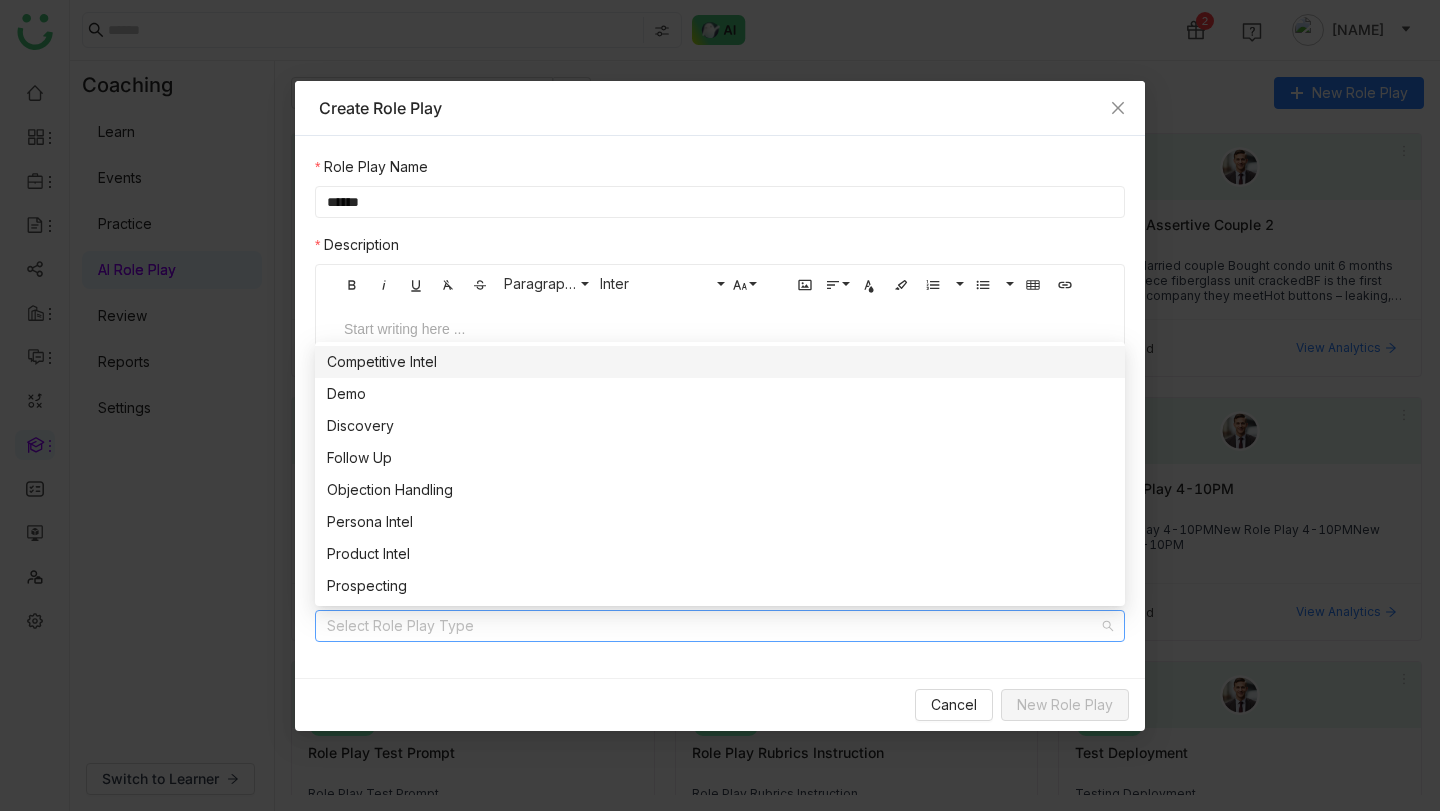 click on "Competitive Intel" at bounding box center [720, 362] 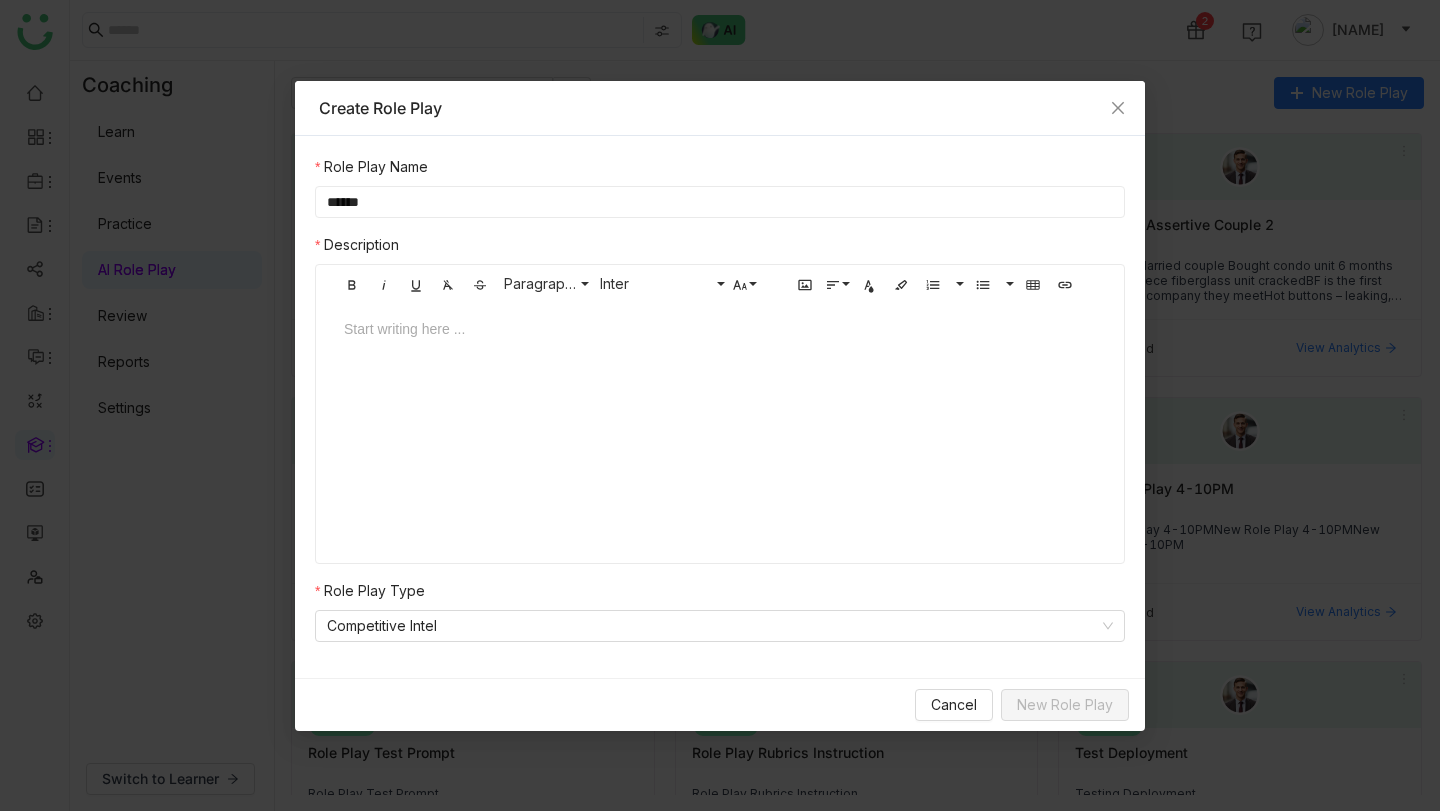 click on "Start writing here ..." 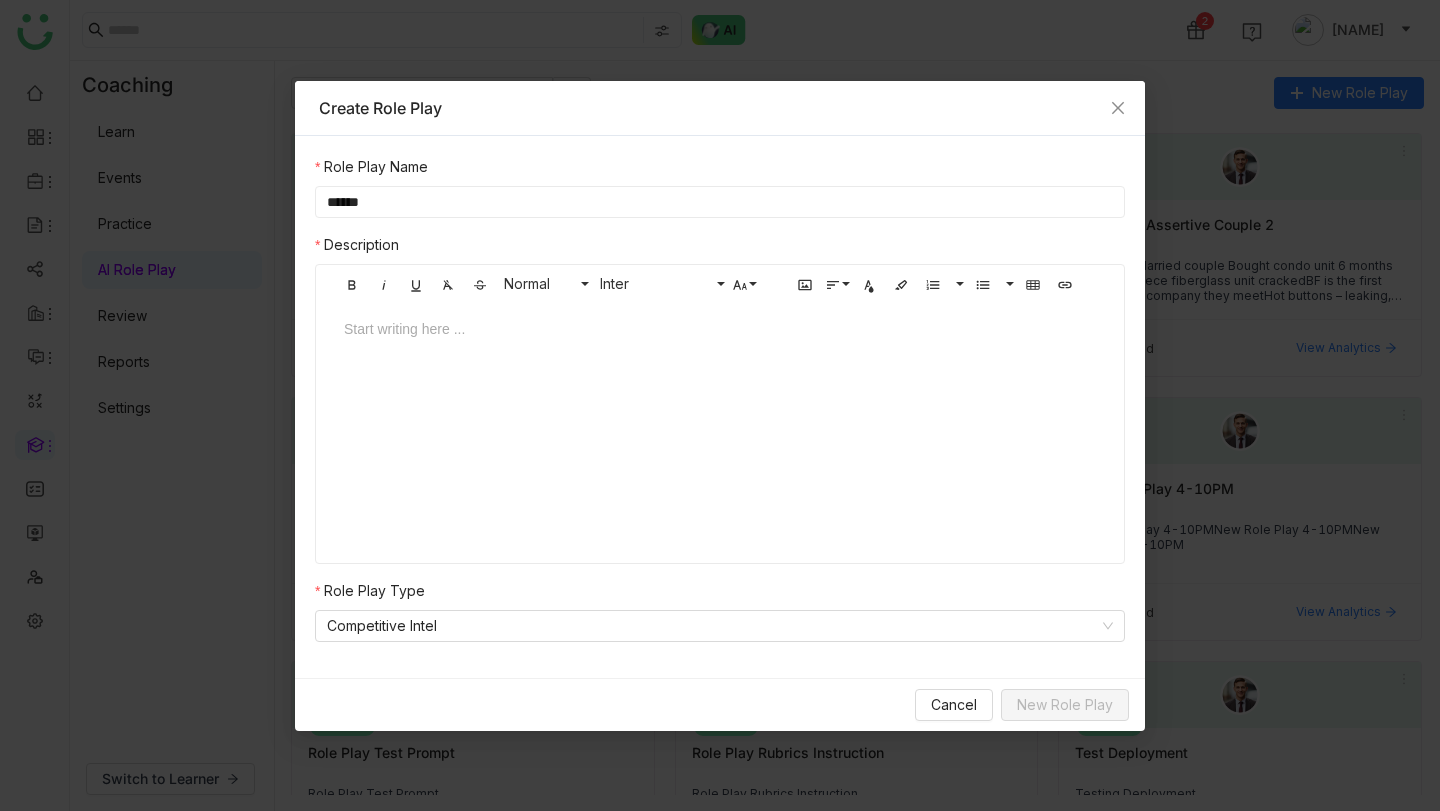 type 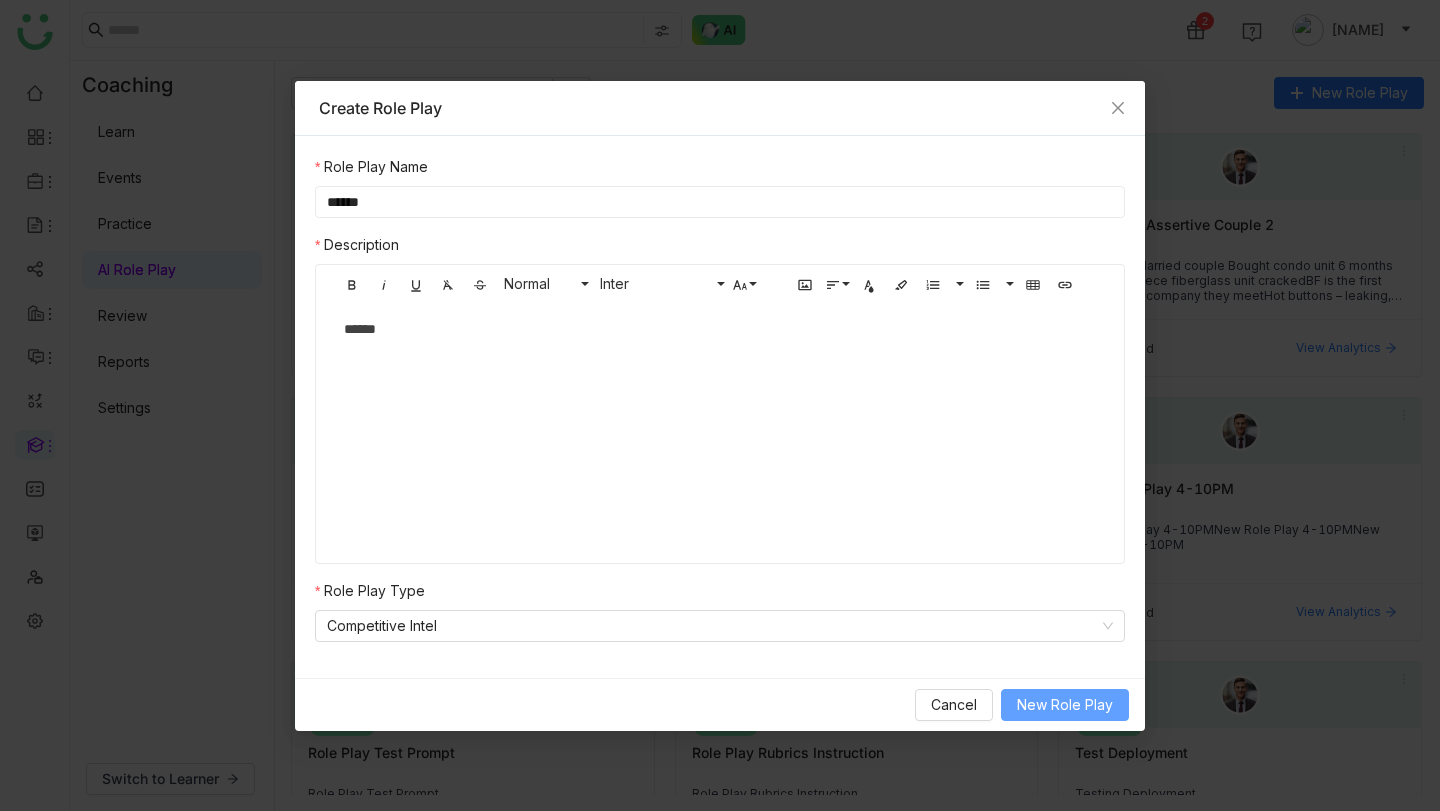 click on "New Role Play" at bounding box center (1065, 705) 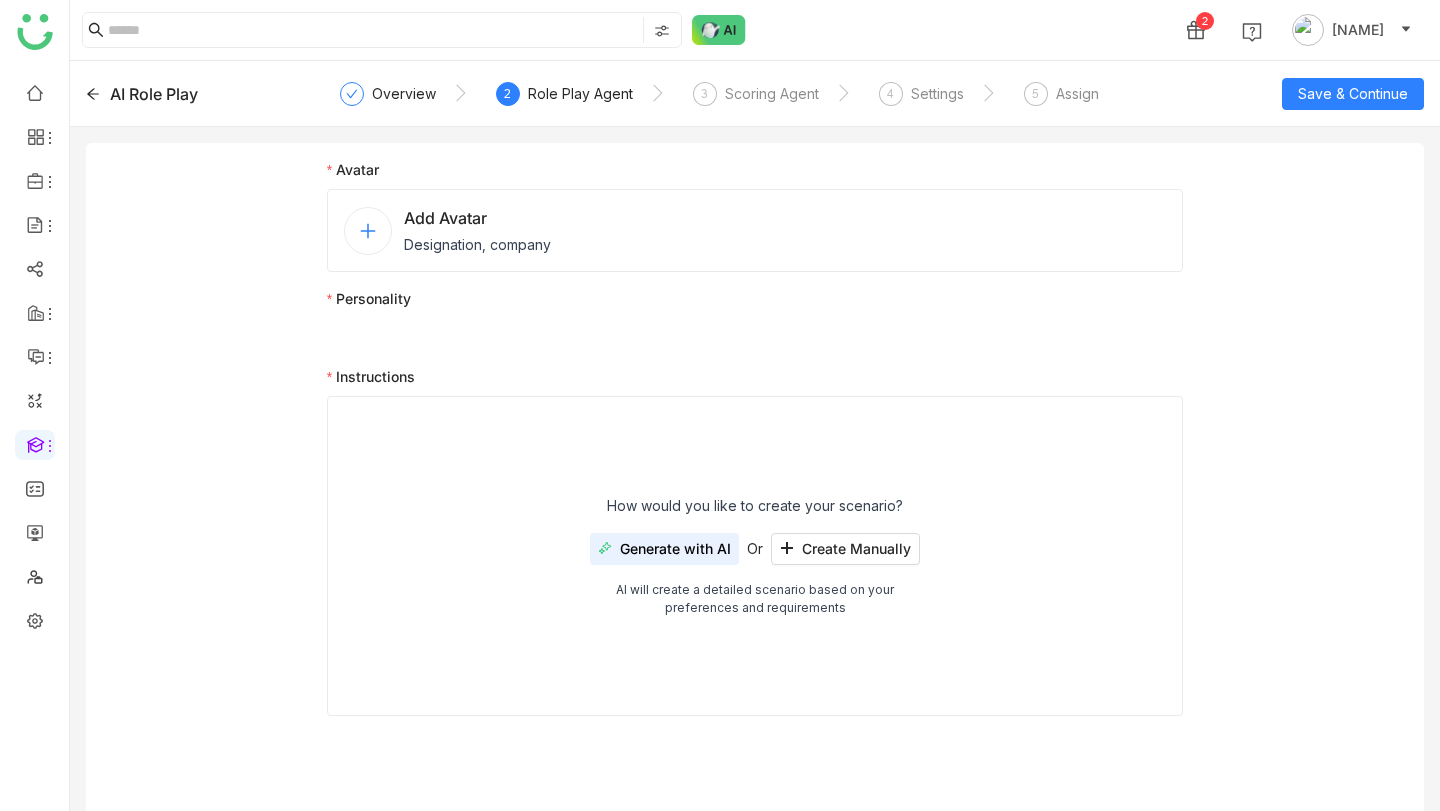 click on "Designation, company" 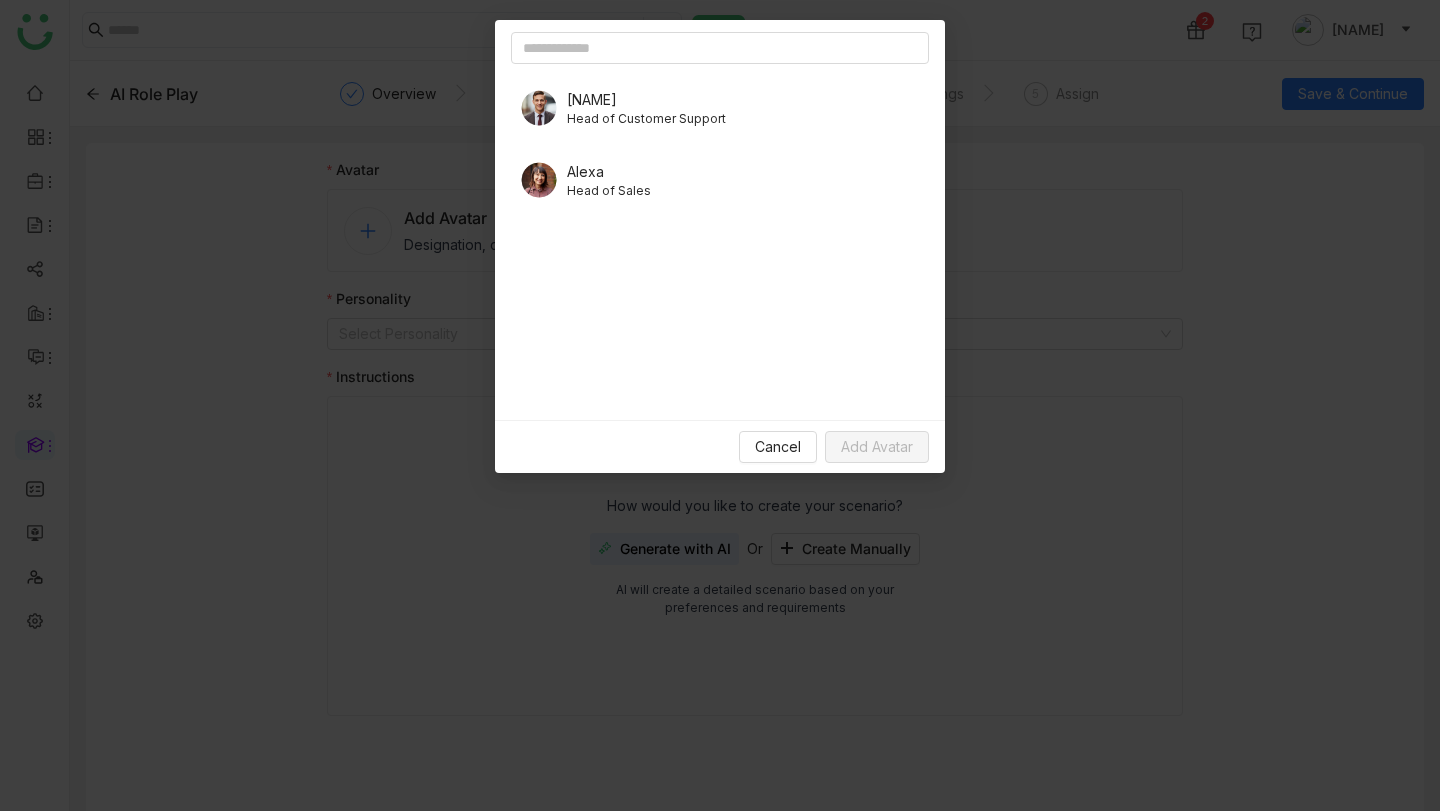 click on "Head of Customer Support" at bounding box center [646, 119] 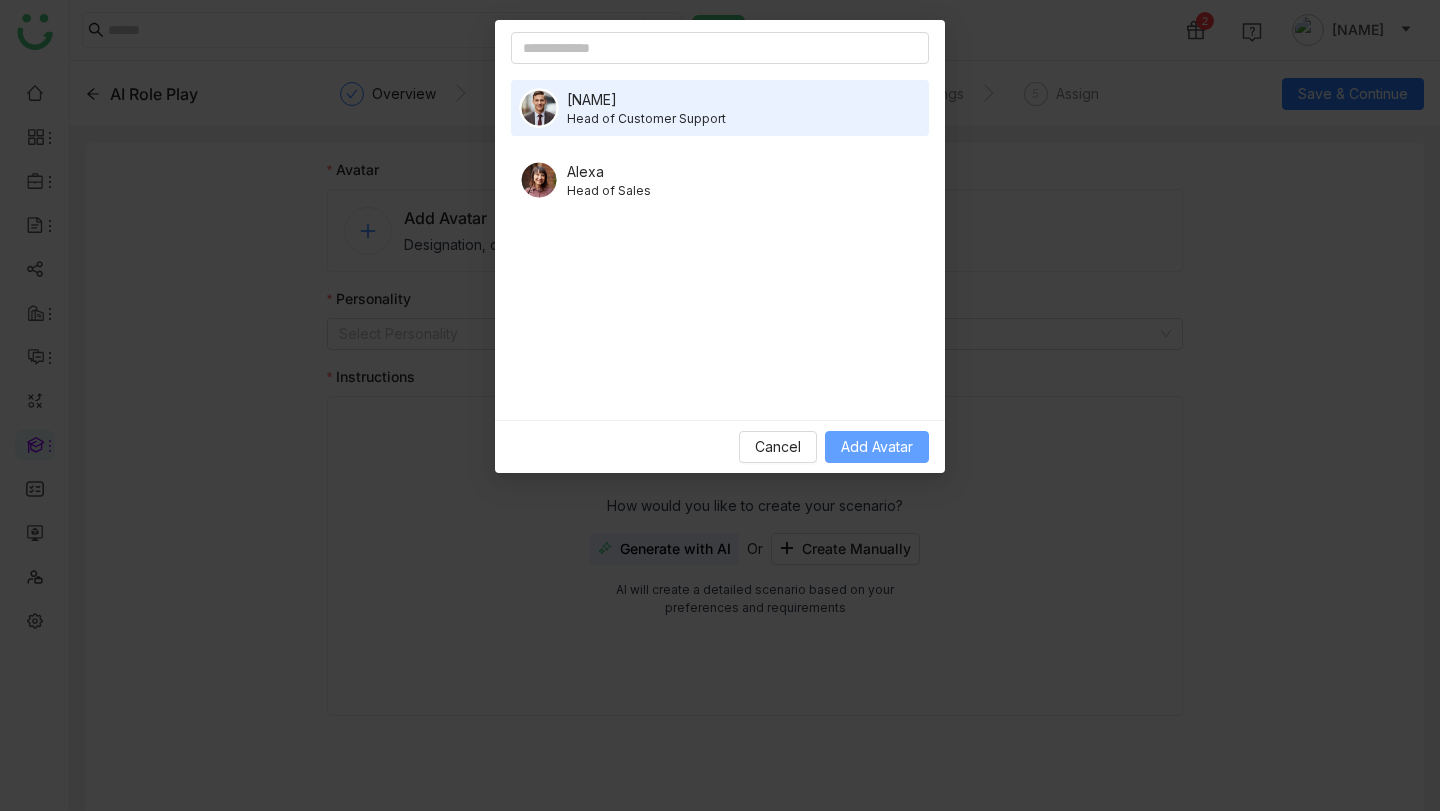 click on "Add Avatar" at bounding box center [877, 447] 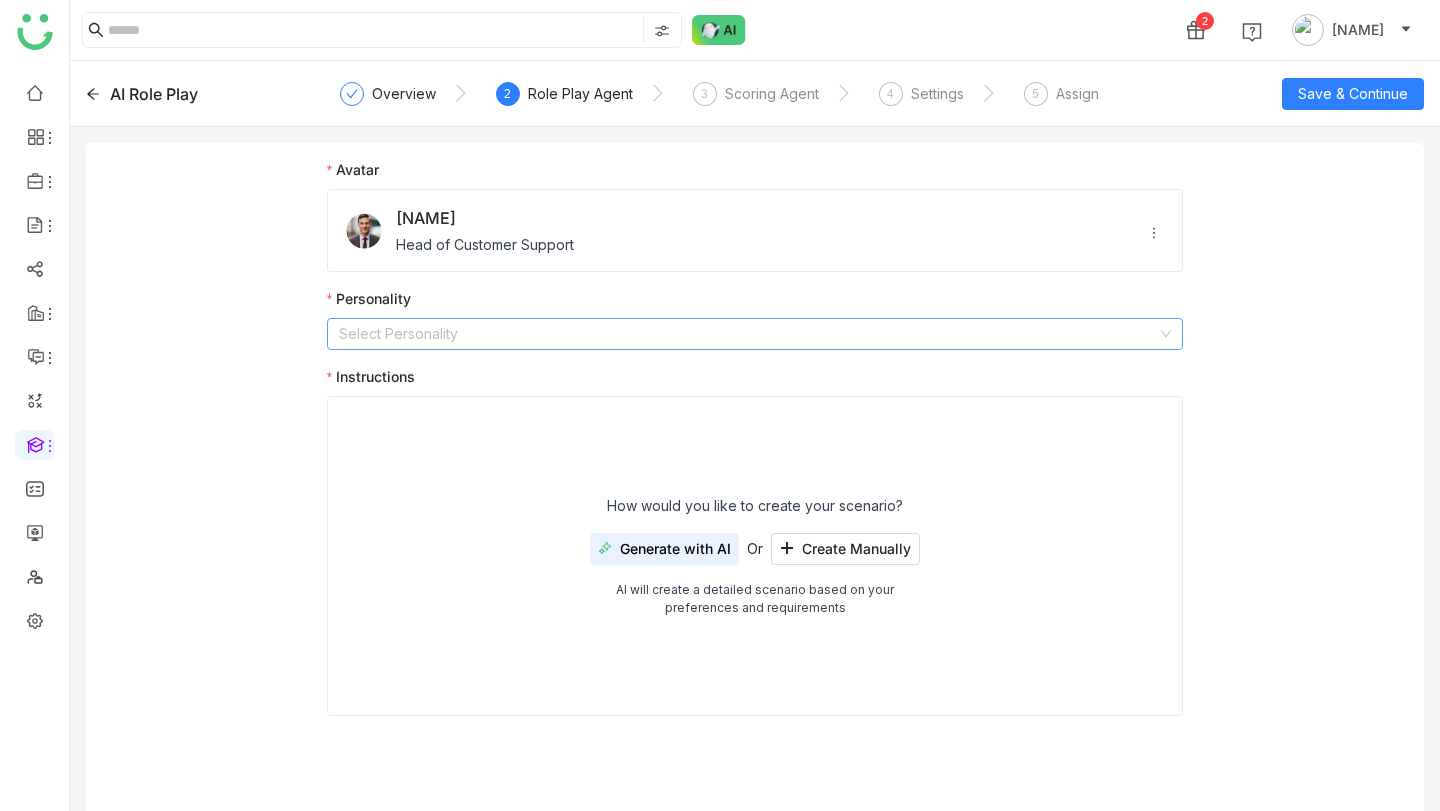 click 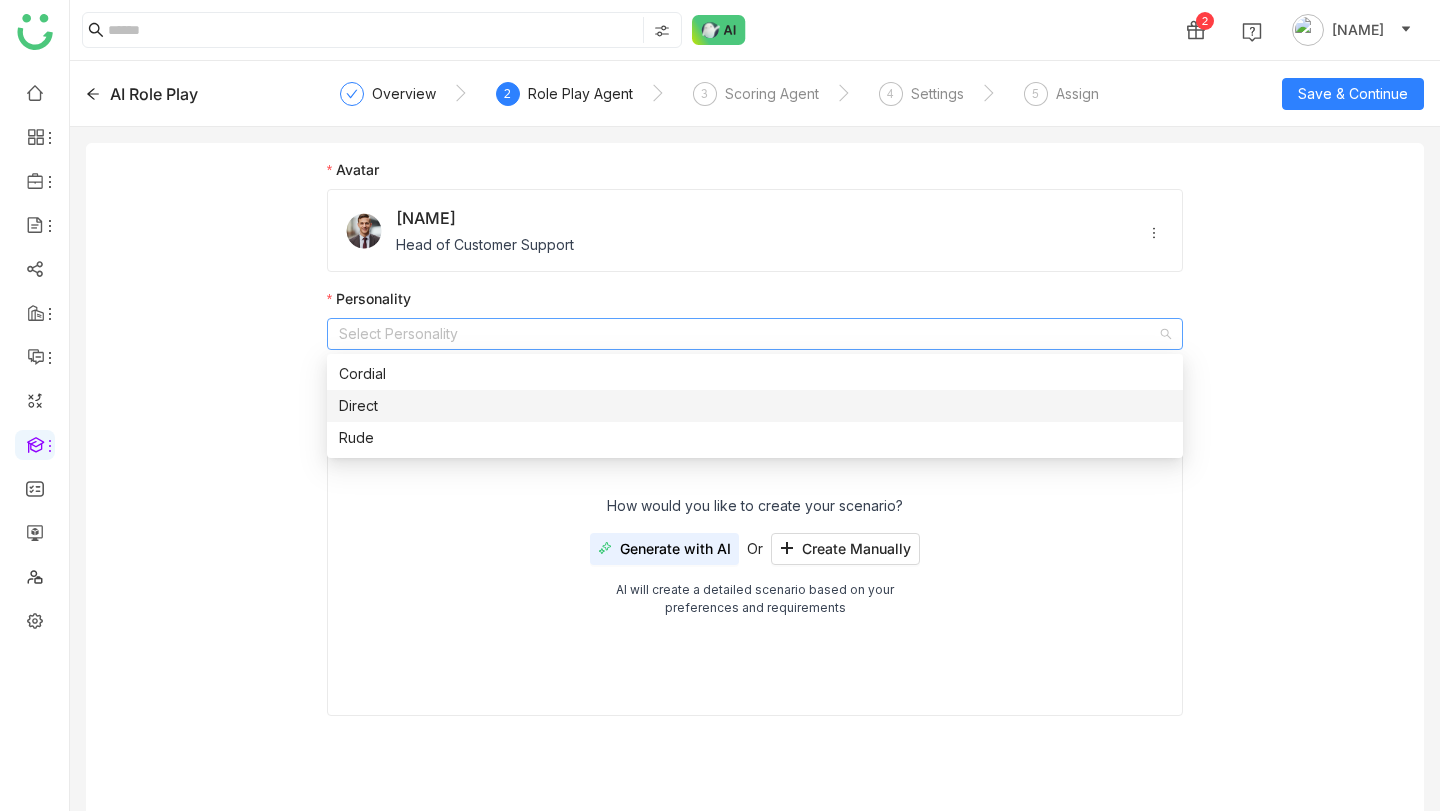 click on "Direct" at bounding box center (755, 406) 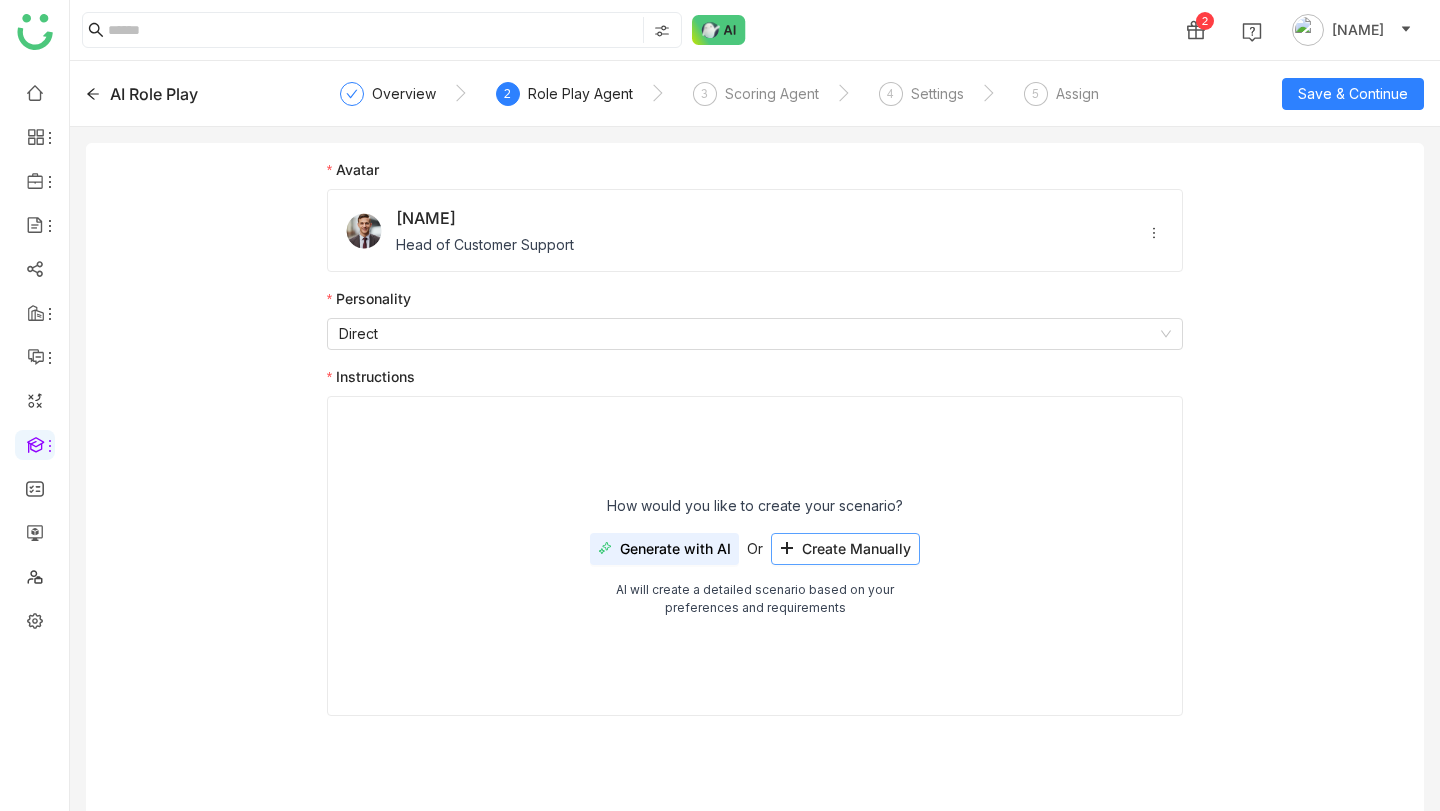 click on "Create Manually" 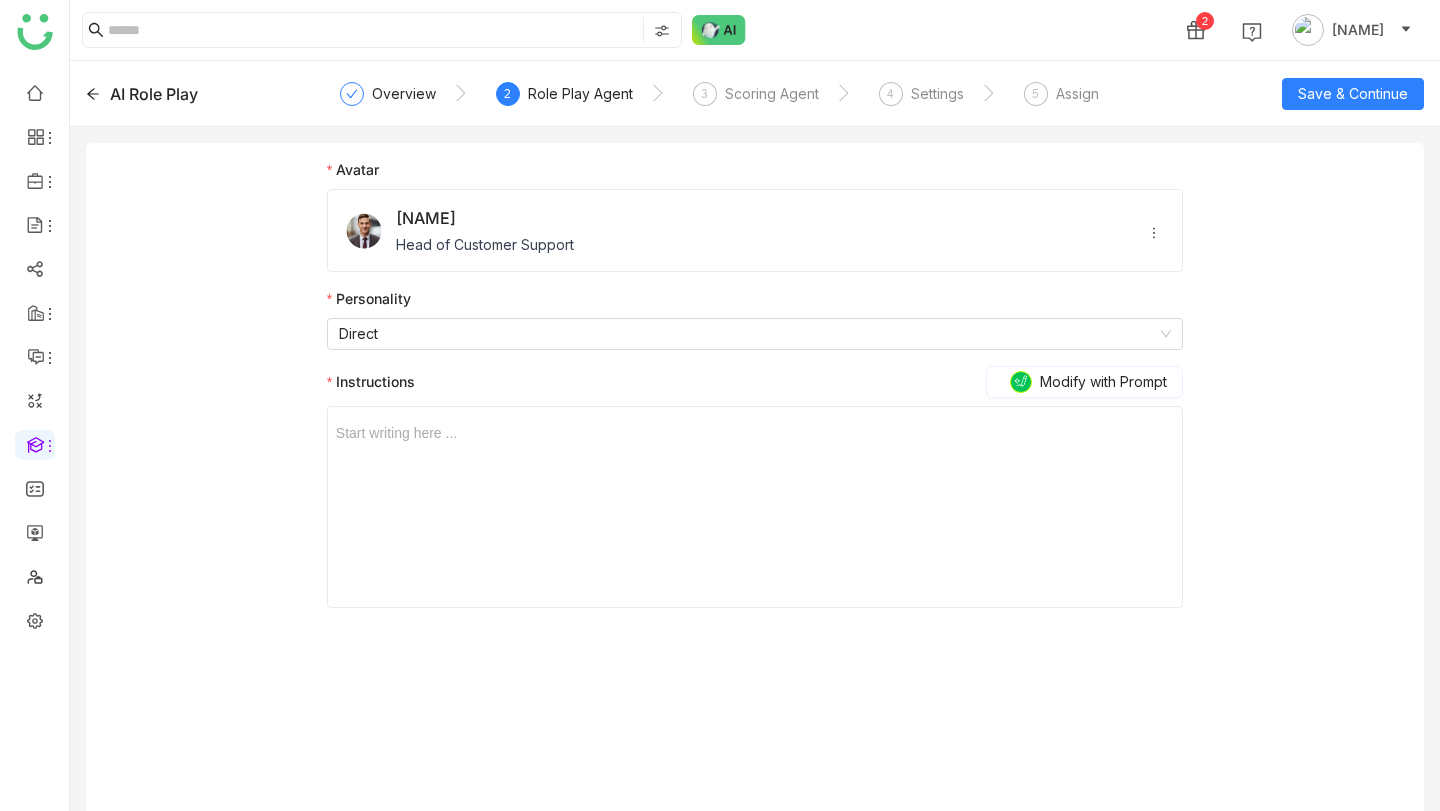 click on "Start writing here ..." 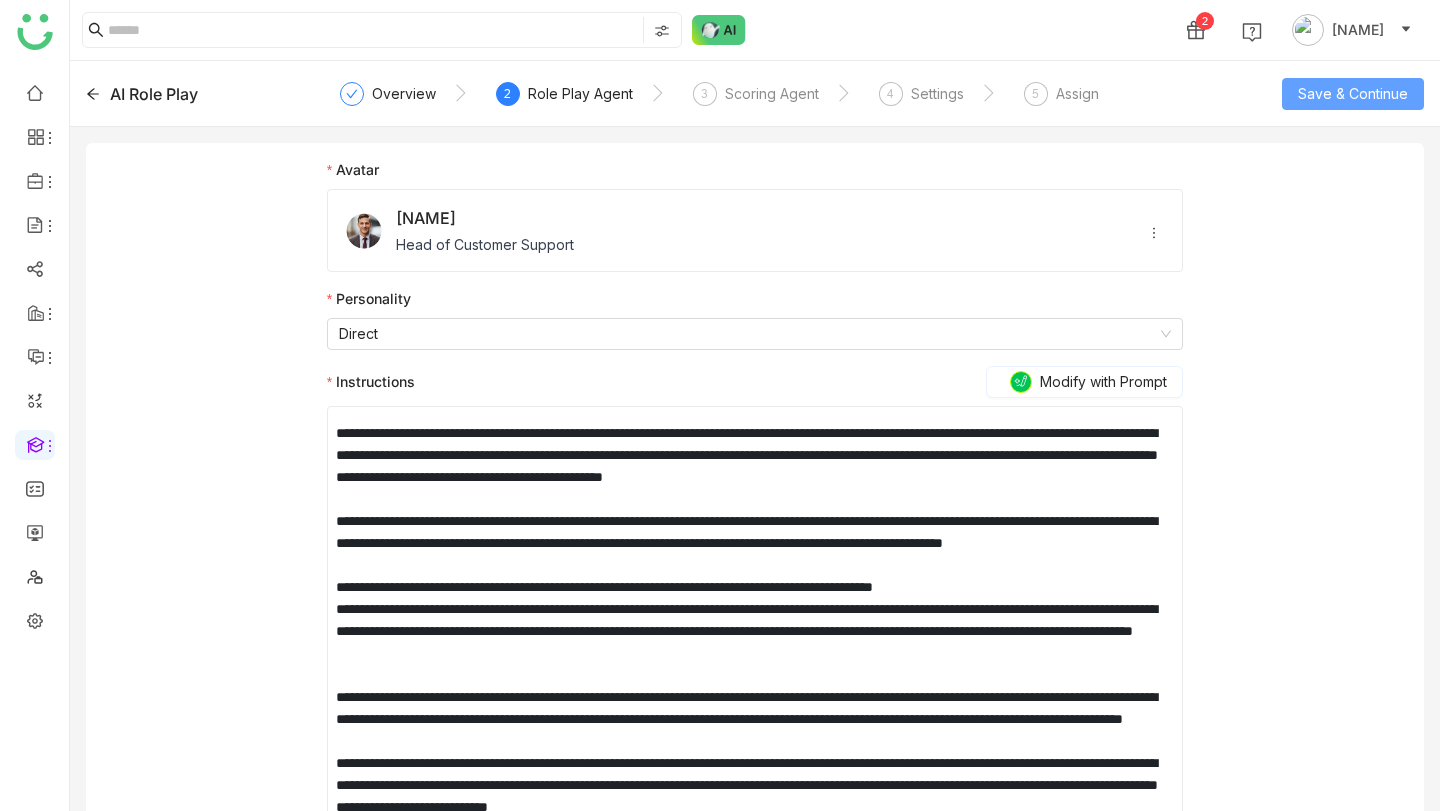 click on "Save & Continue" 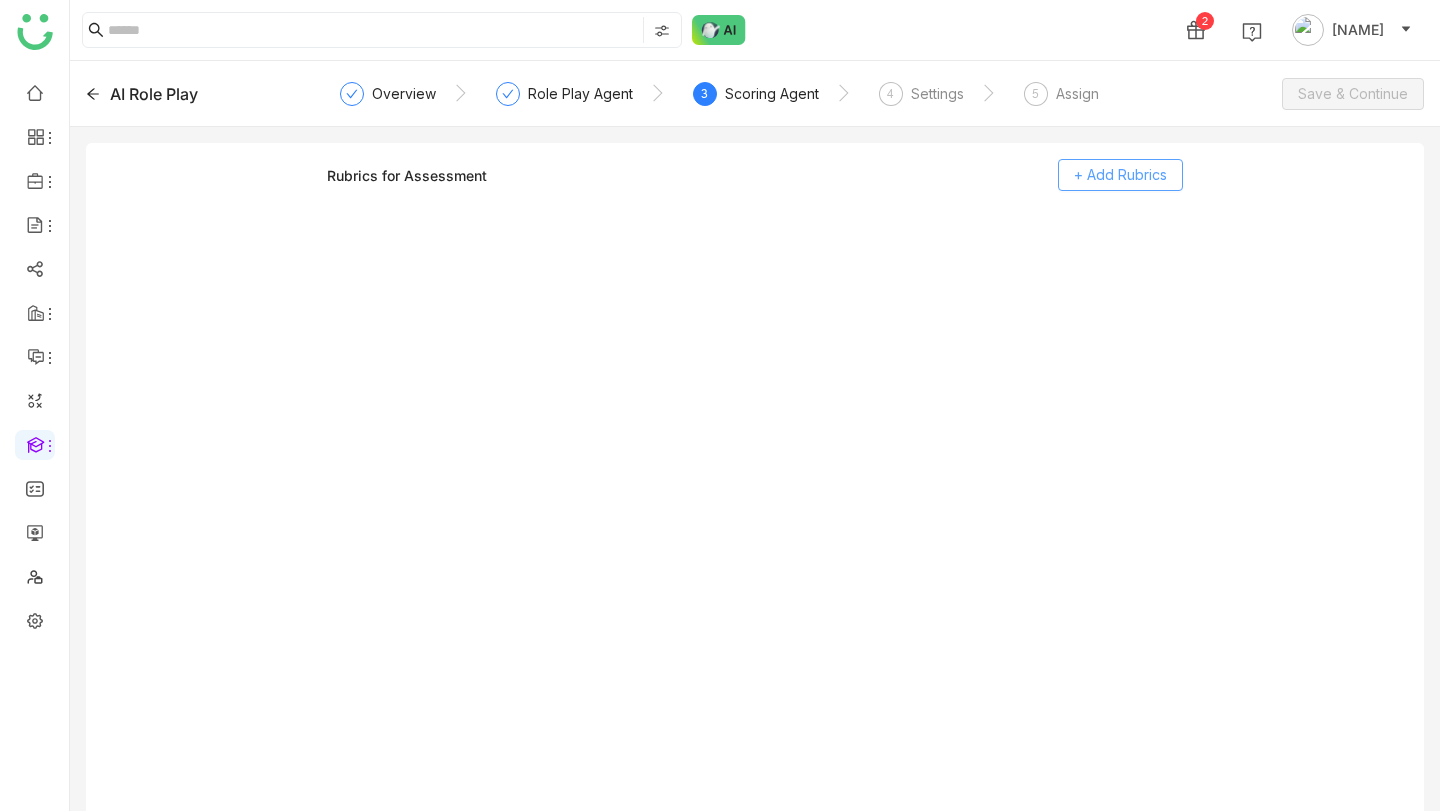 click on "+ Add Rubrics" 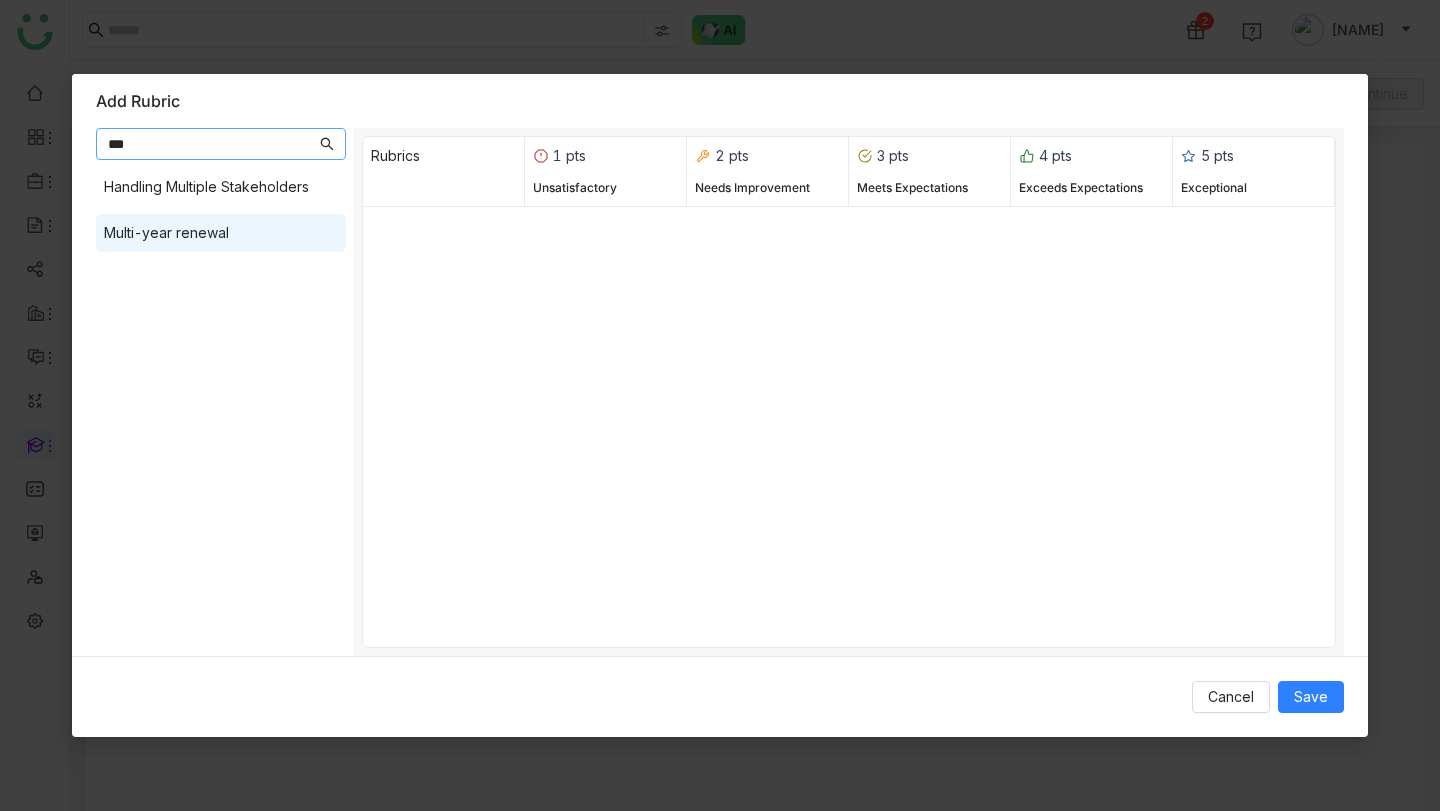 type on "***" 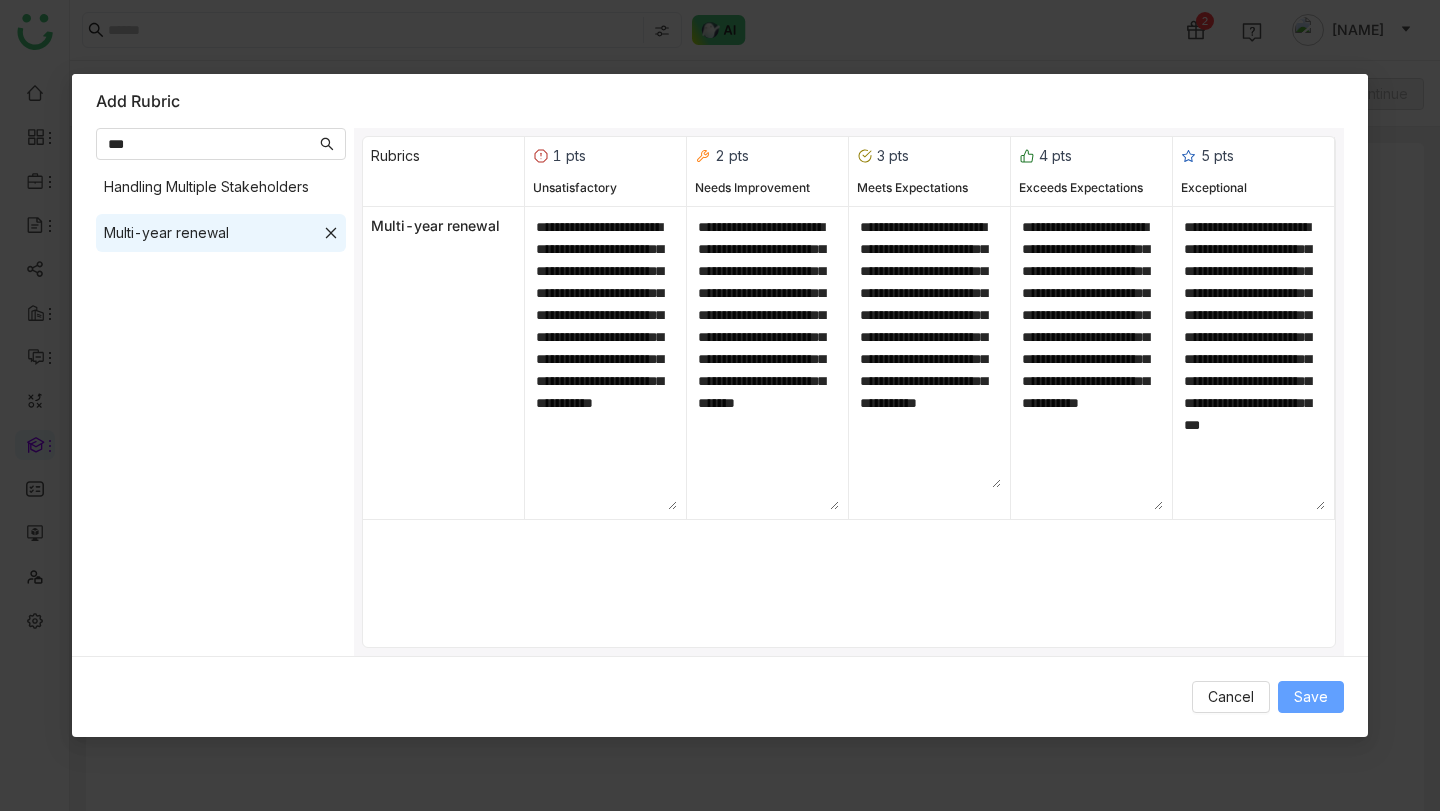 click on "Save" at bounding box center (1311, 697) 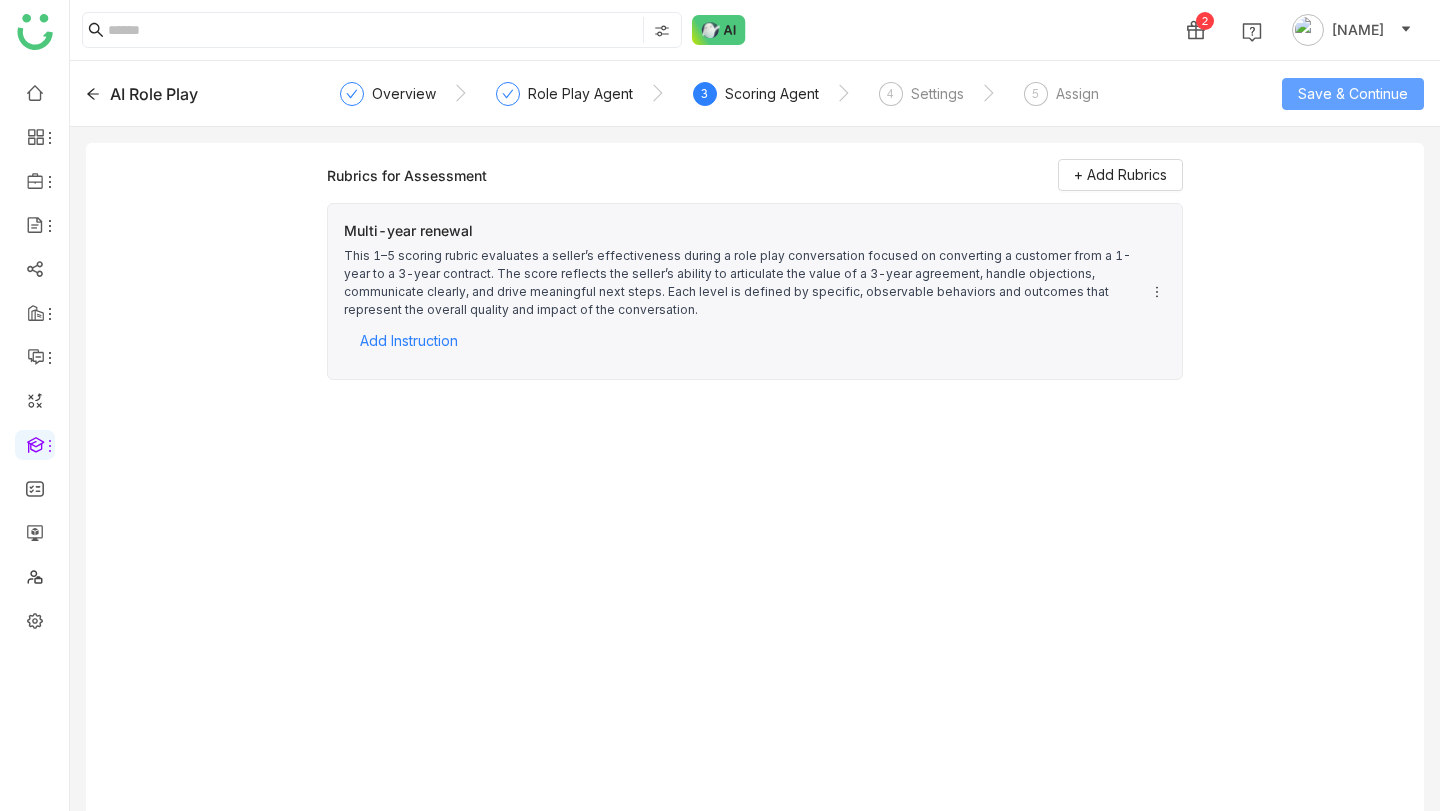 click on "Save & Continue" 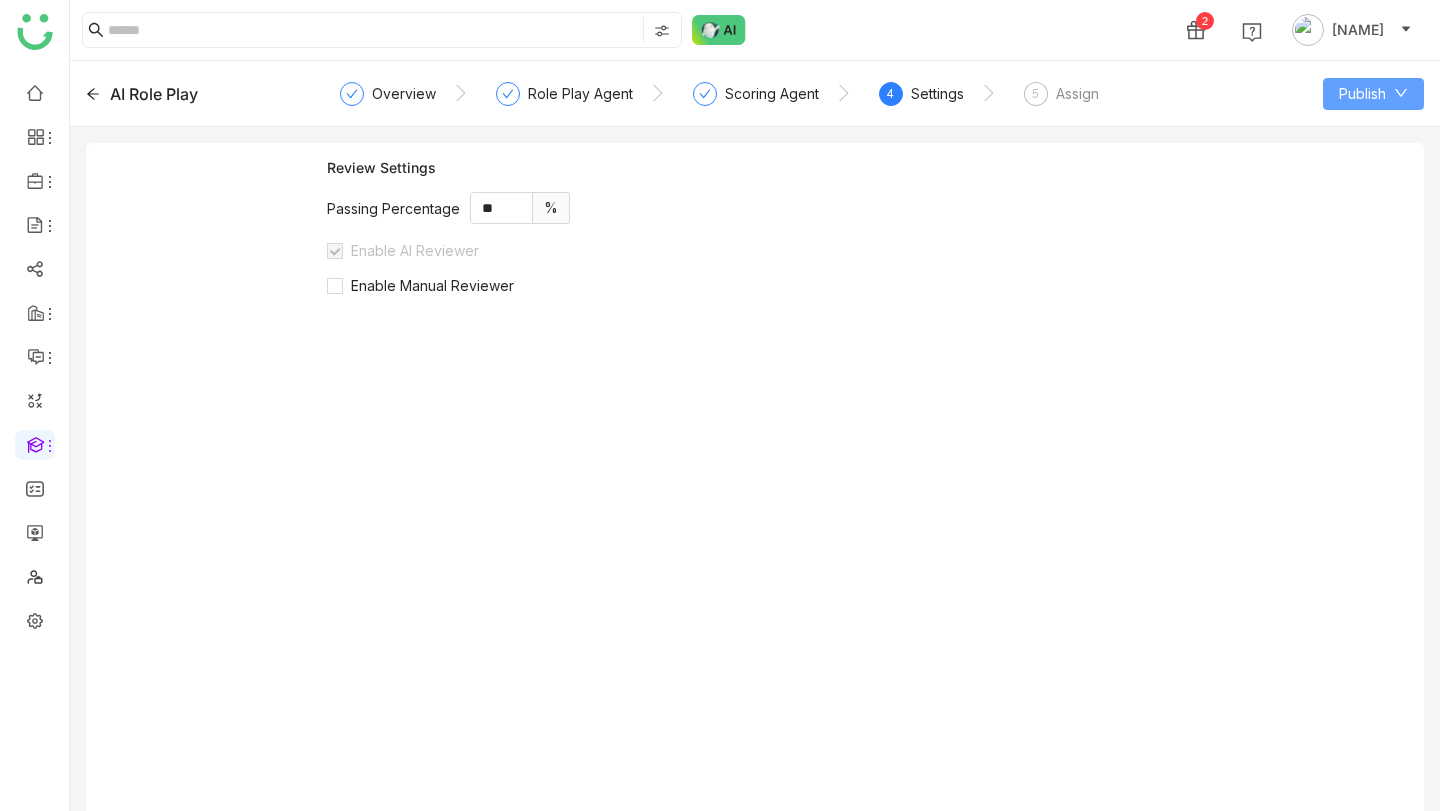 click on "Publish" 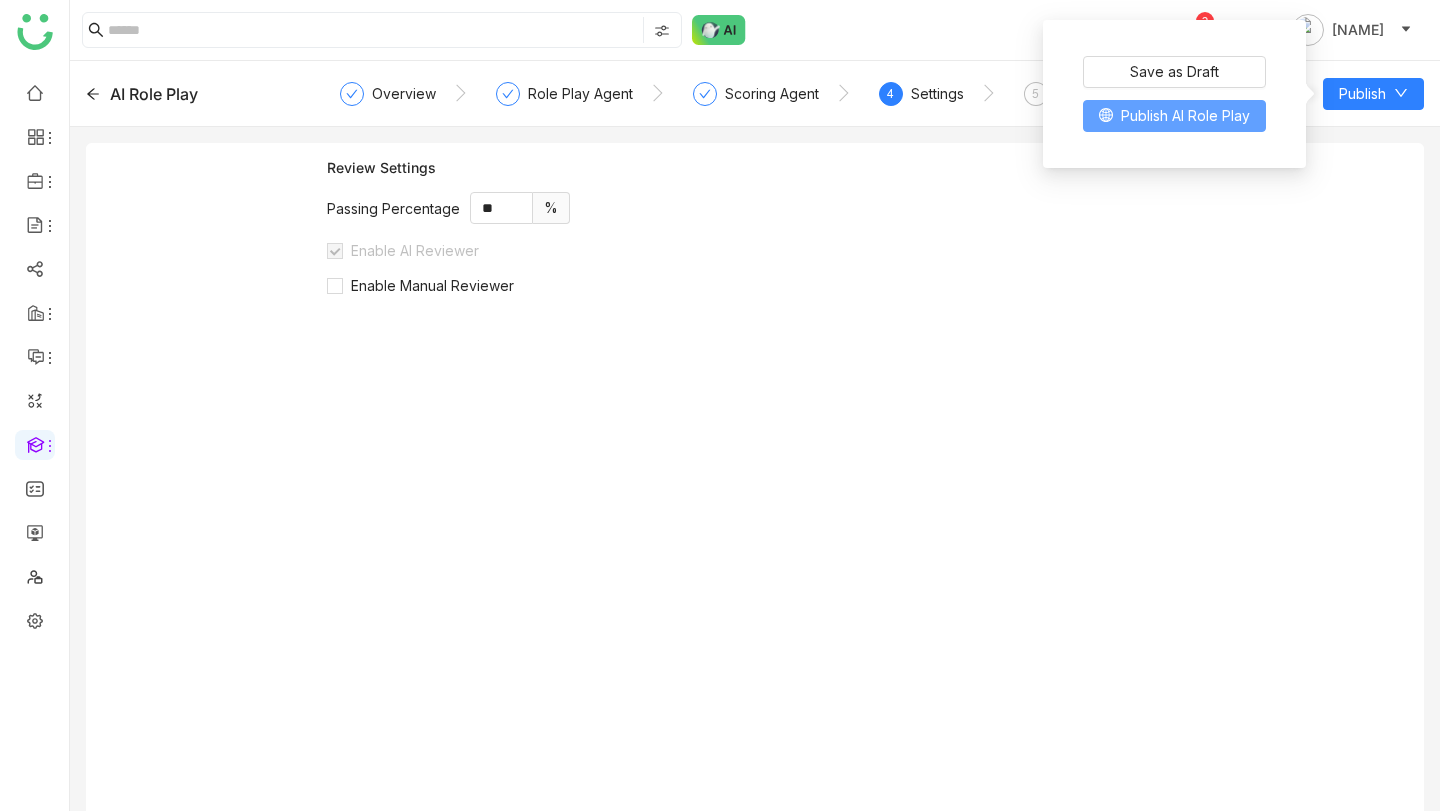 click on "Publish AI Role Play" at bounding box center [1185, 116] 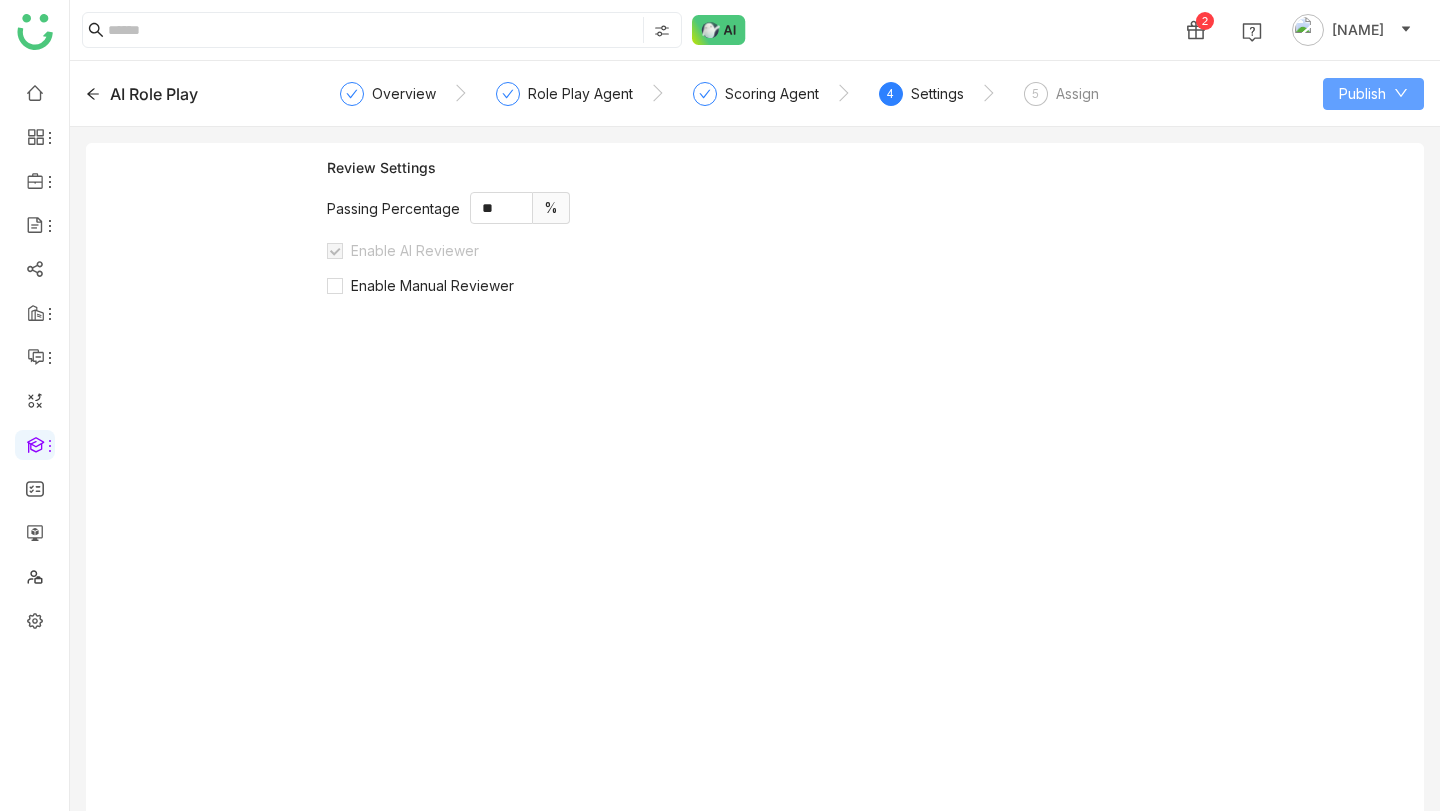 click on "Publish" 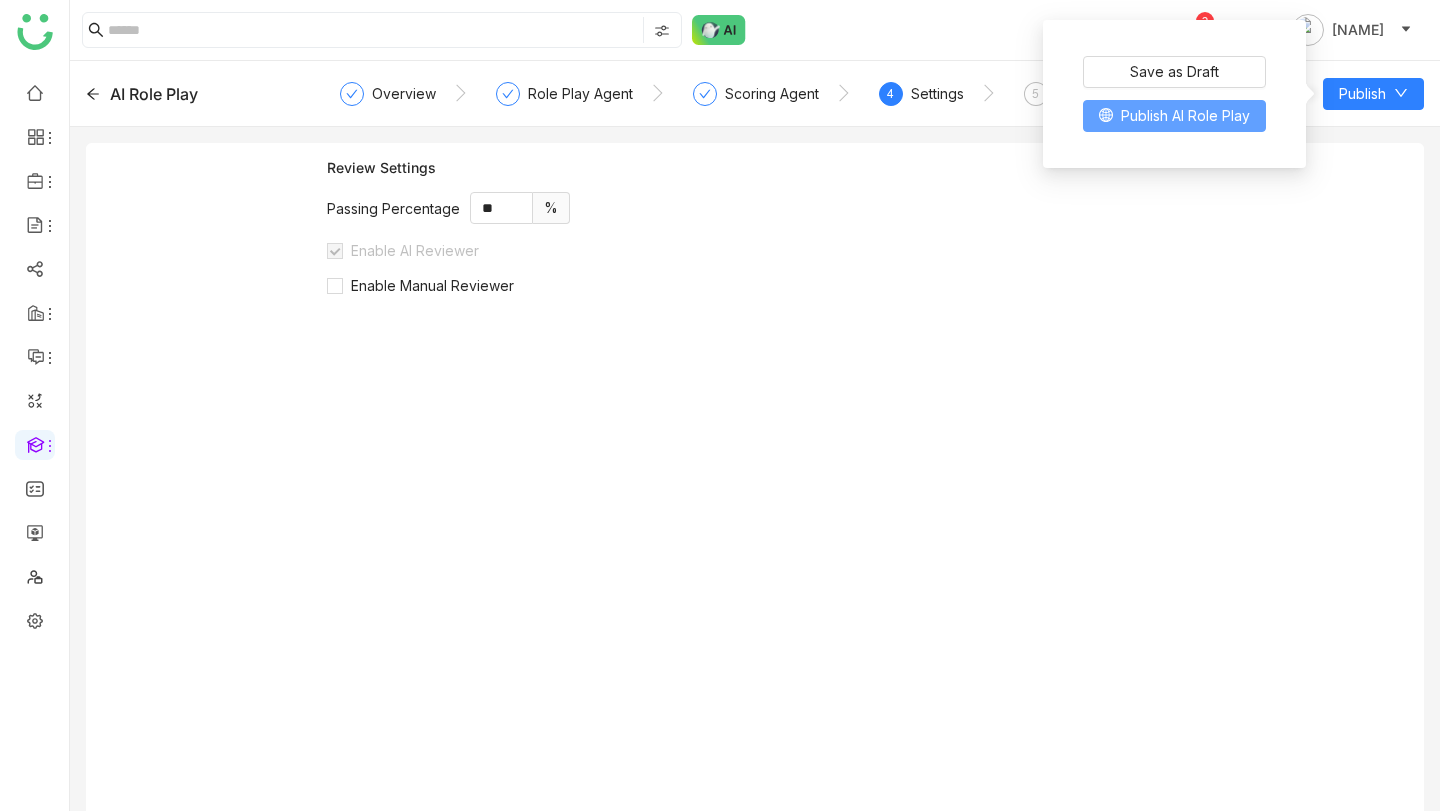 click on "Publish AI Role Play" at bounding box center [1185, 116] 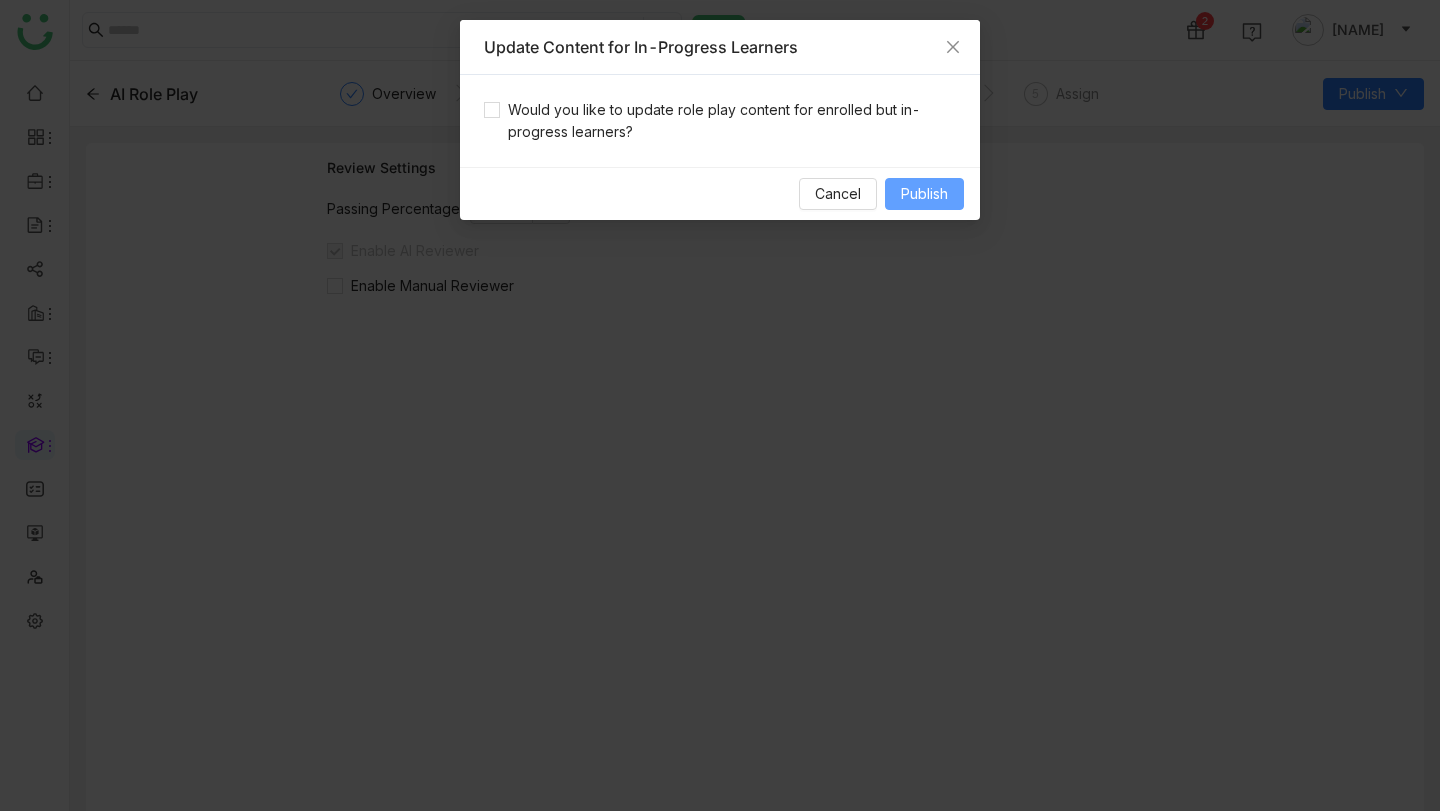 click on "Publish" at bounding box center (924, 194) 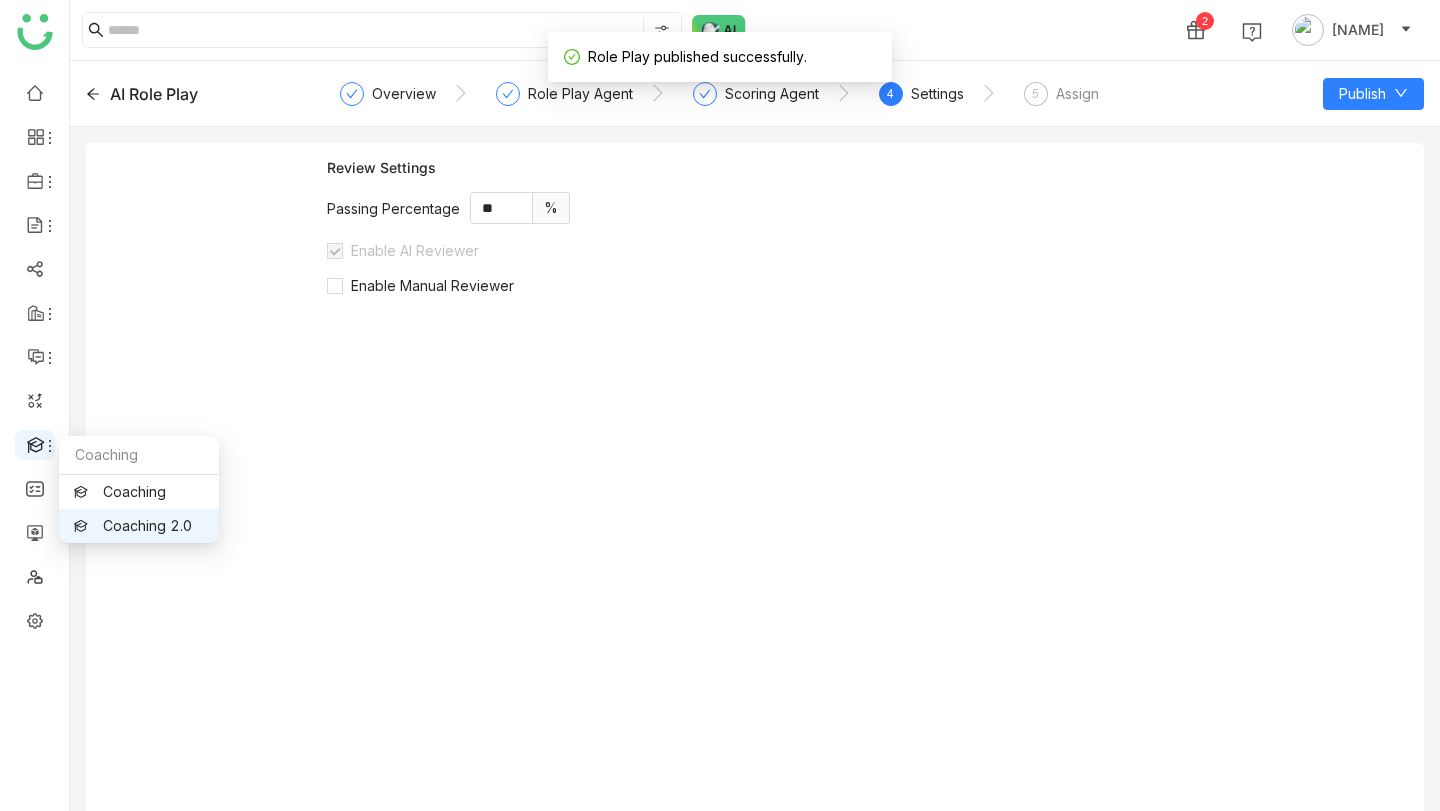 click 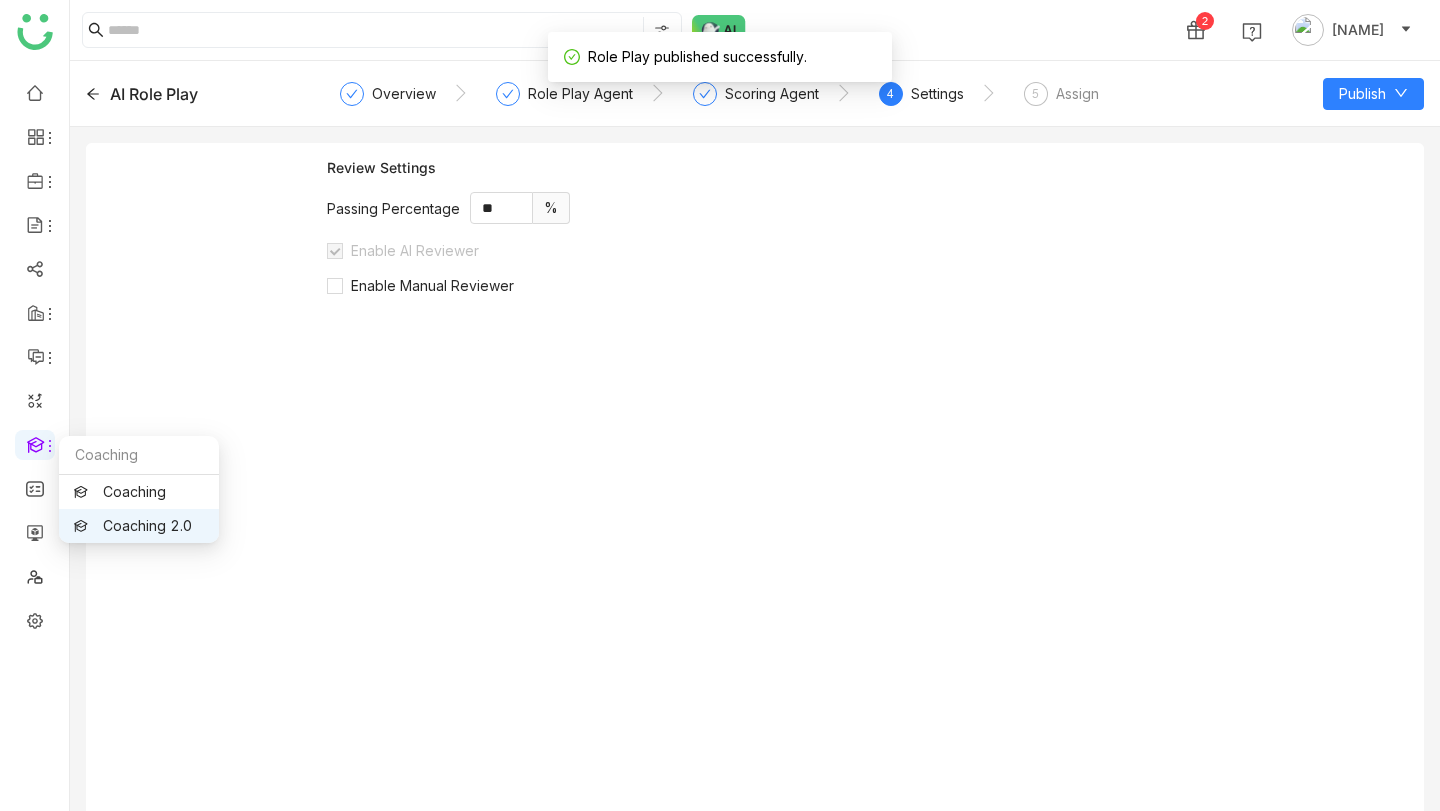 click on "Coaching 2.0" at bounding box center [139, 526] 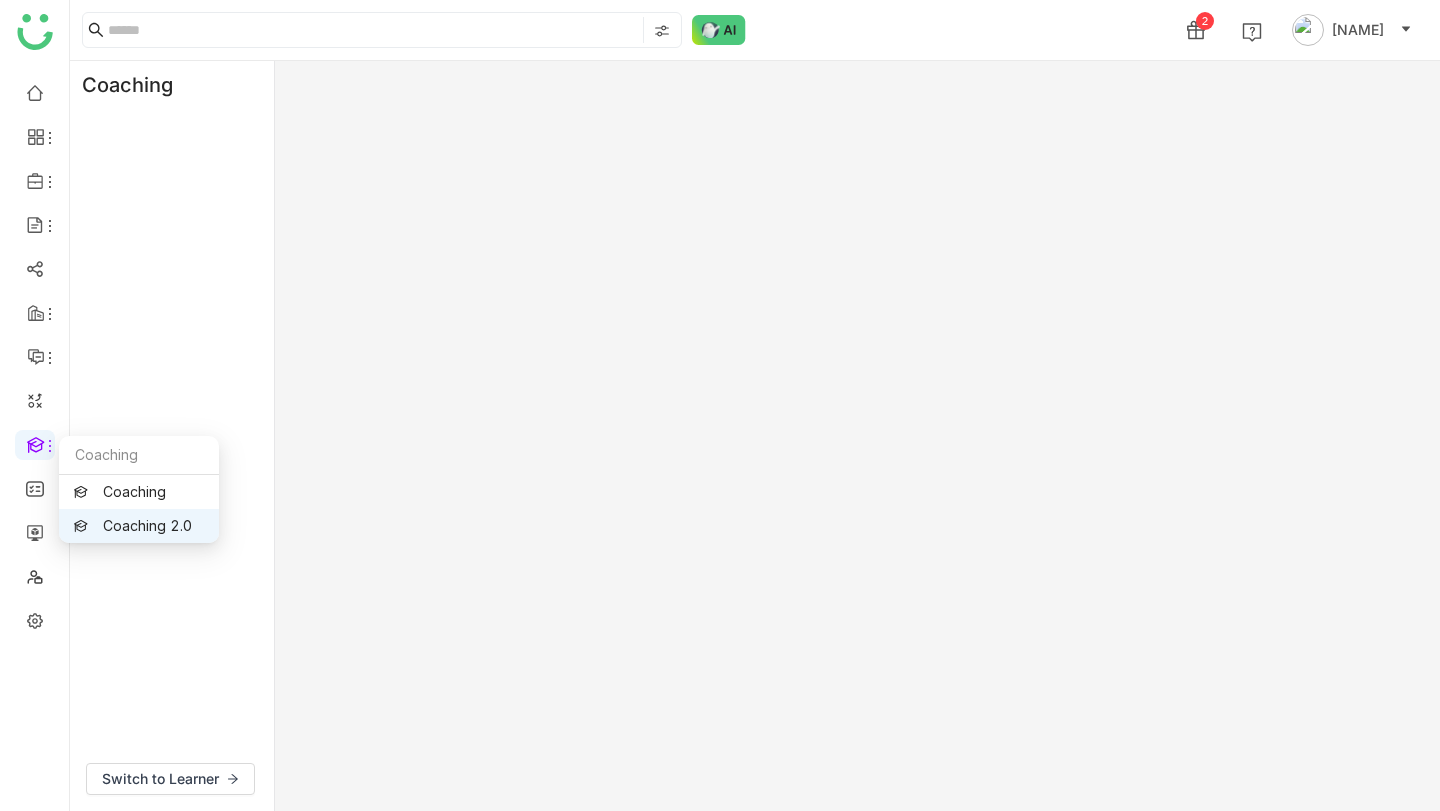 click on "Coaching 2.0" at bounding box center [139, 526] 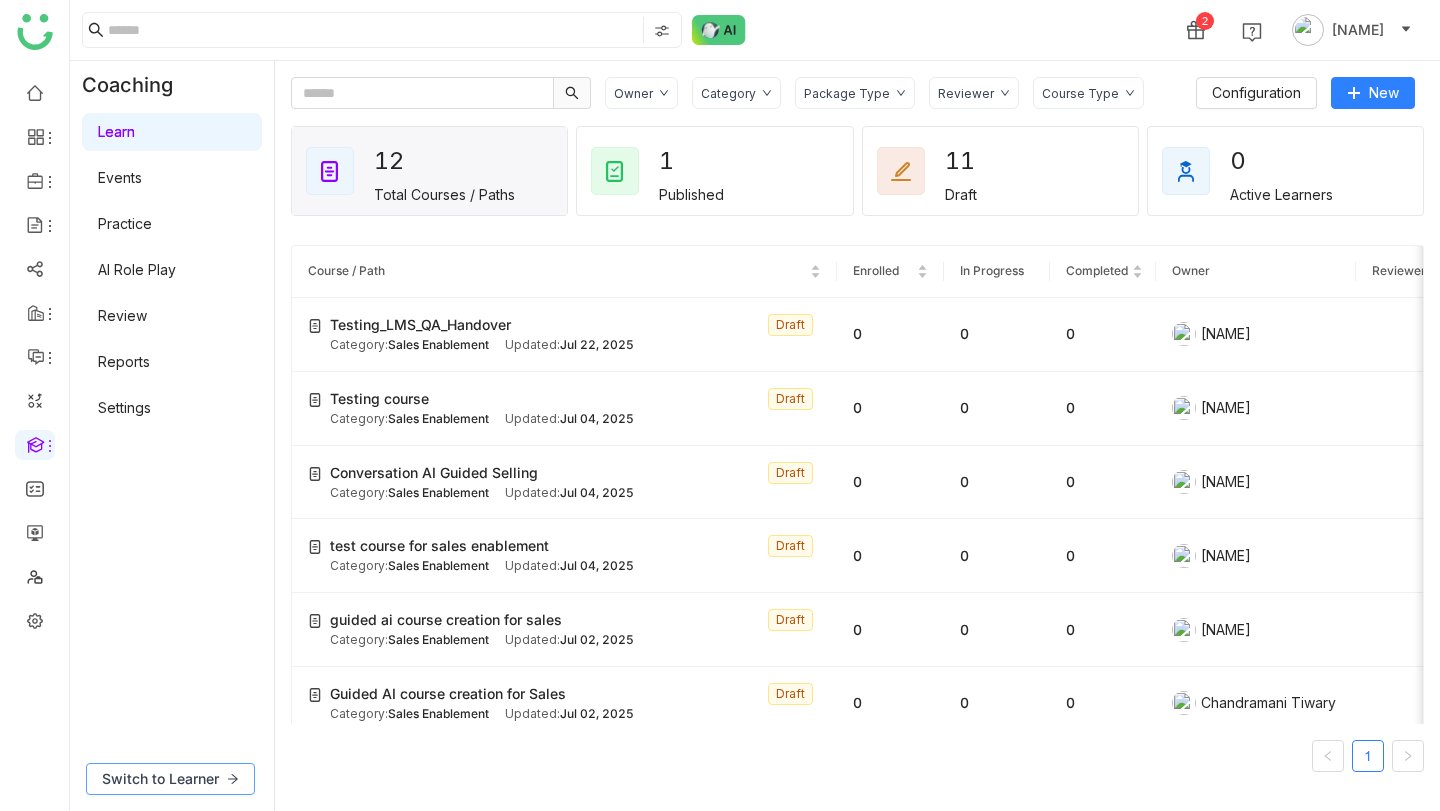 click on "Switch to Learner" 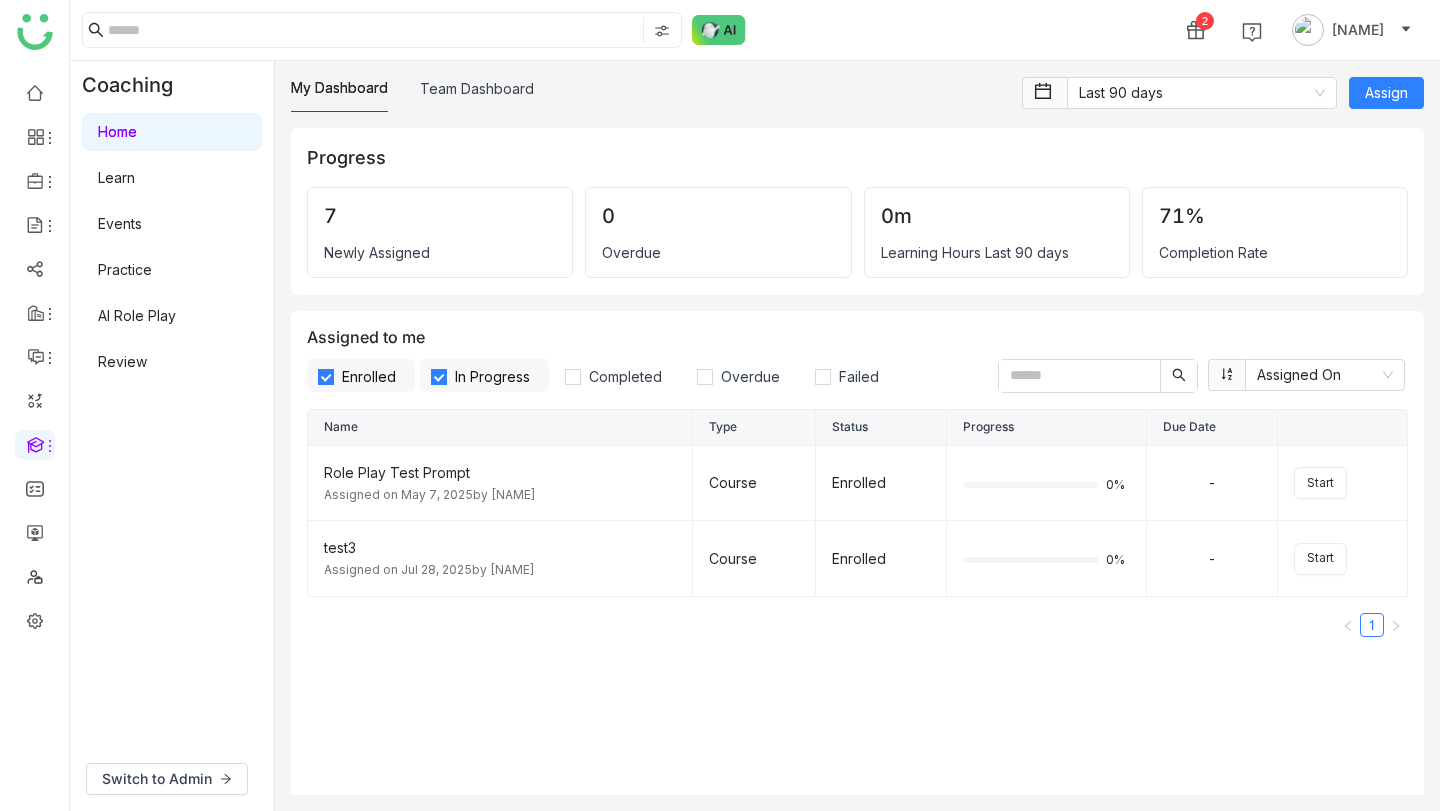 click on "AI Role Play" at bounding box center [137, 315] 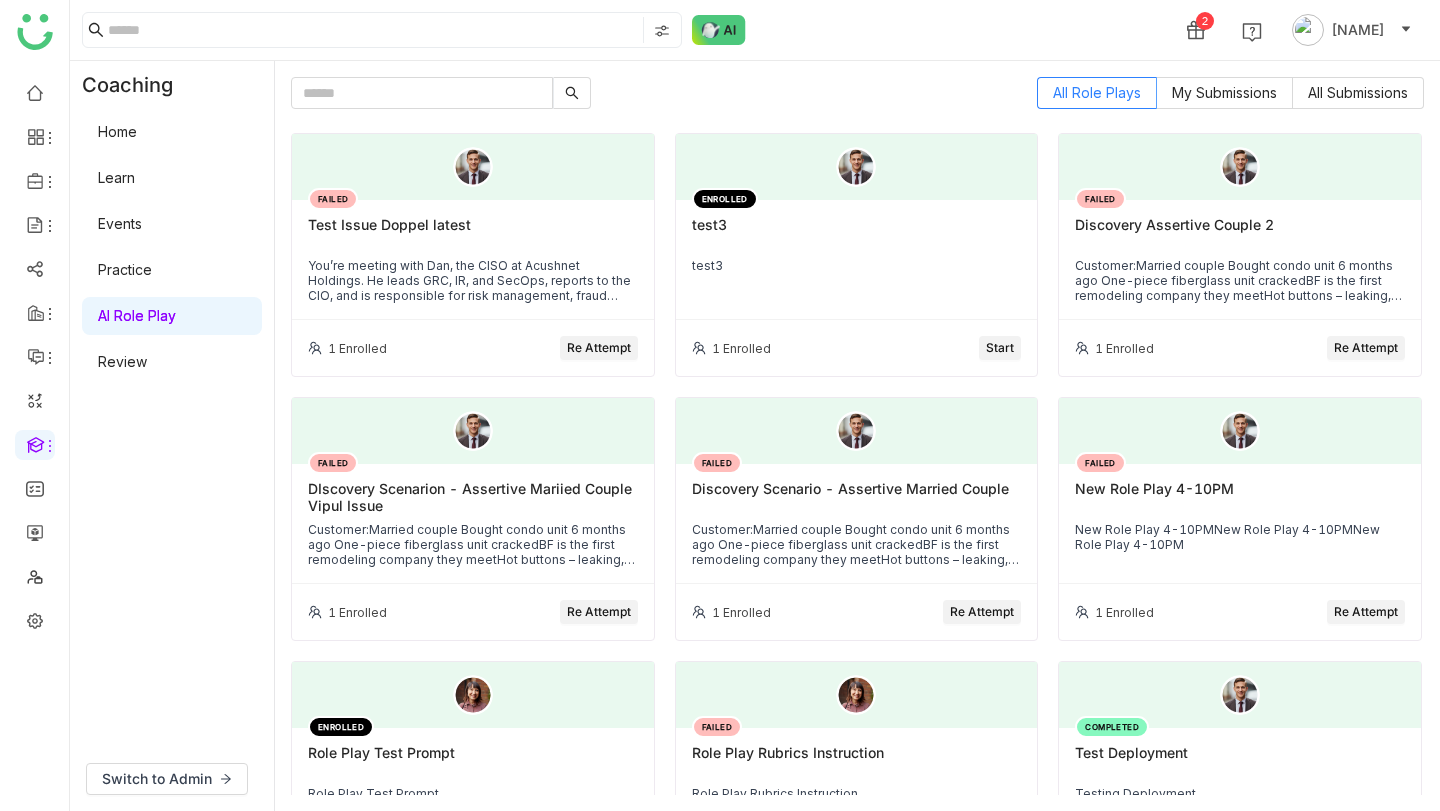 click on "Practice" at bounding box center [125, 269] 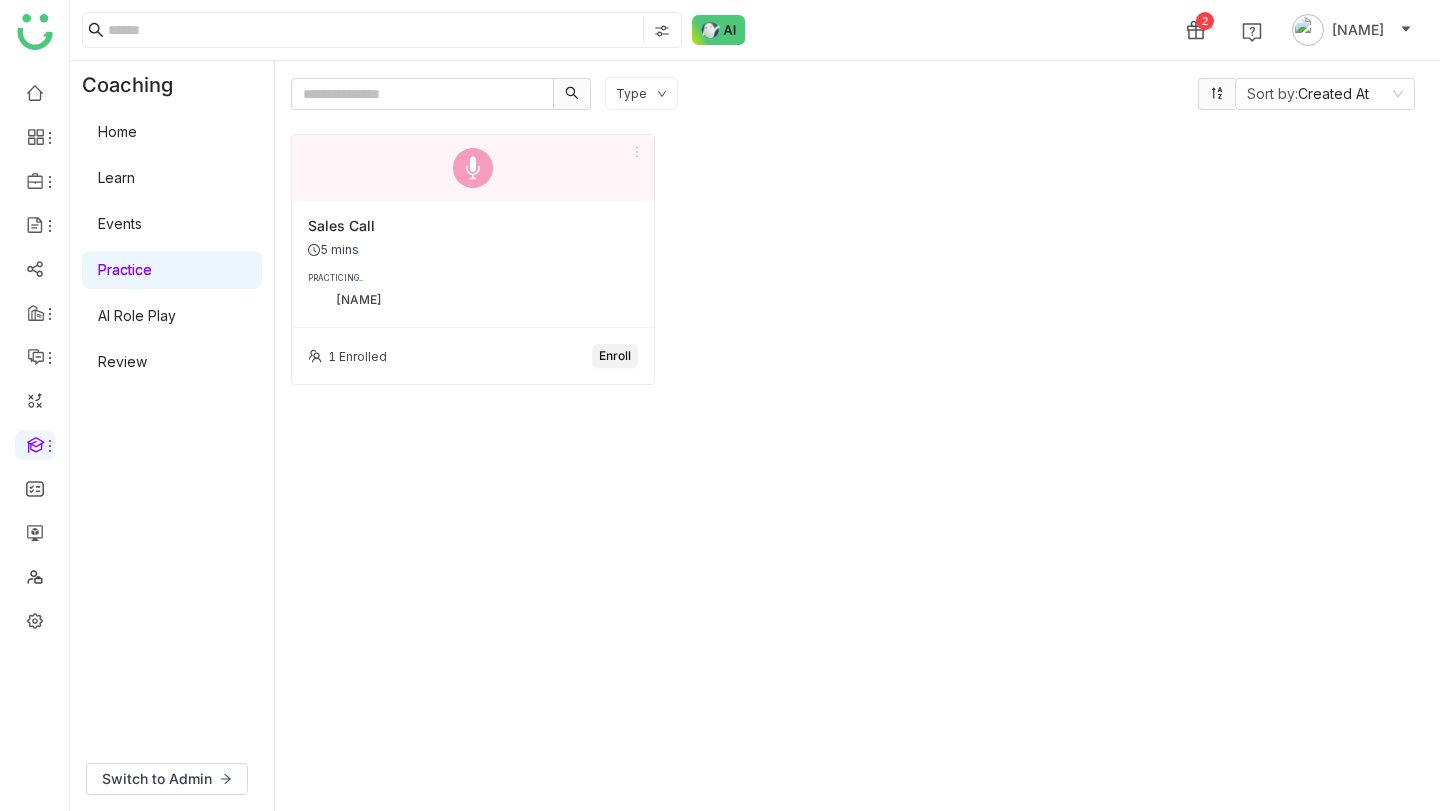 click on "AI Role Play" at bounding box center (137, 315) 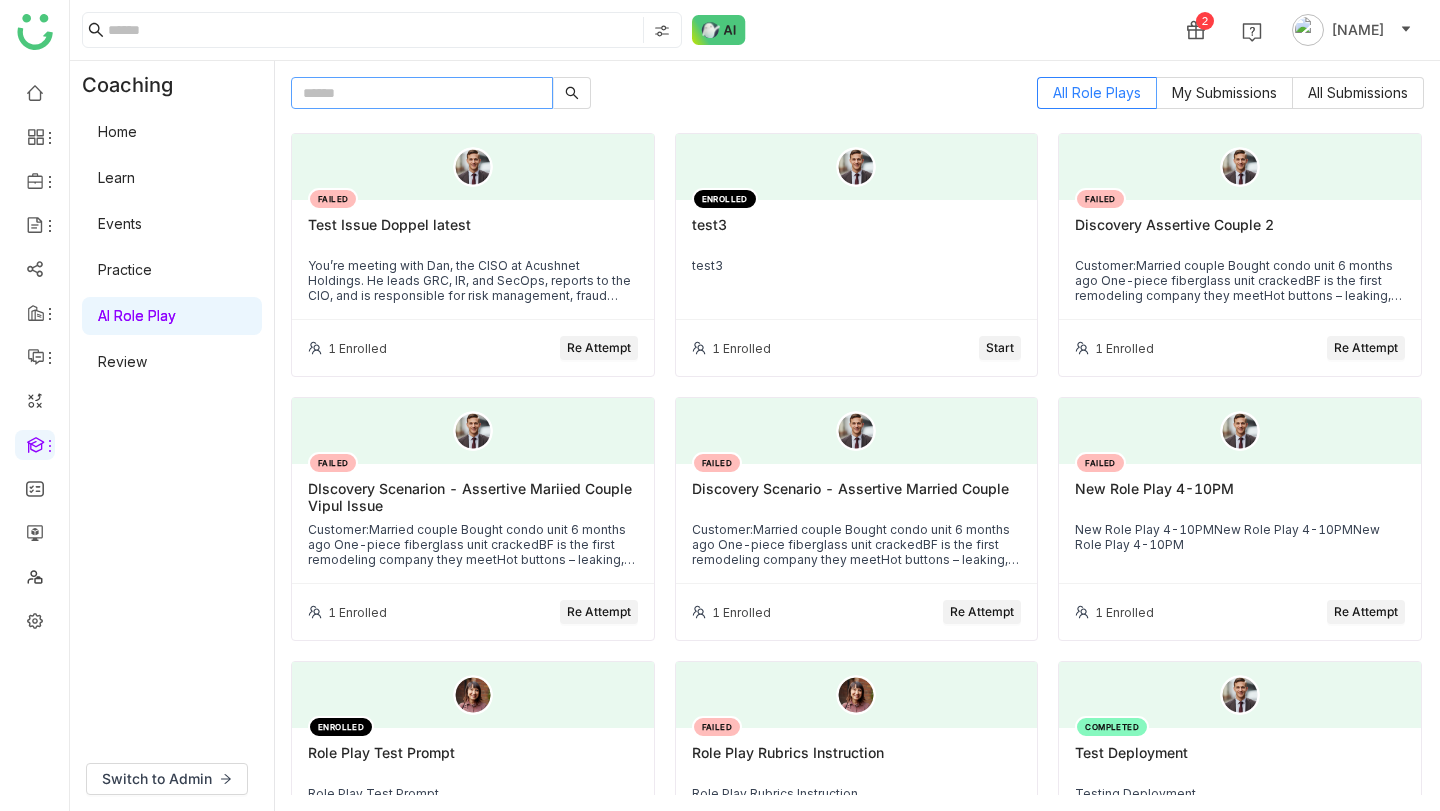 click 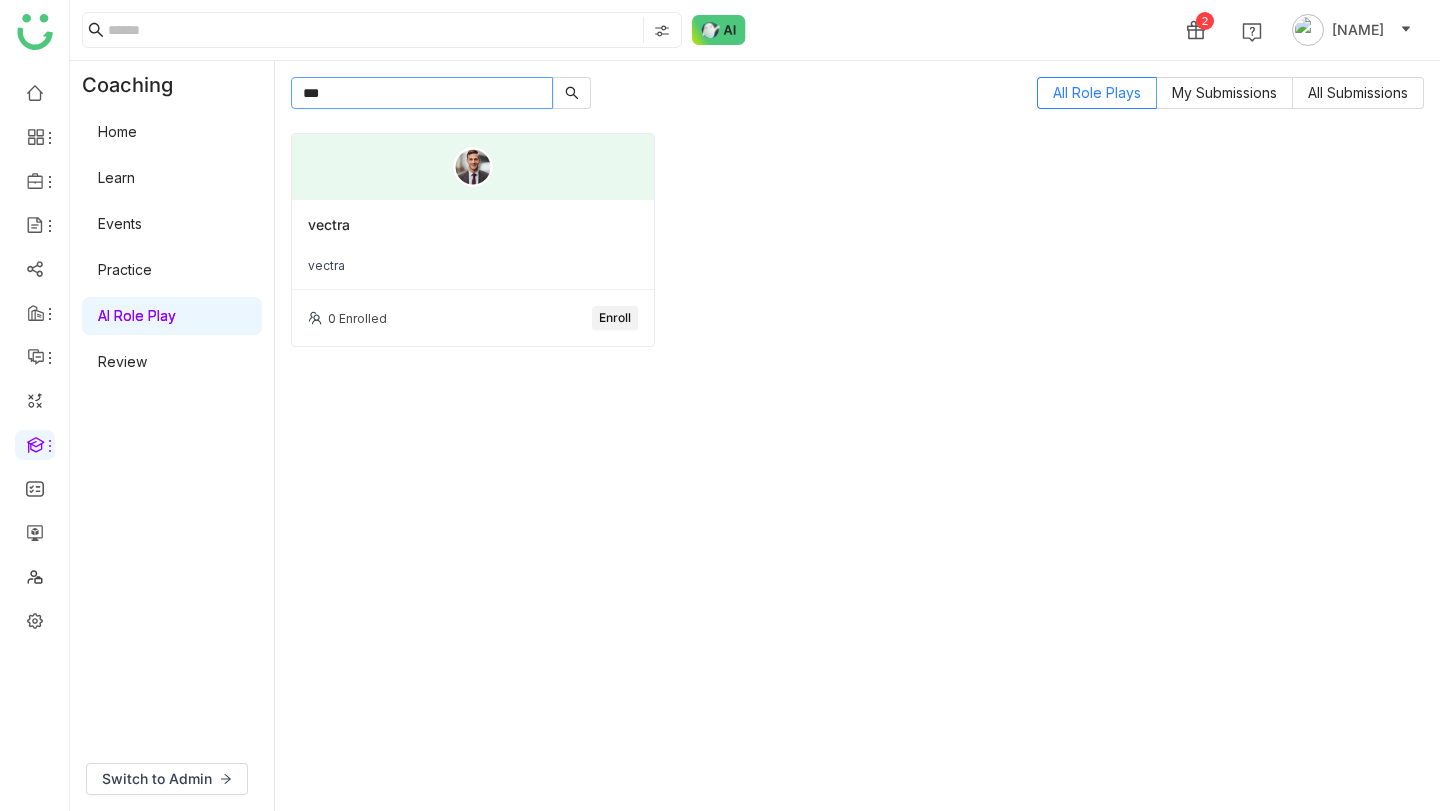 type on "***" 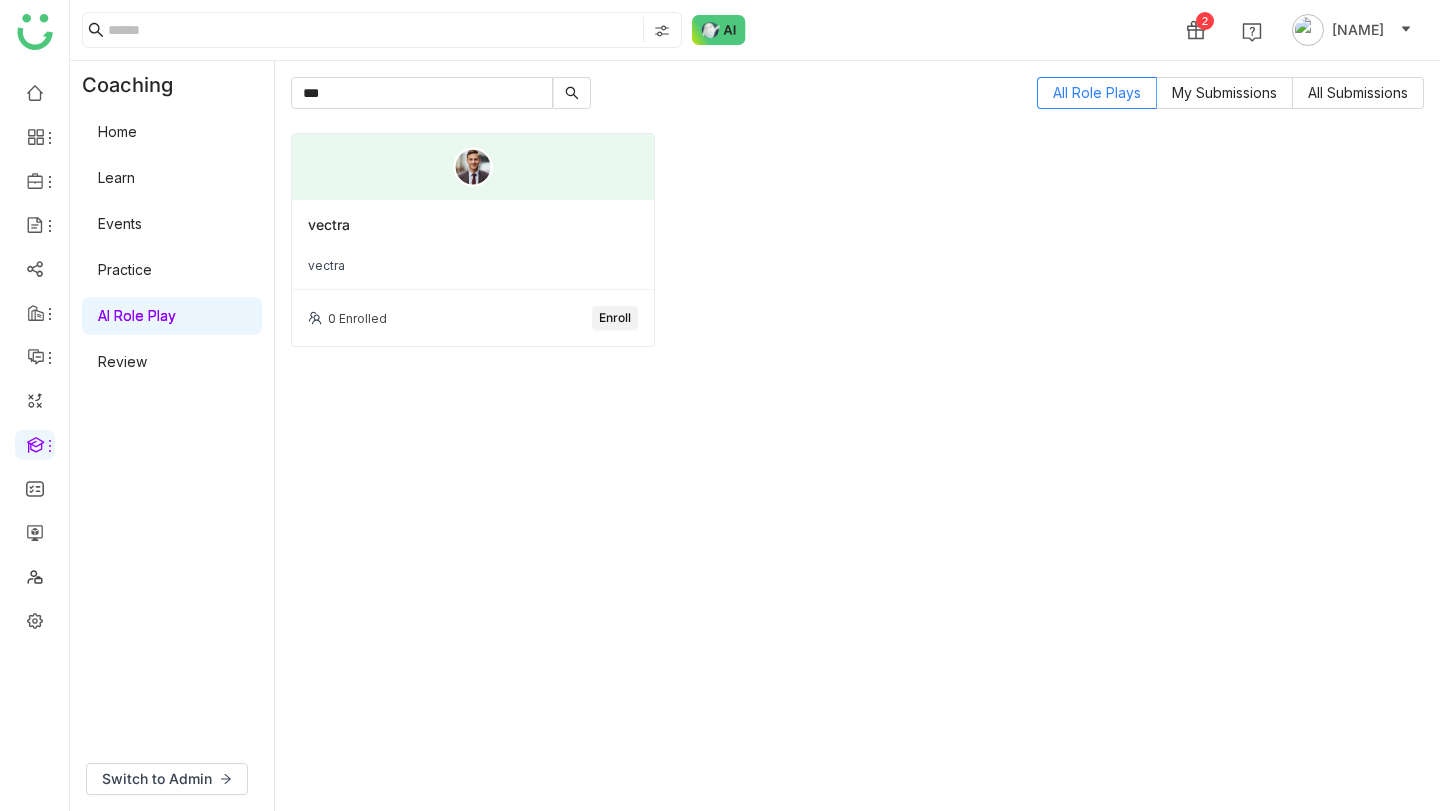 click on "Enroll" 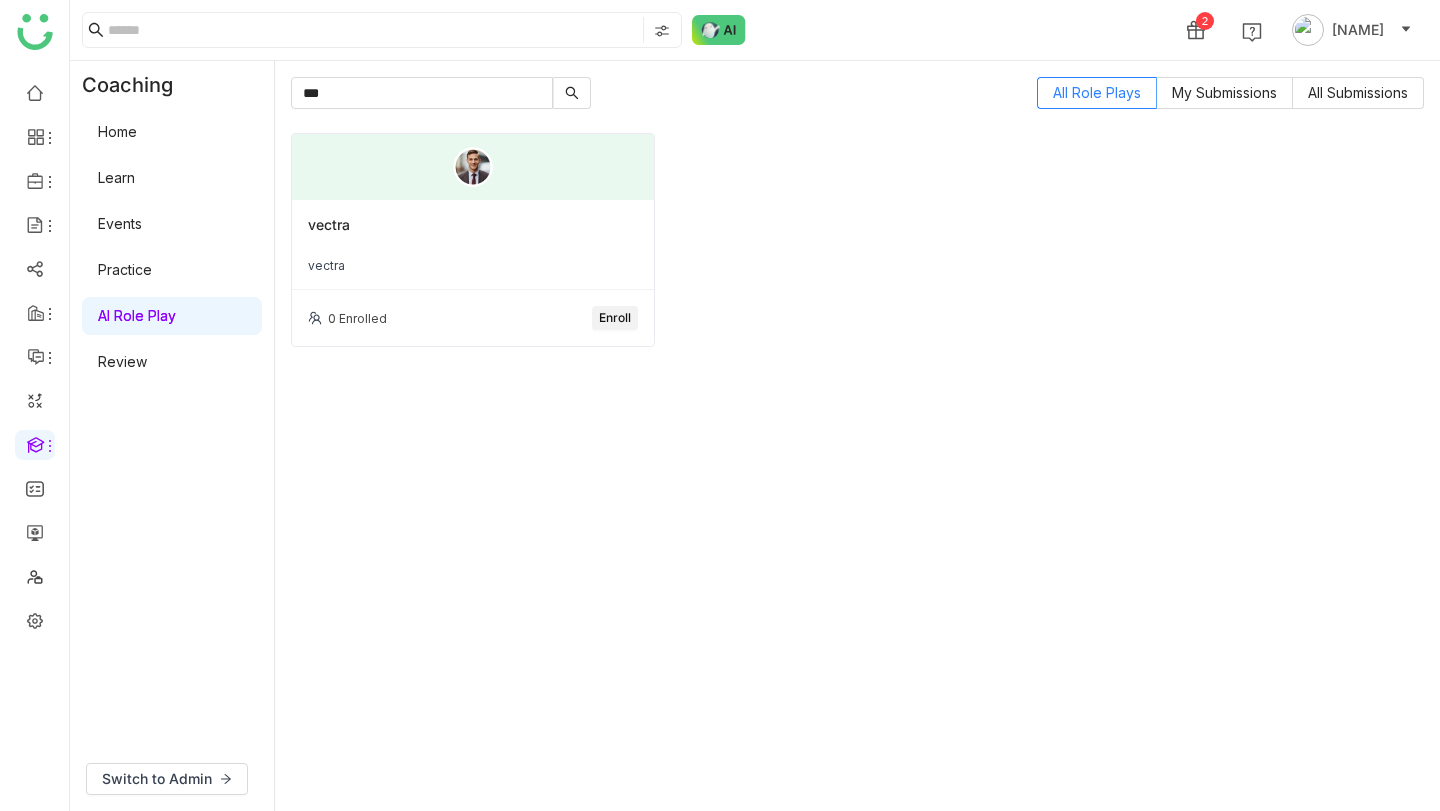 click on "vectra" 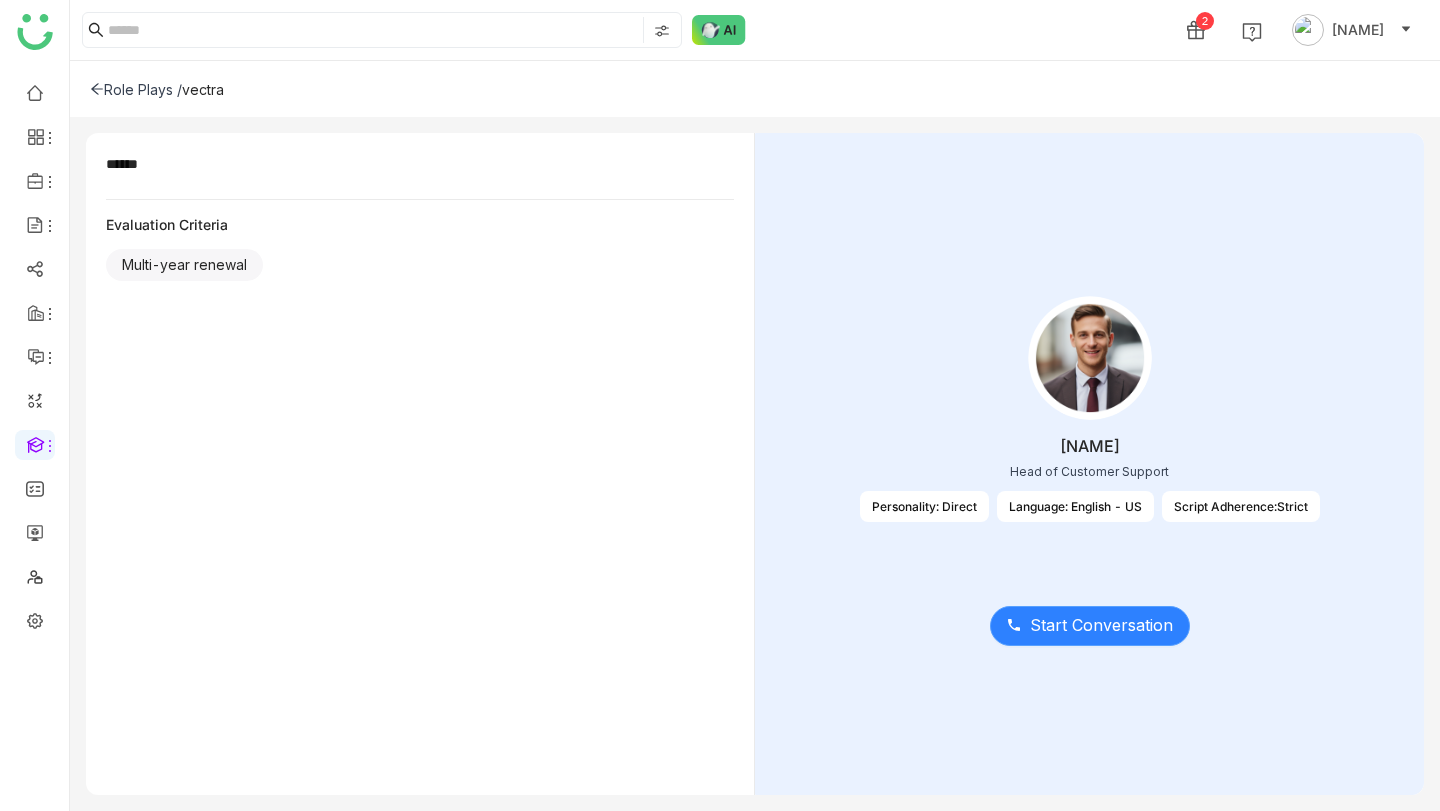 click on "Start Conversation" 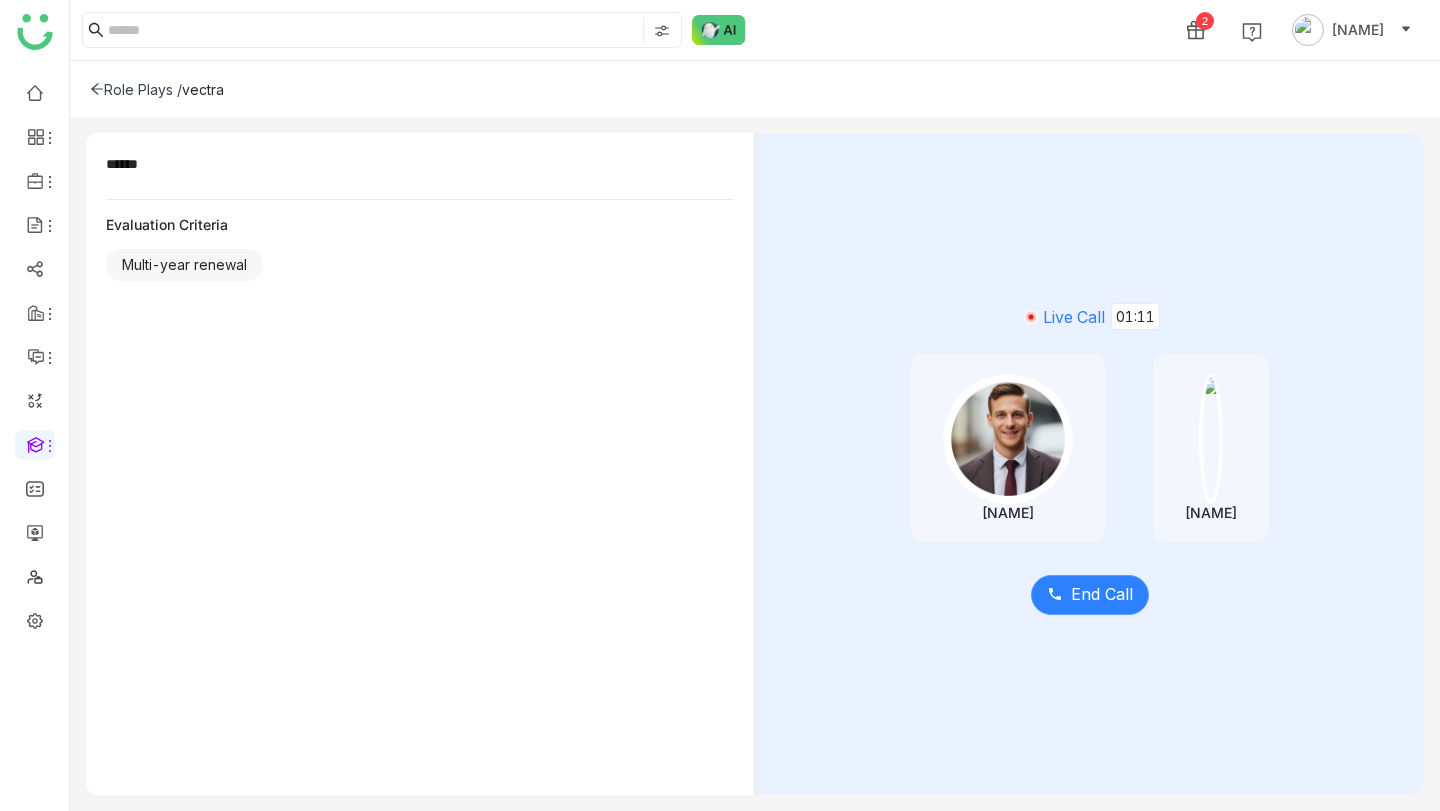click on "End Call" 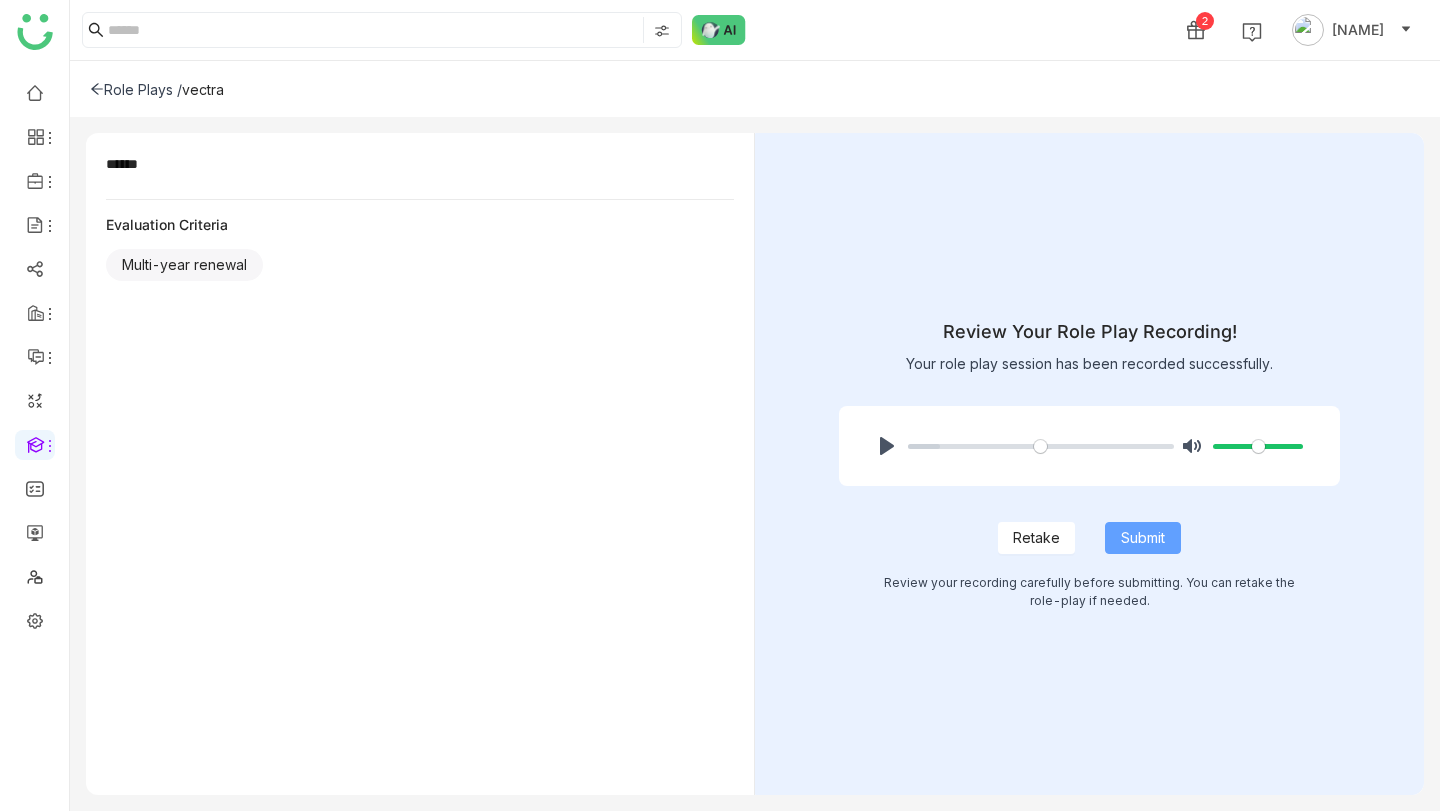 click on "Submit" 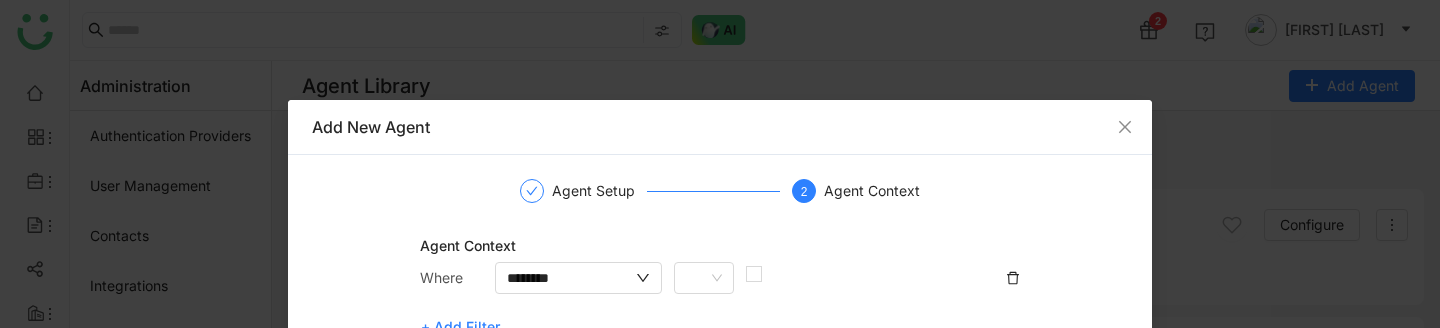 scroll, scrollTop: 0, scrollLeft: 0, axis: both 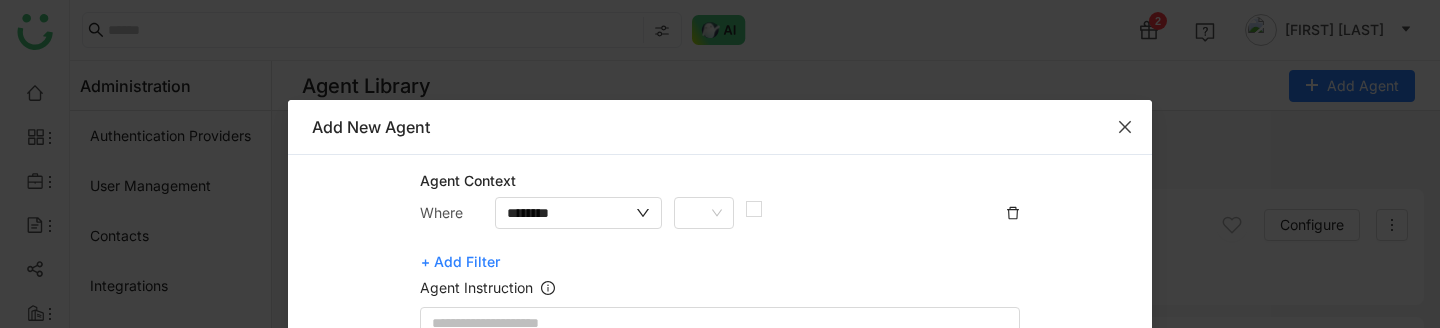 click 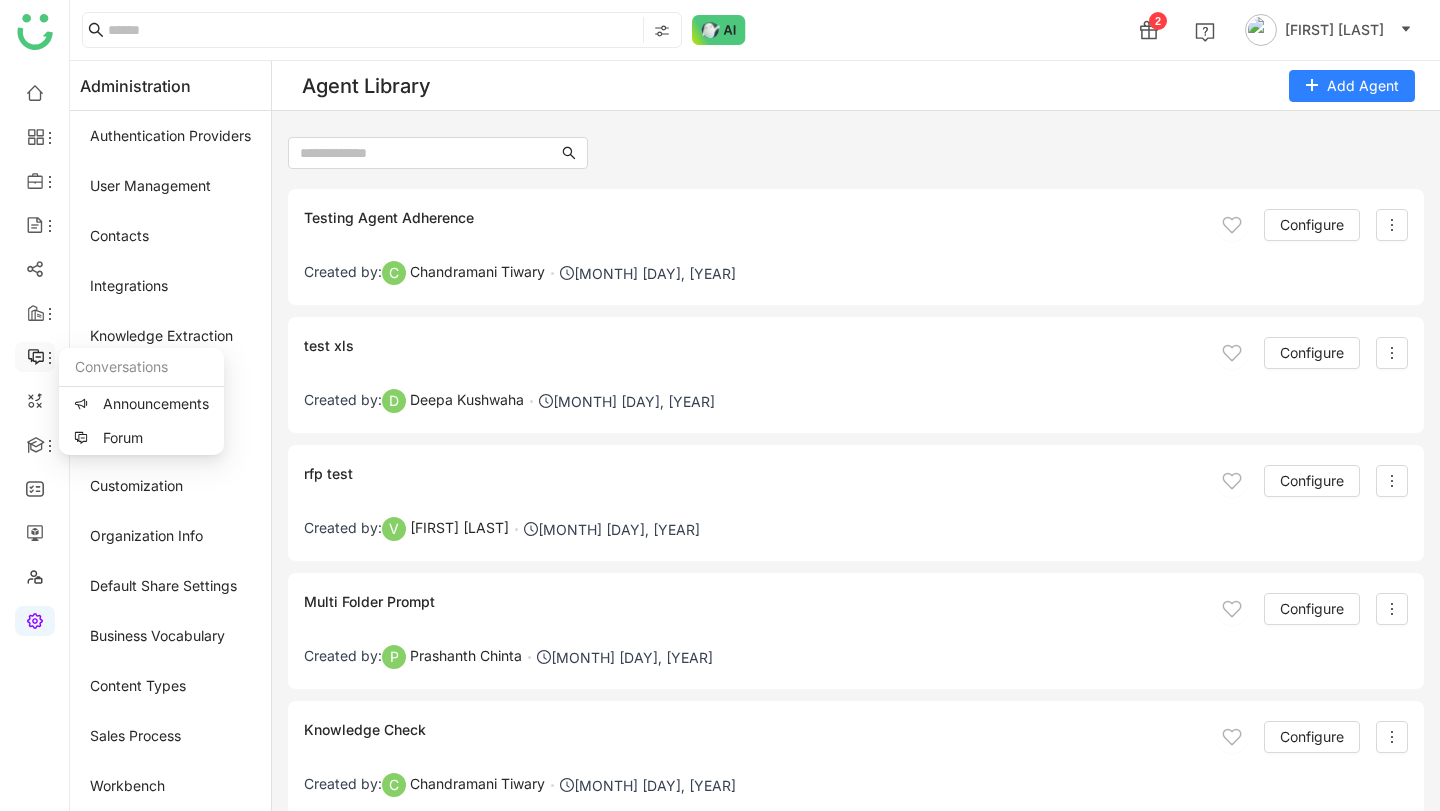 click 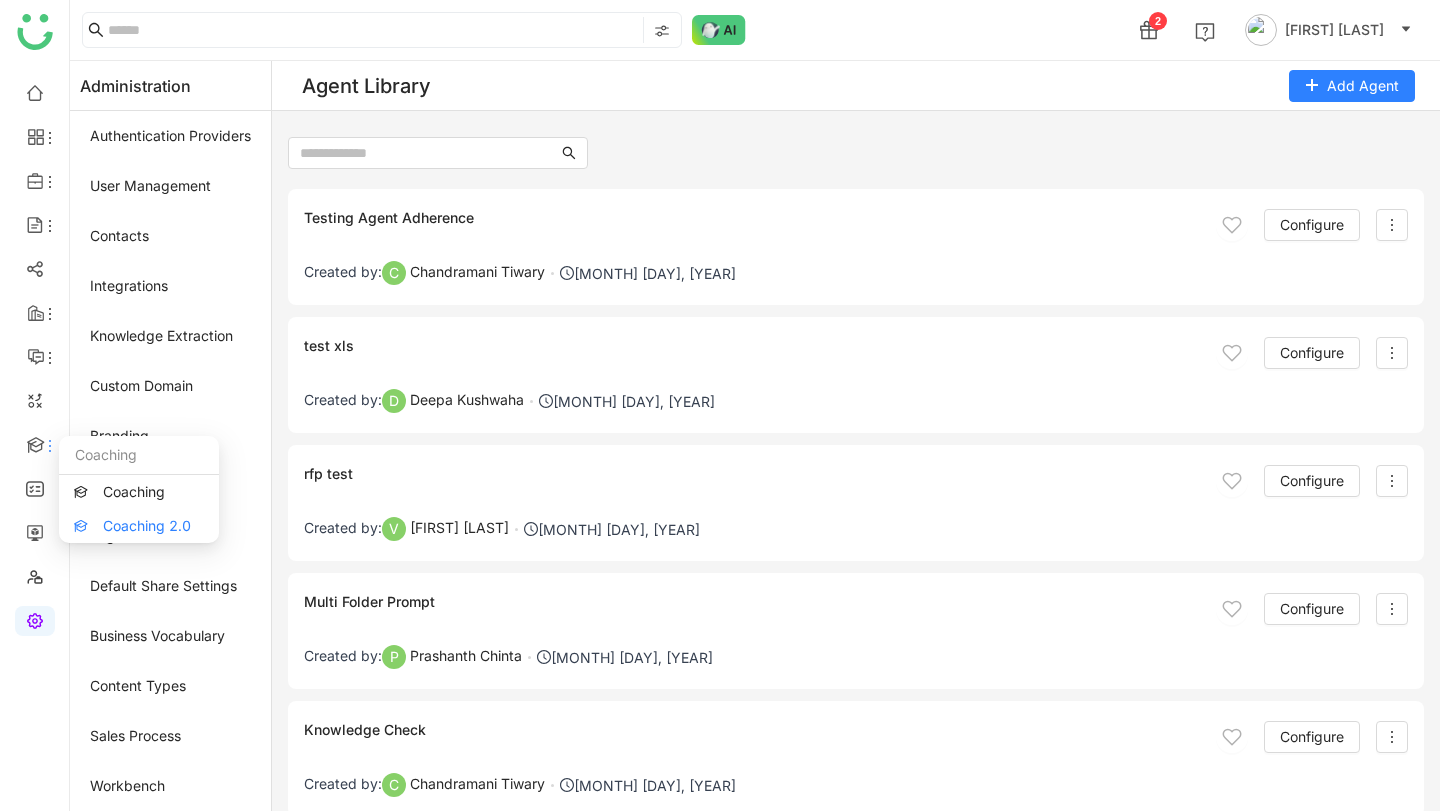 click on "Coaching 2.0" at bounding box center [139, 526] 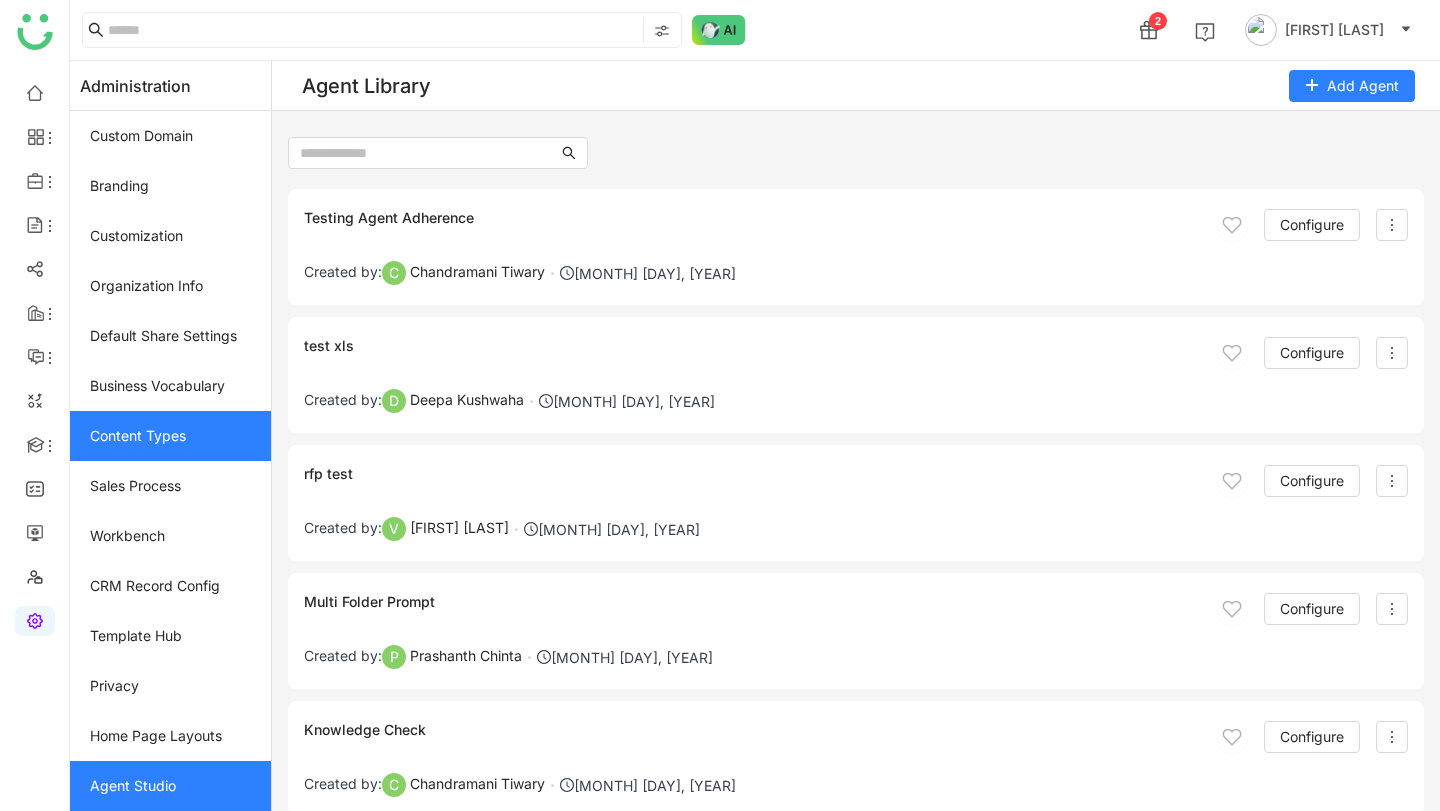 scroll, scrollTop: 0, scrollLeft: 0, axis: both 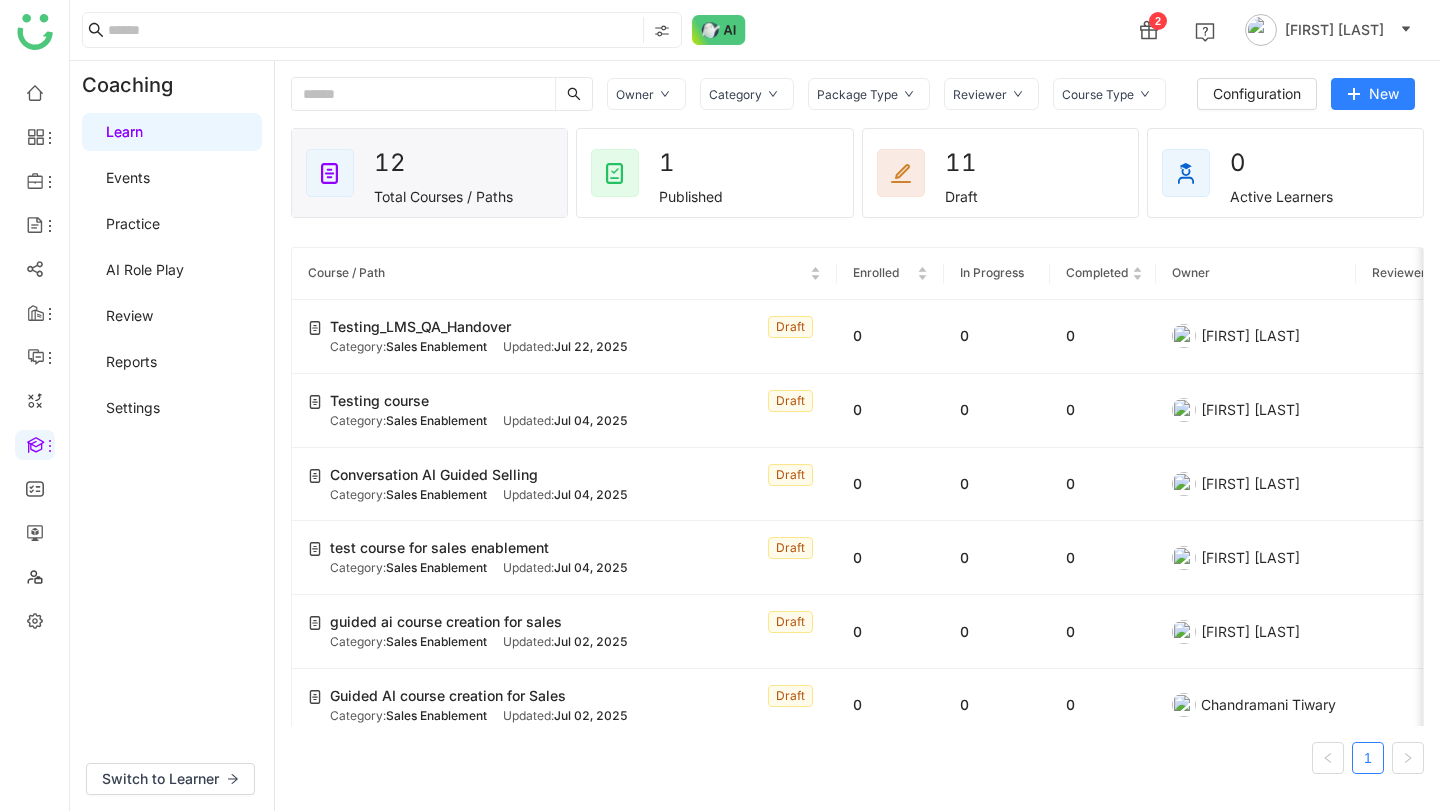 click on "Settings" at bounding box center [133, 407] 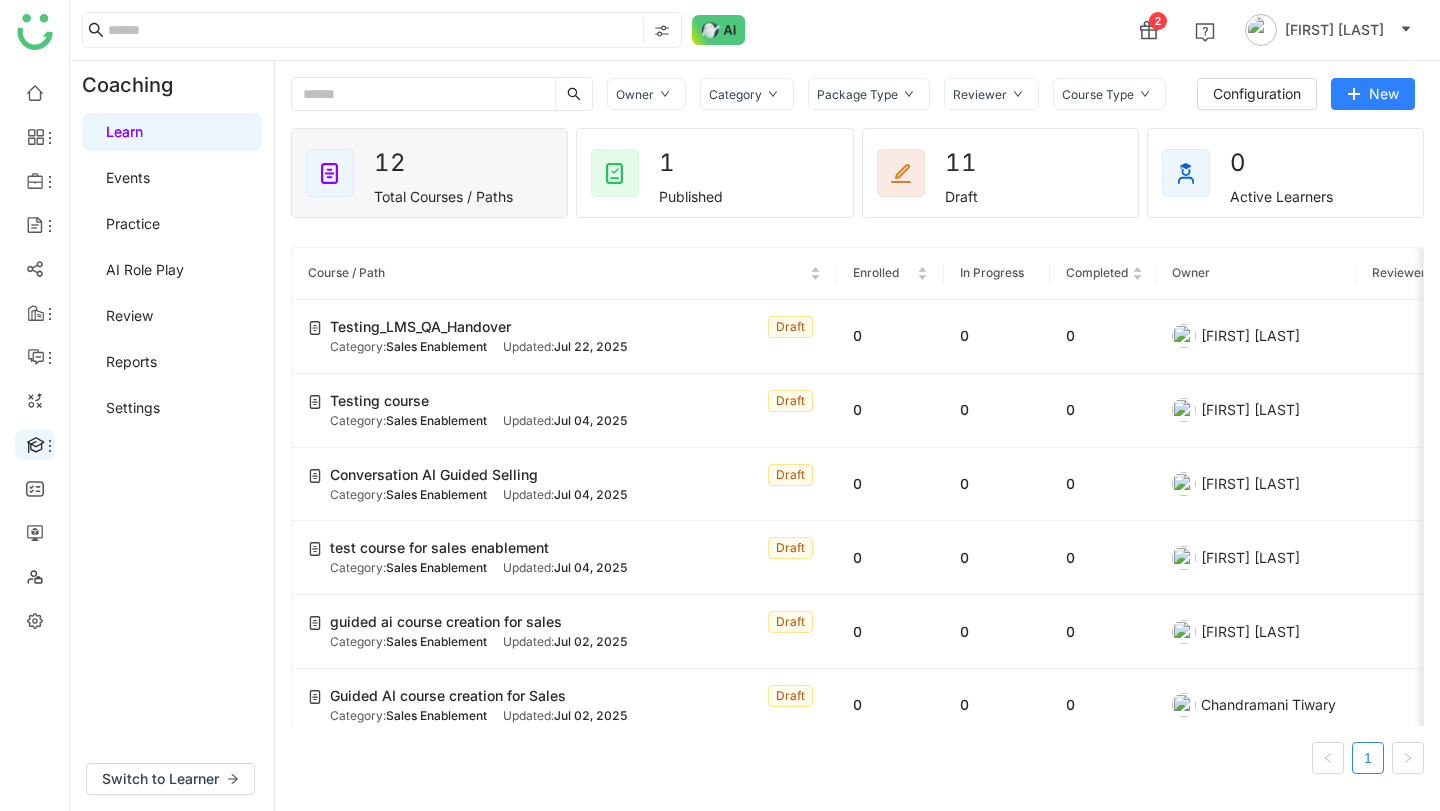 click 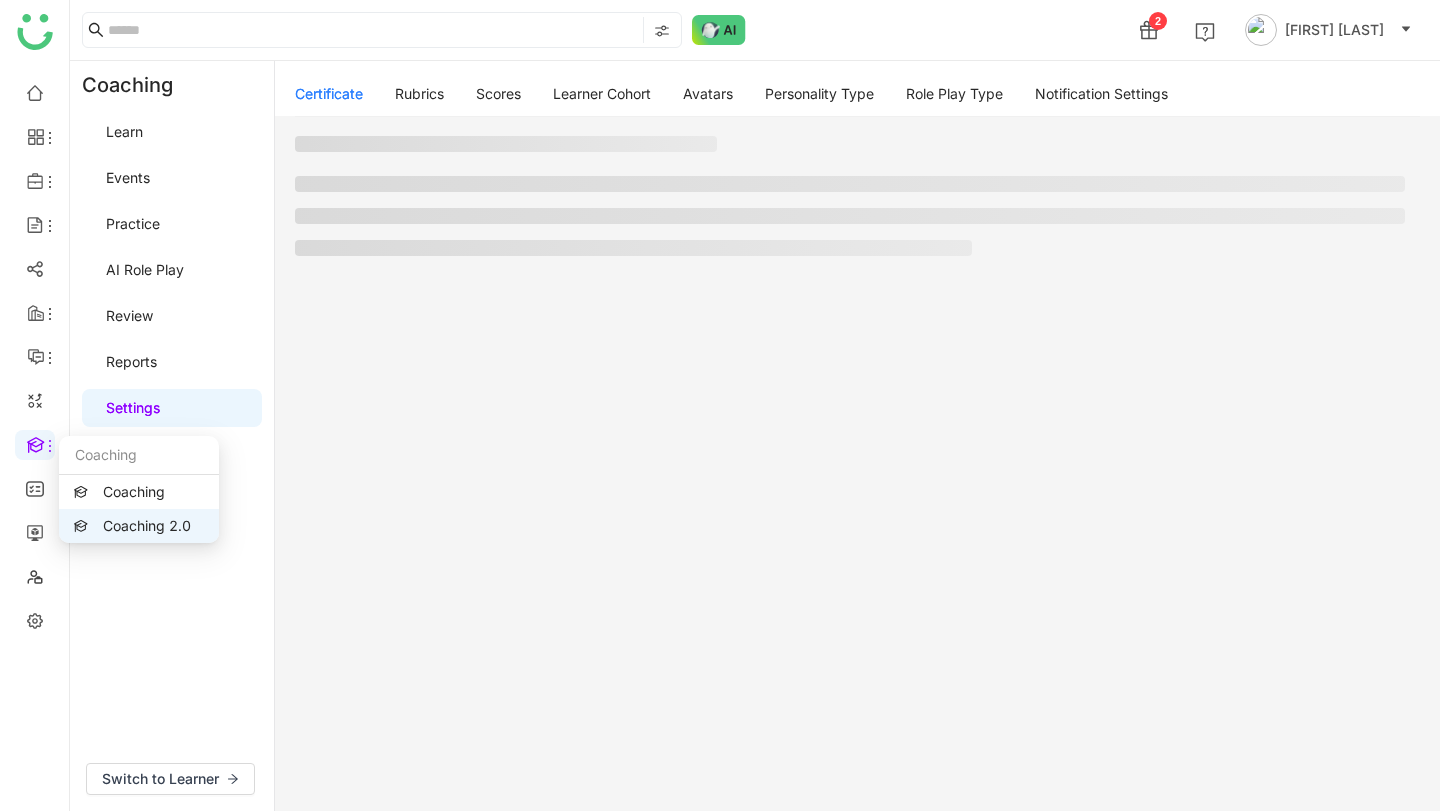 click on "Coaching 2.0" at bounding box center [139, 526] 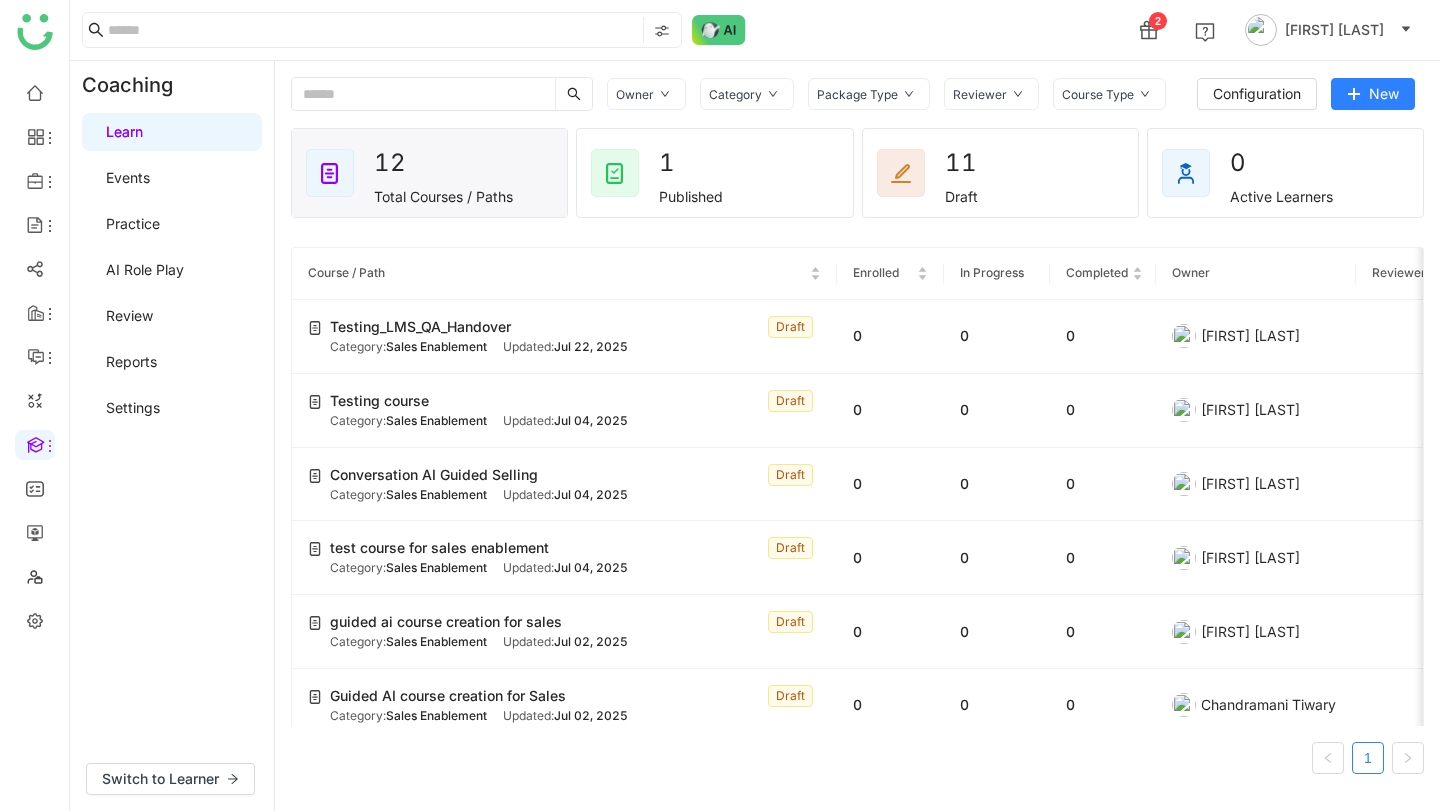 click on "Settings" at bounding box center (133, 407) 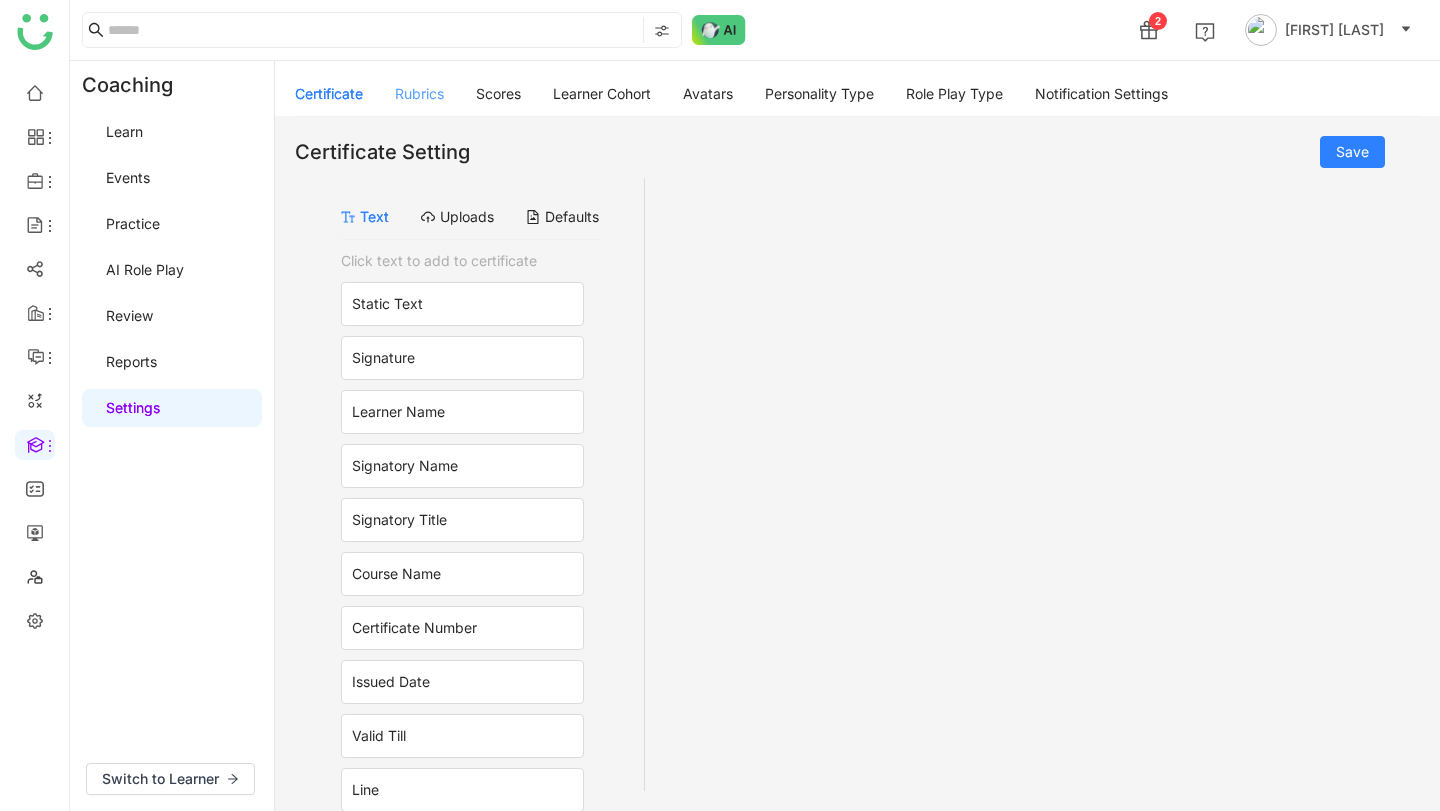 click on "Rubrics" at bounding box center (419, 93) 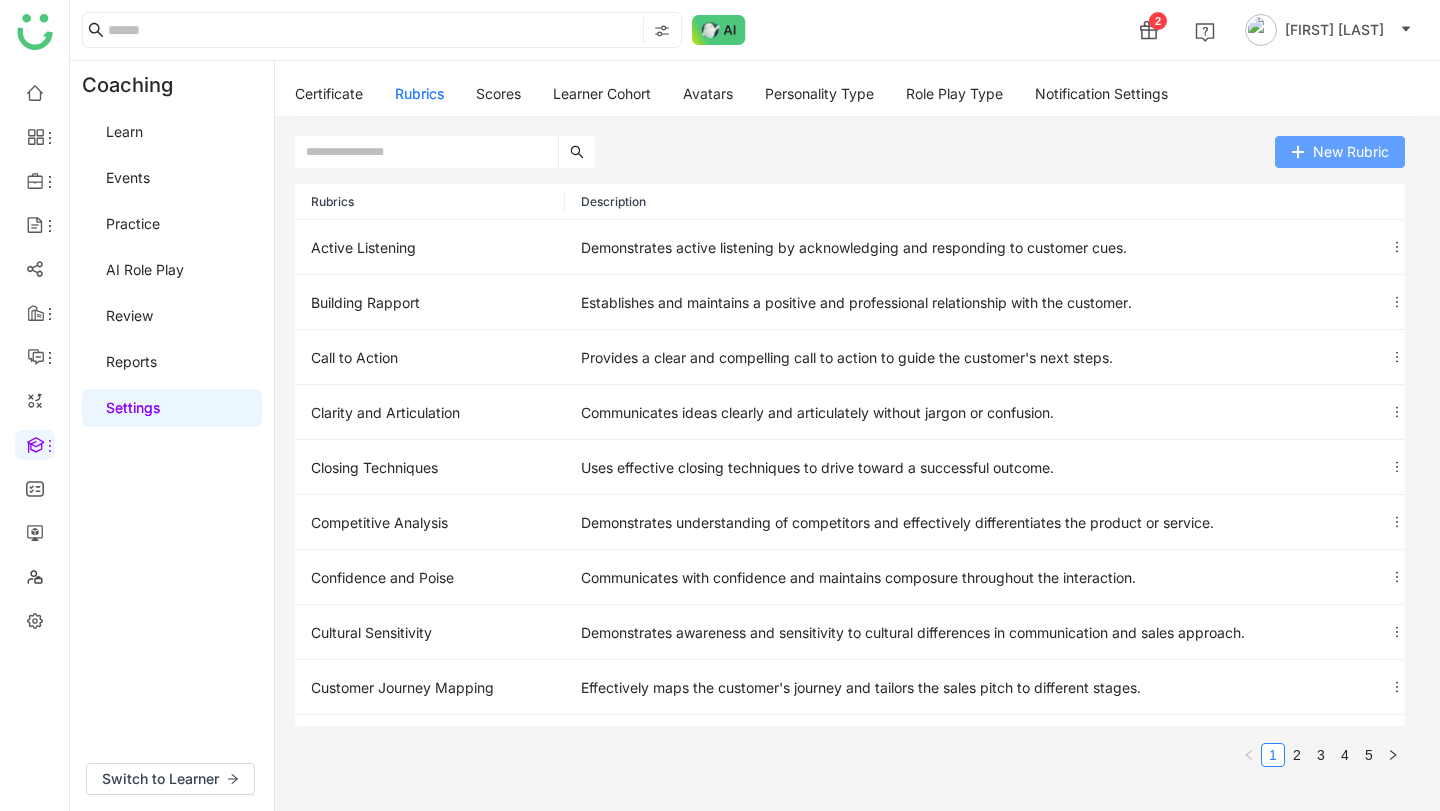 click on "New Rubric" 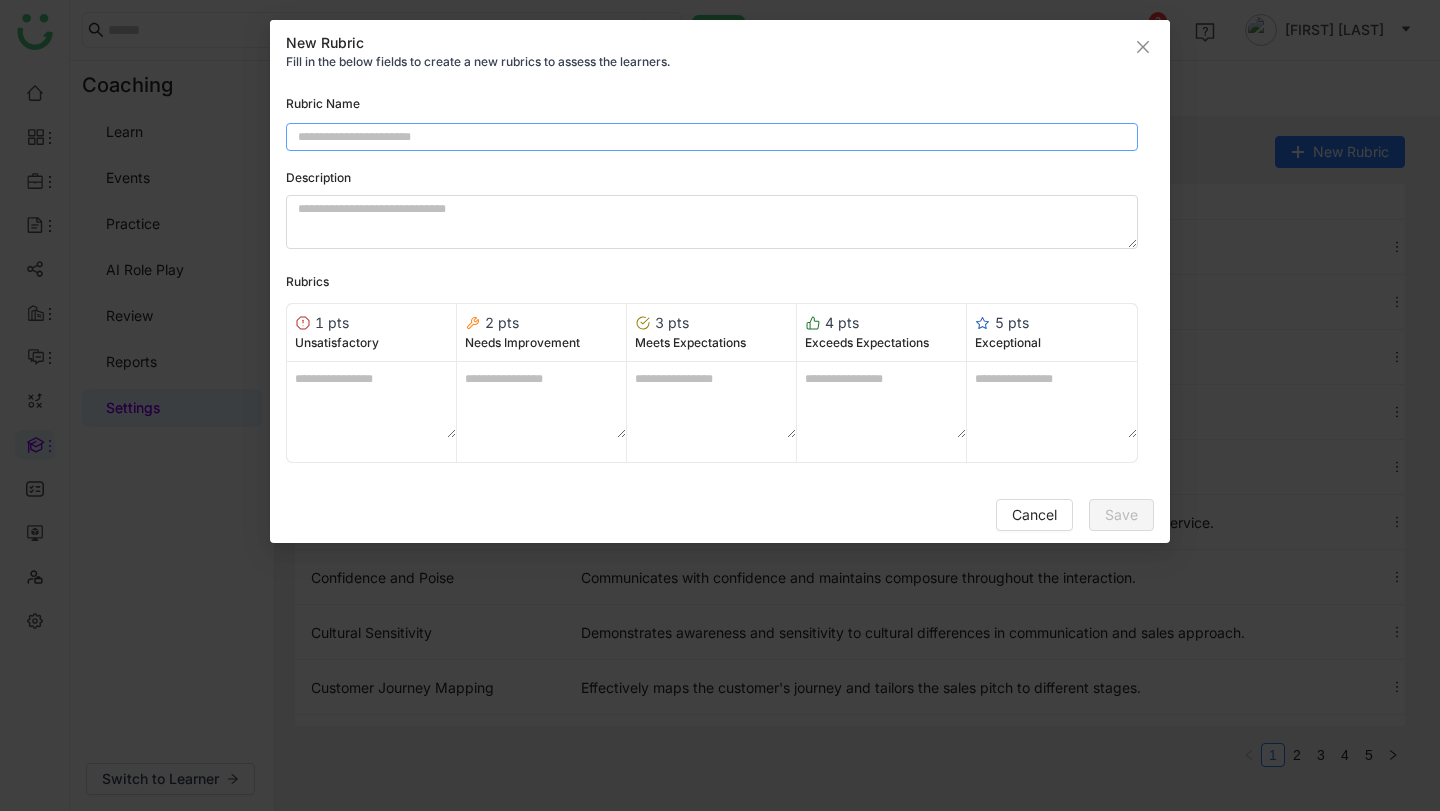click 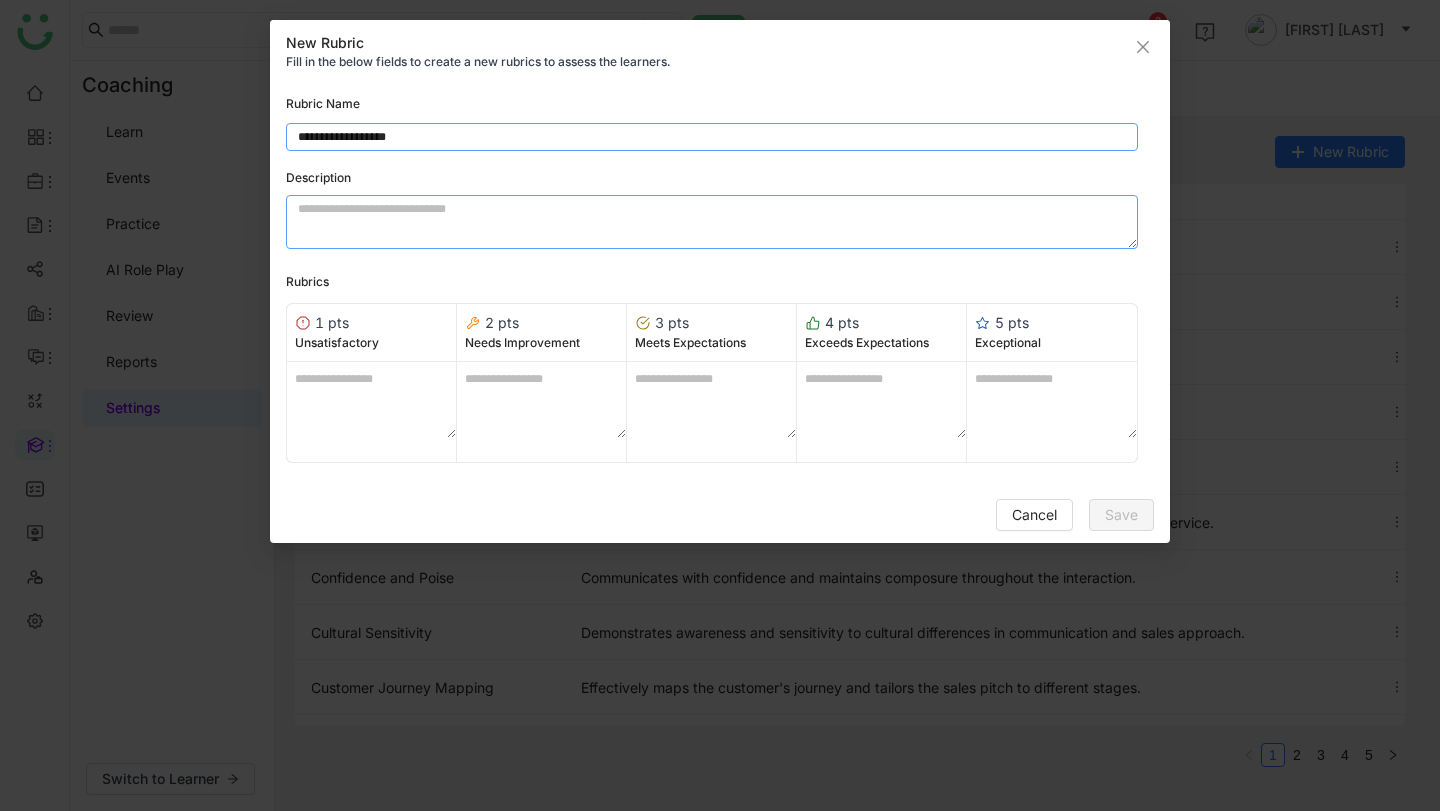 type on "**********" 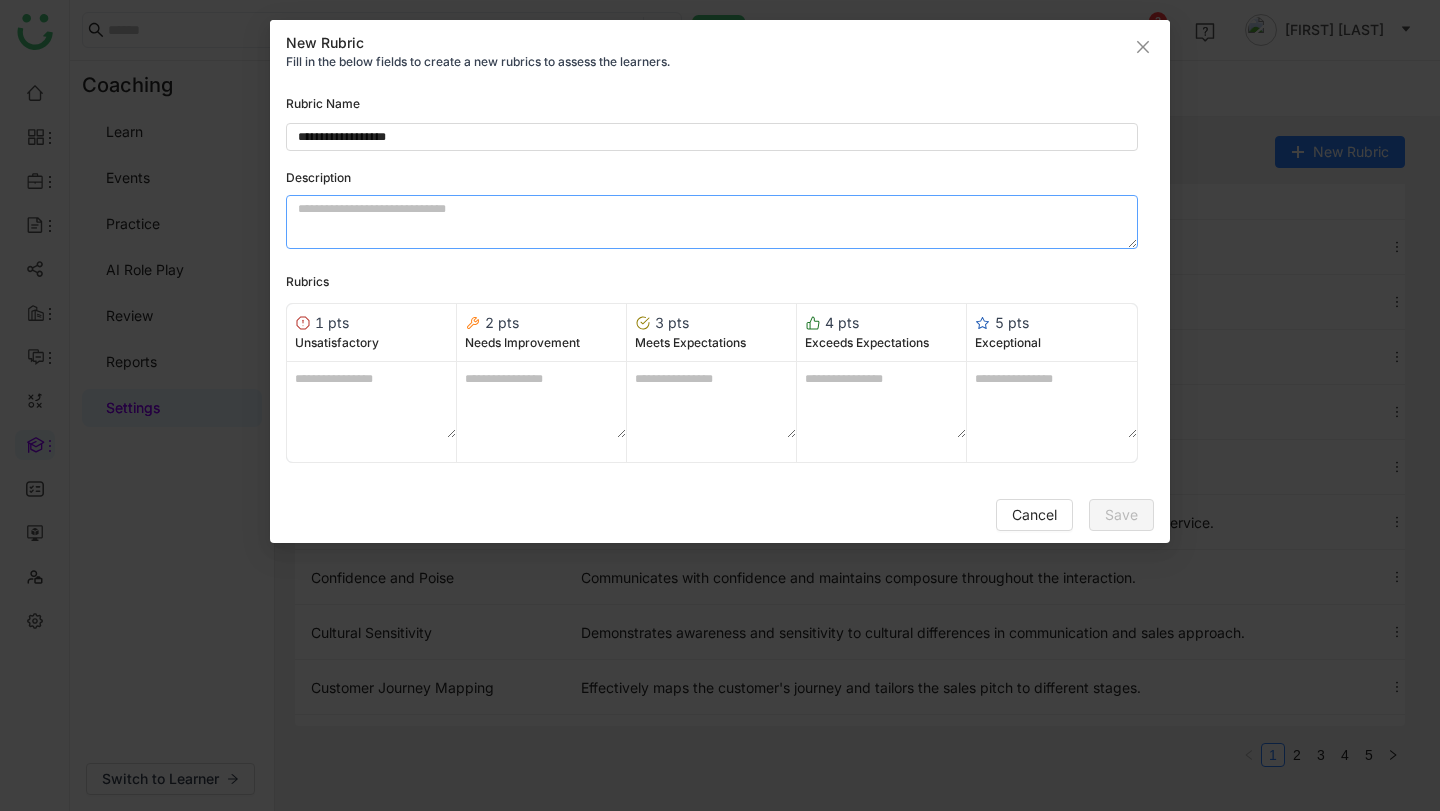 click 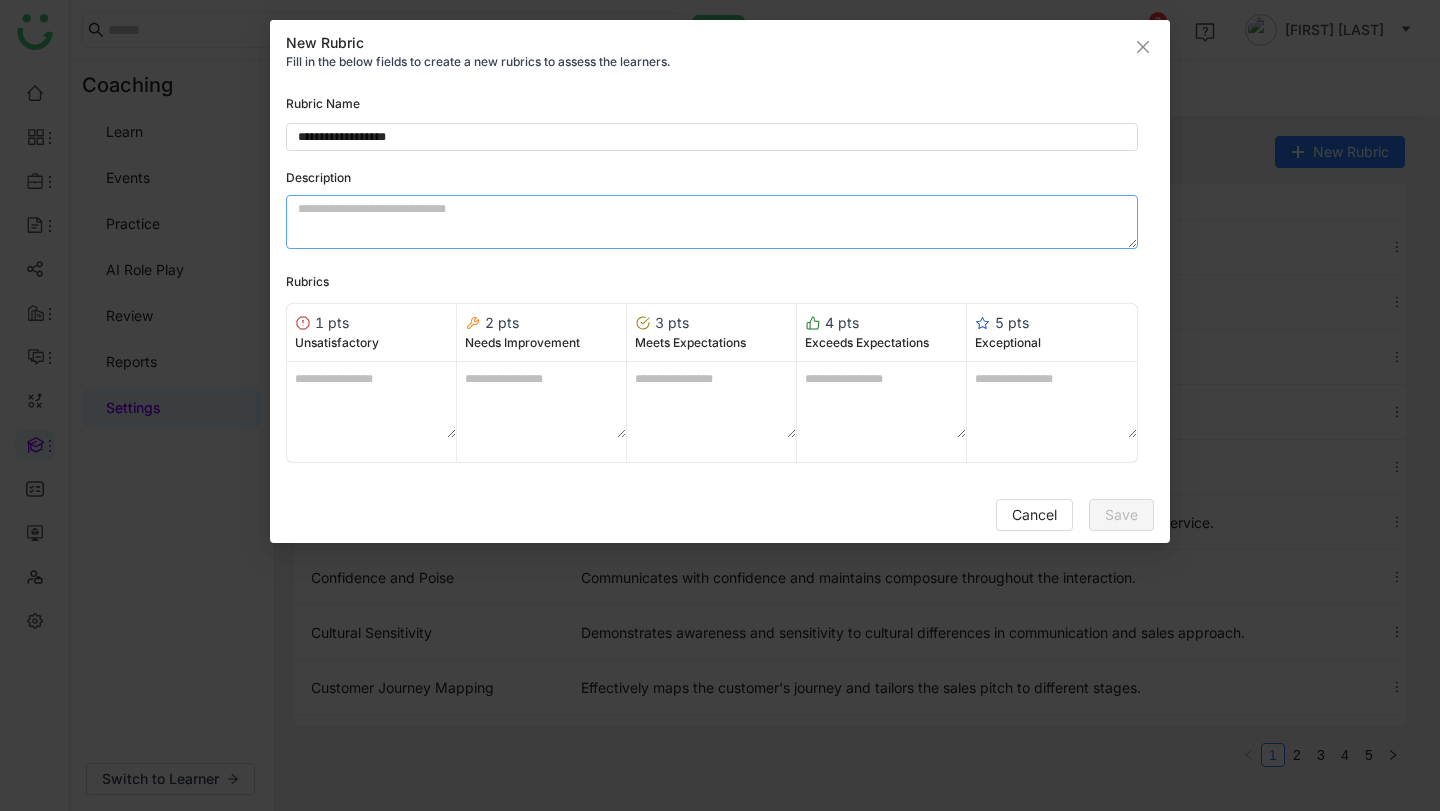 paste on "**********" 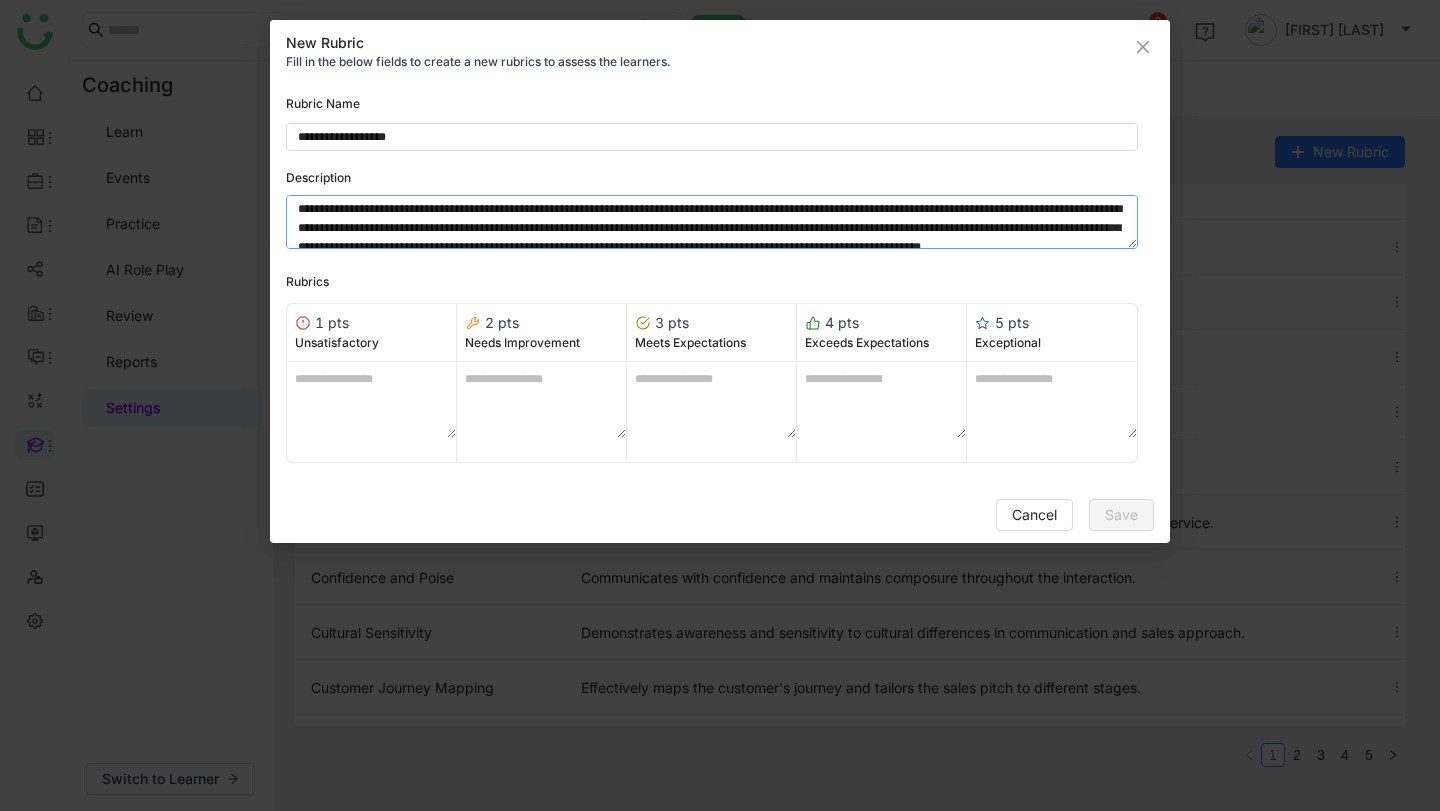 scroll, scrollTop: 25, scrollLeft: 0, axis: vertical 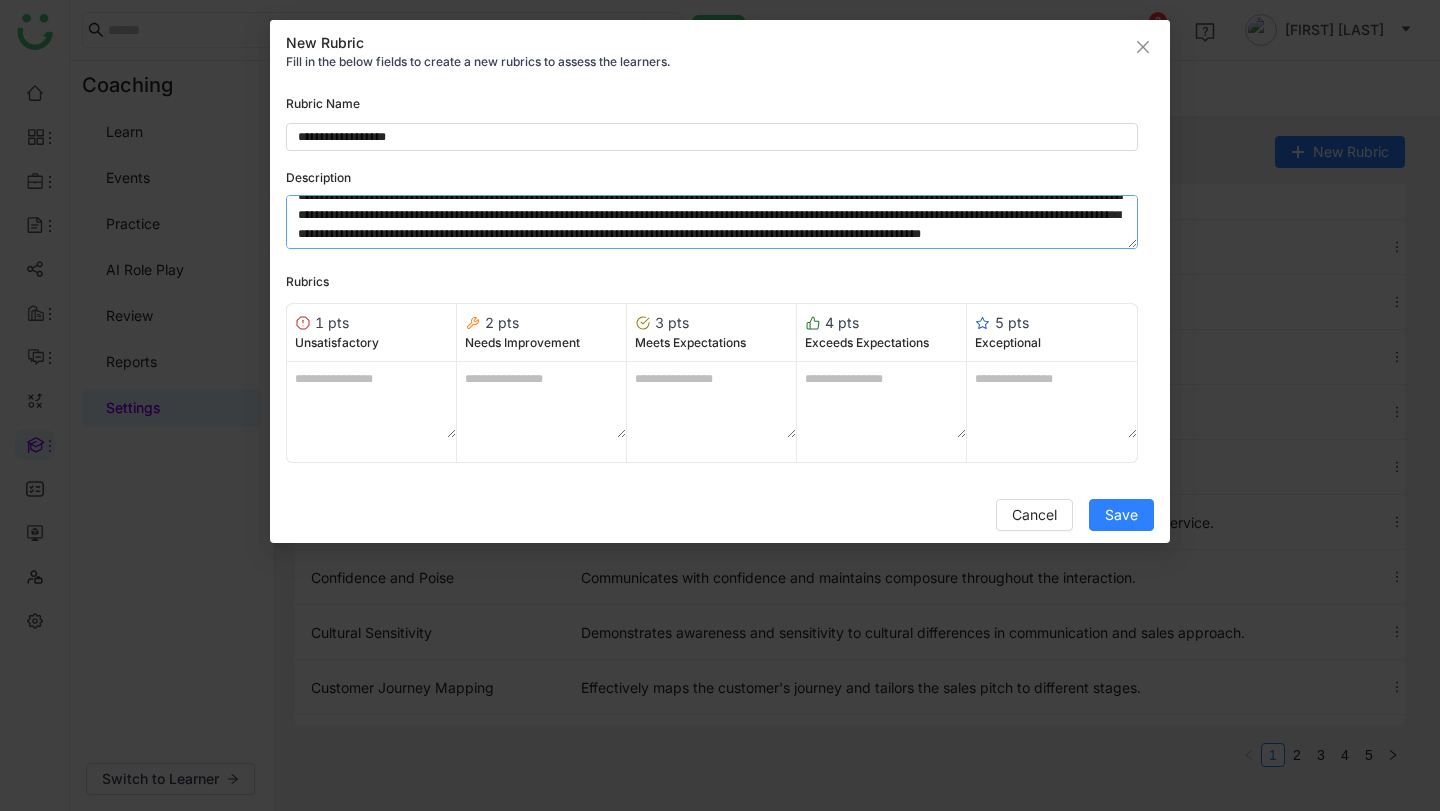 type on "**********" 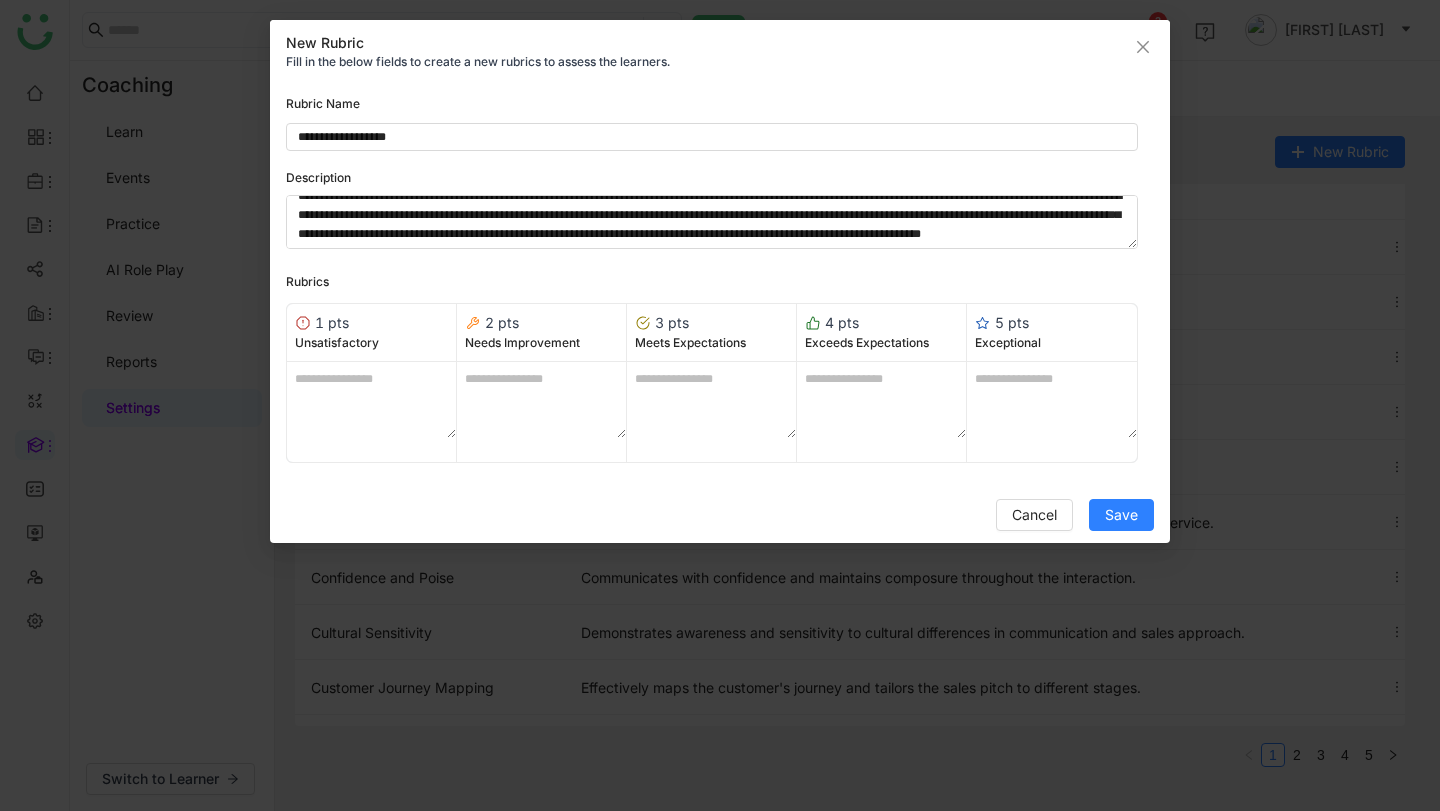 click at bounding box center [371, 400] 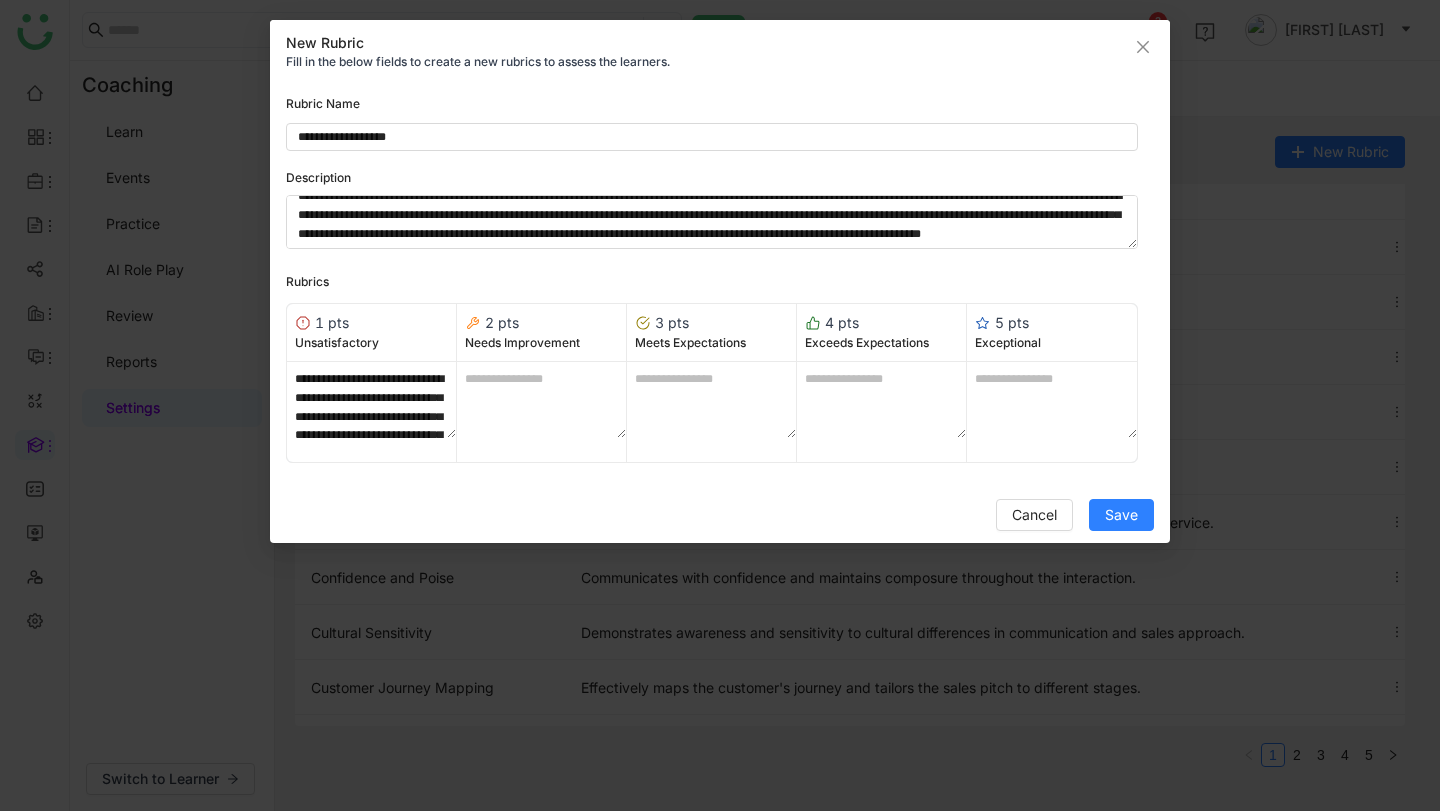 scroll, scrollTop: 118, scrollLeft: 0, axis: vertical 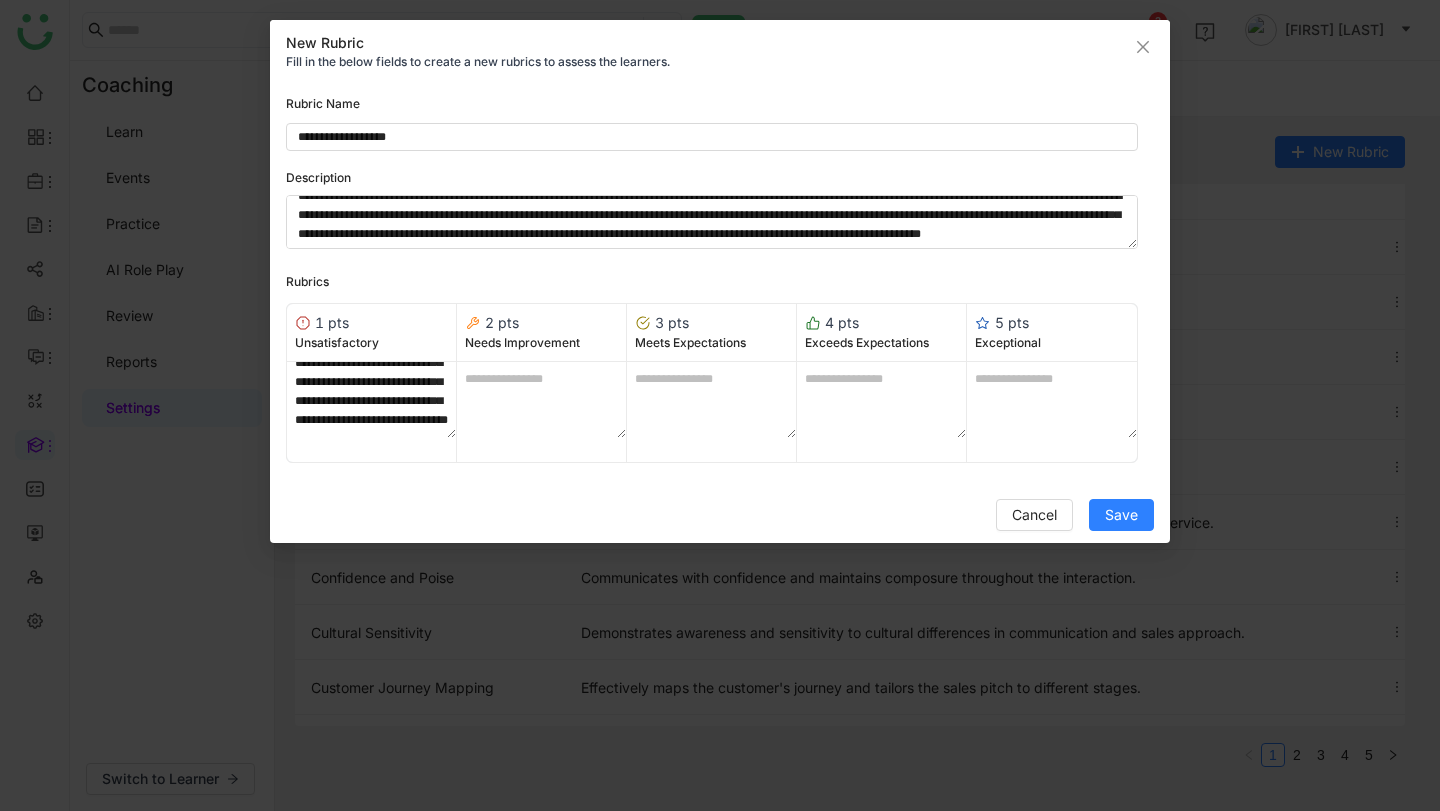 type on "**********" 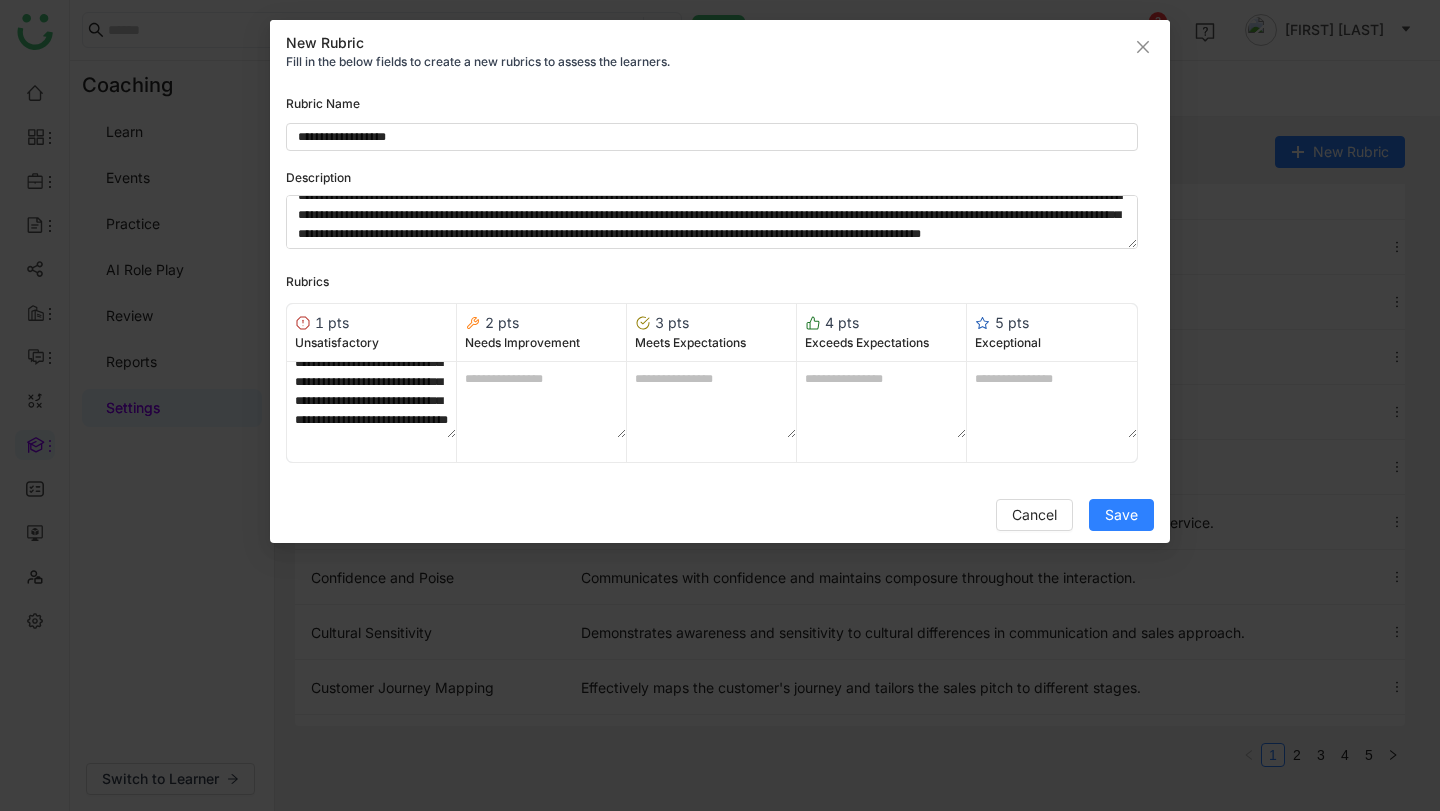 click at bounding box center (541, 400) 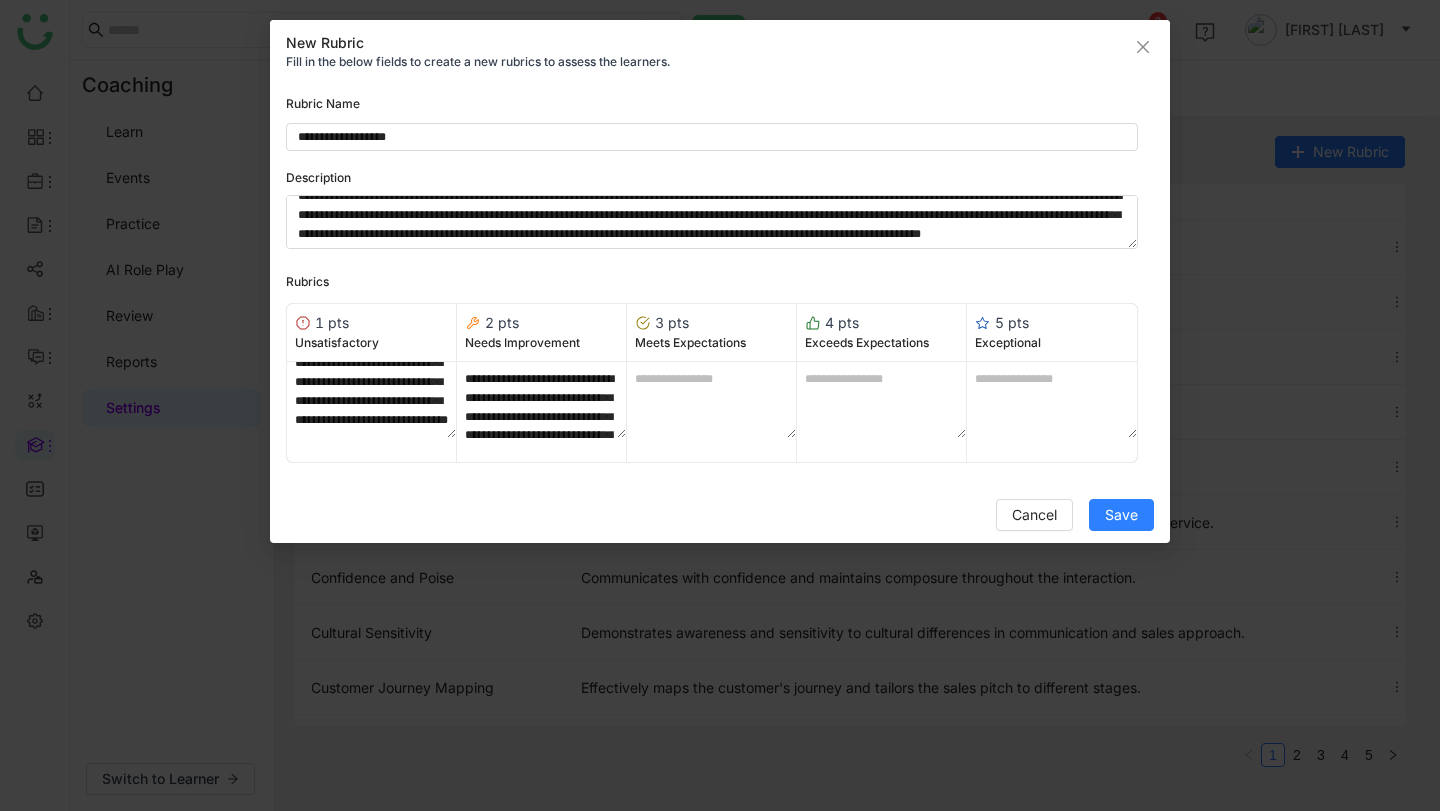 scroll, scrollTop: 118, scrollLeft: 0, axis: vertical 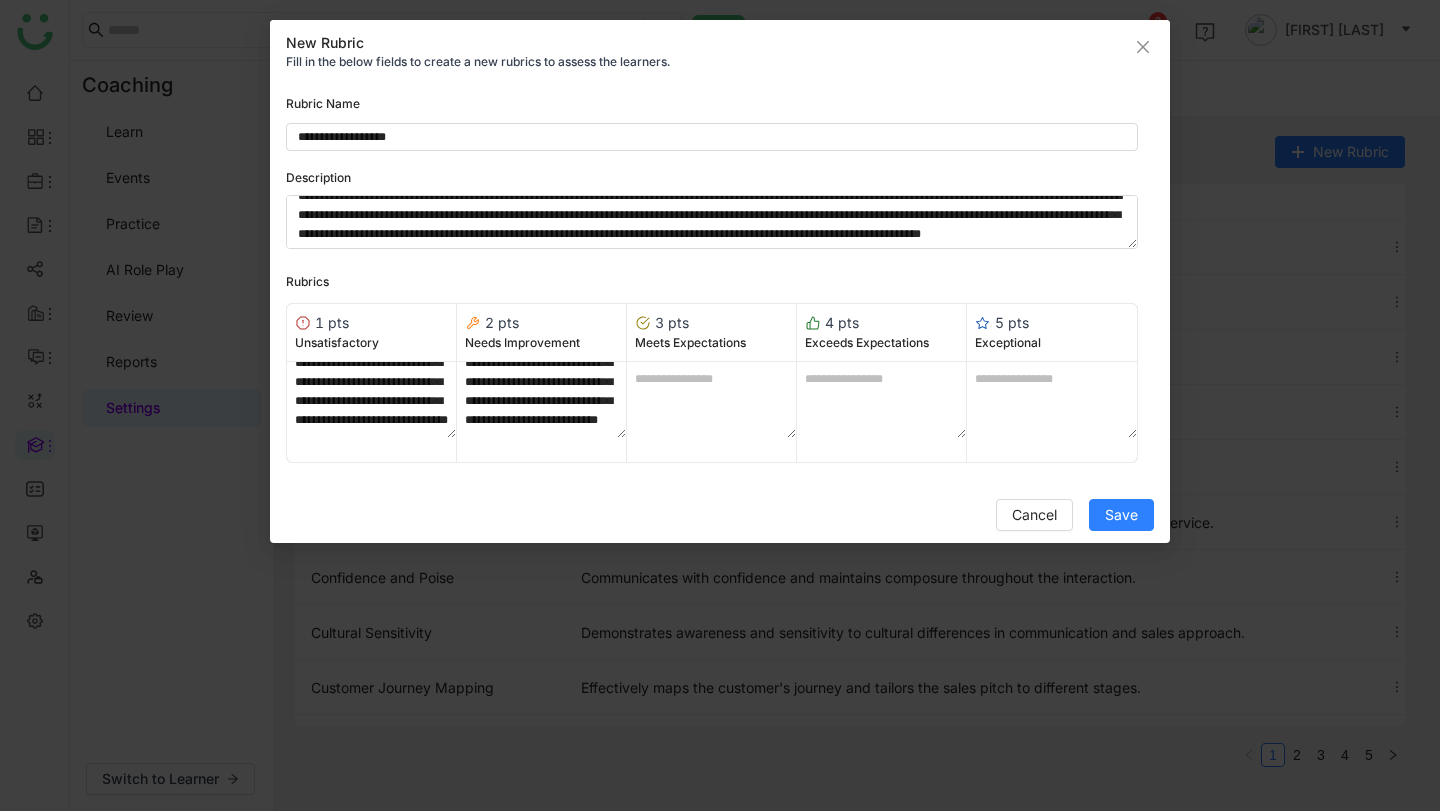 type on "**********" 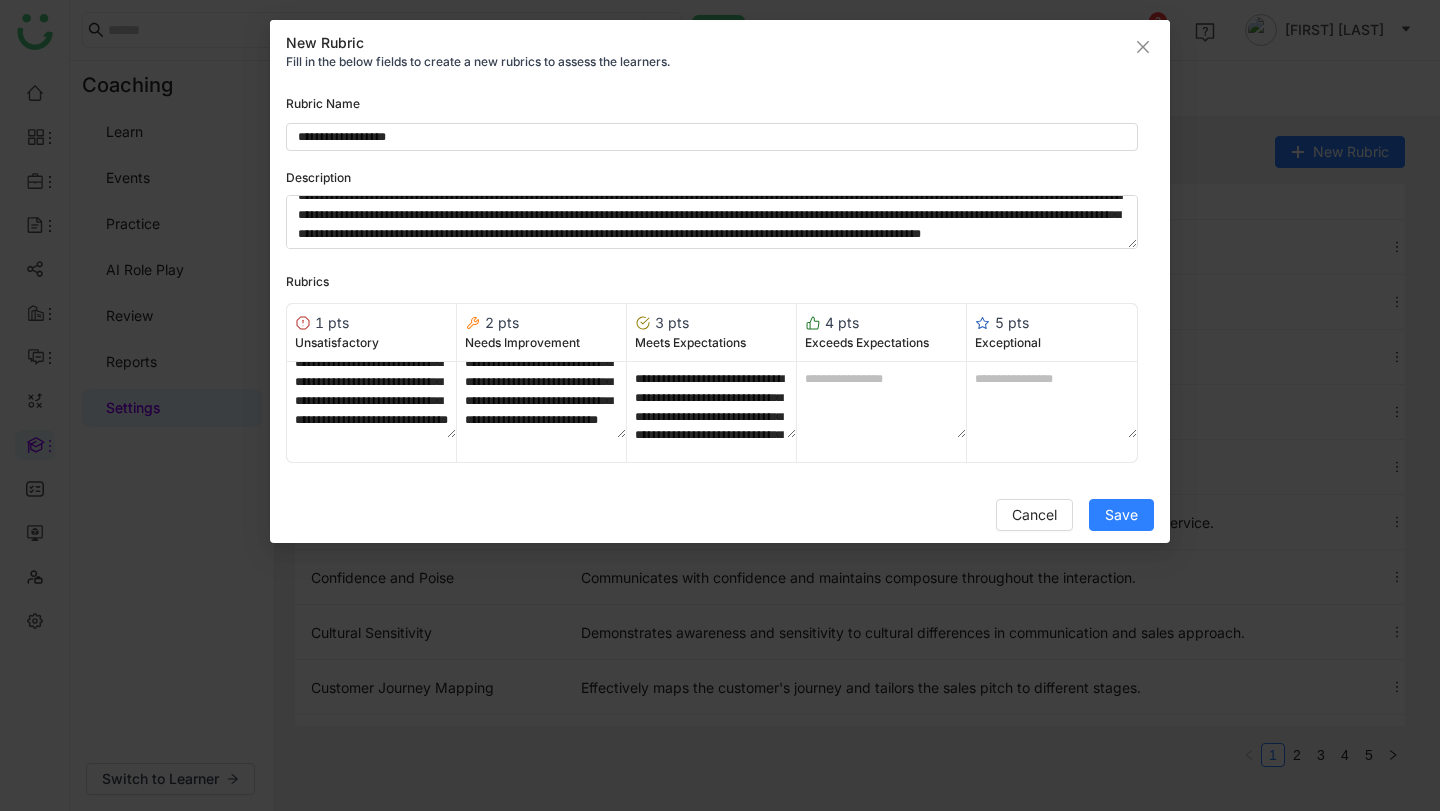 scroll, scrollTop: 99, scrollLeft: 0, axis: vertical 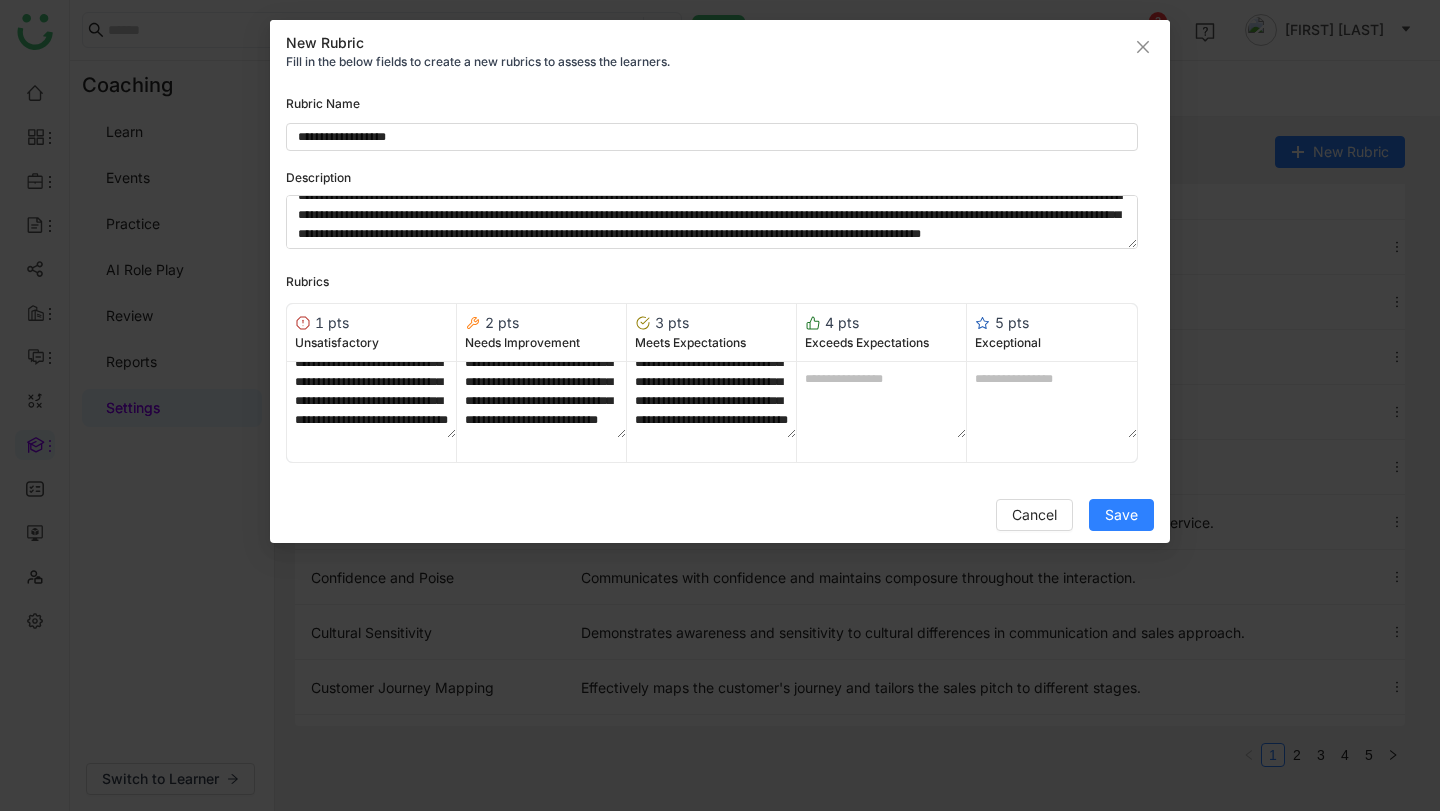 type on "**********" 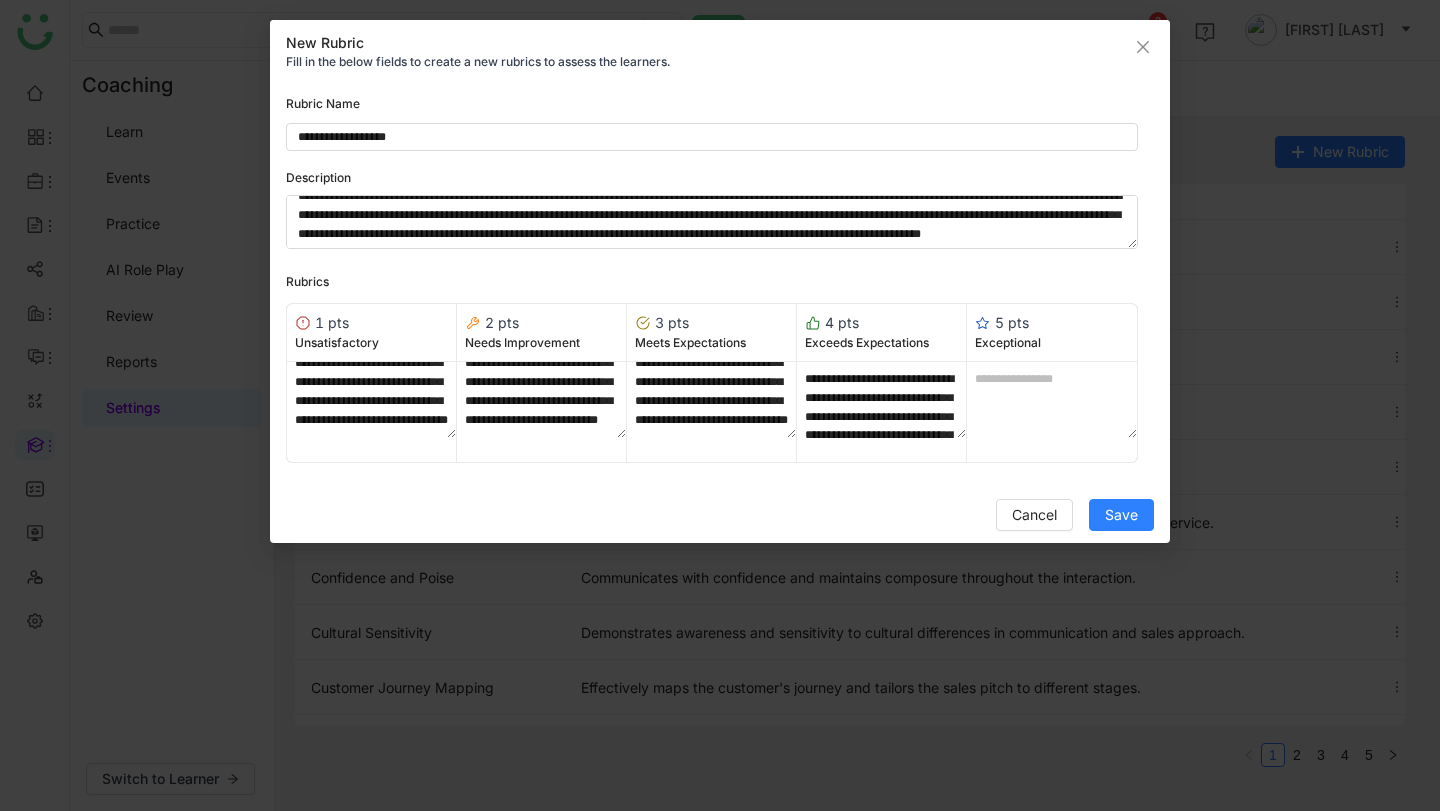 scroll, scrollTop: 99, scrollLeft: 0, axis: vertical 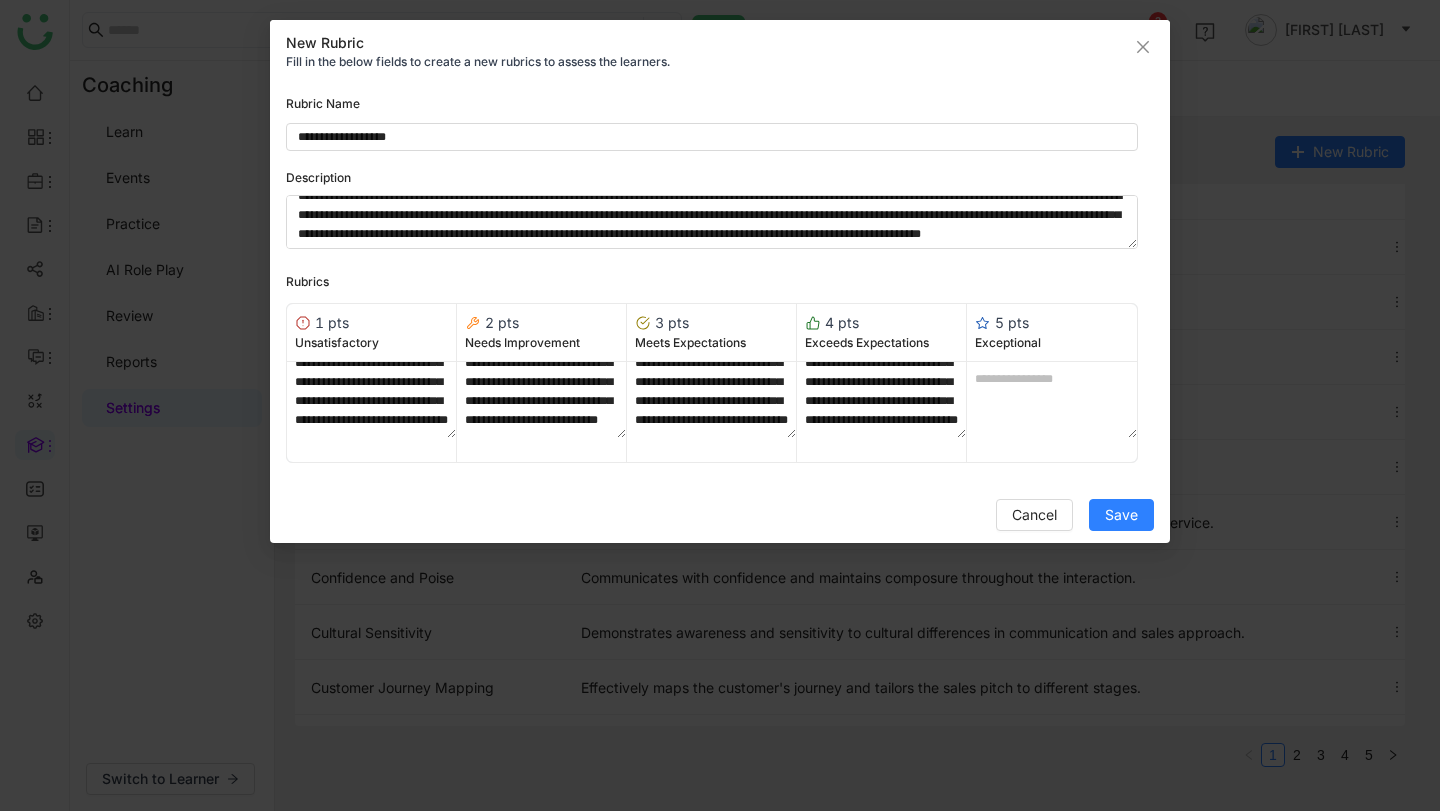type on "**********" 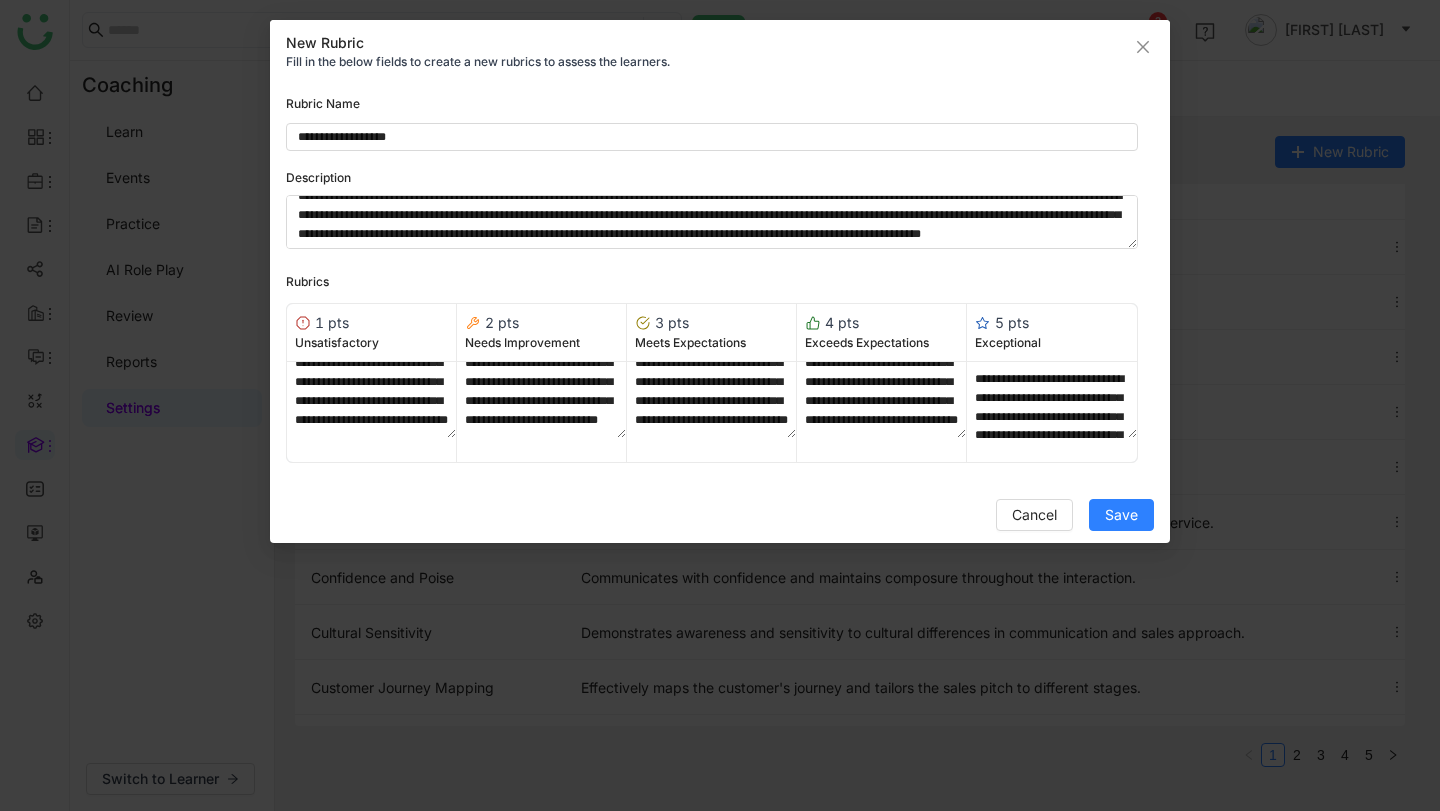 scroll, scrollTop: 118, scrollLeft: 0, axis: vertical 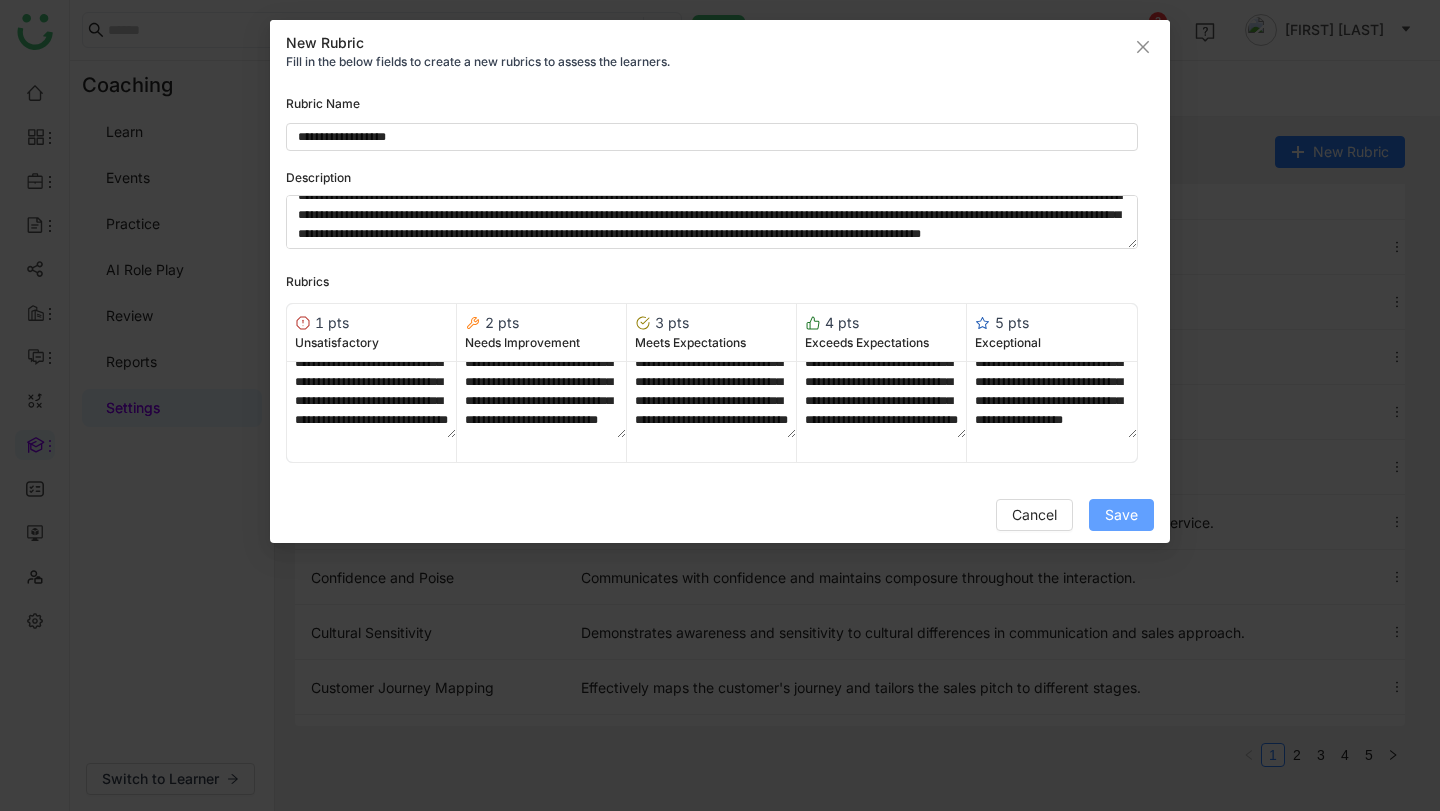 type on "**********" 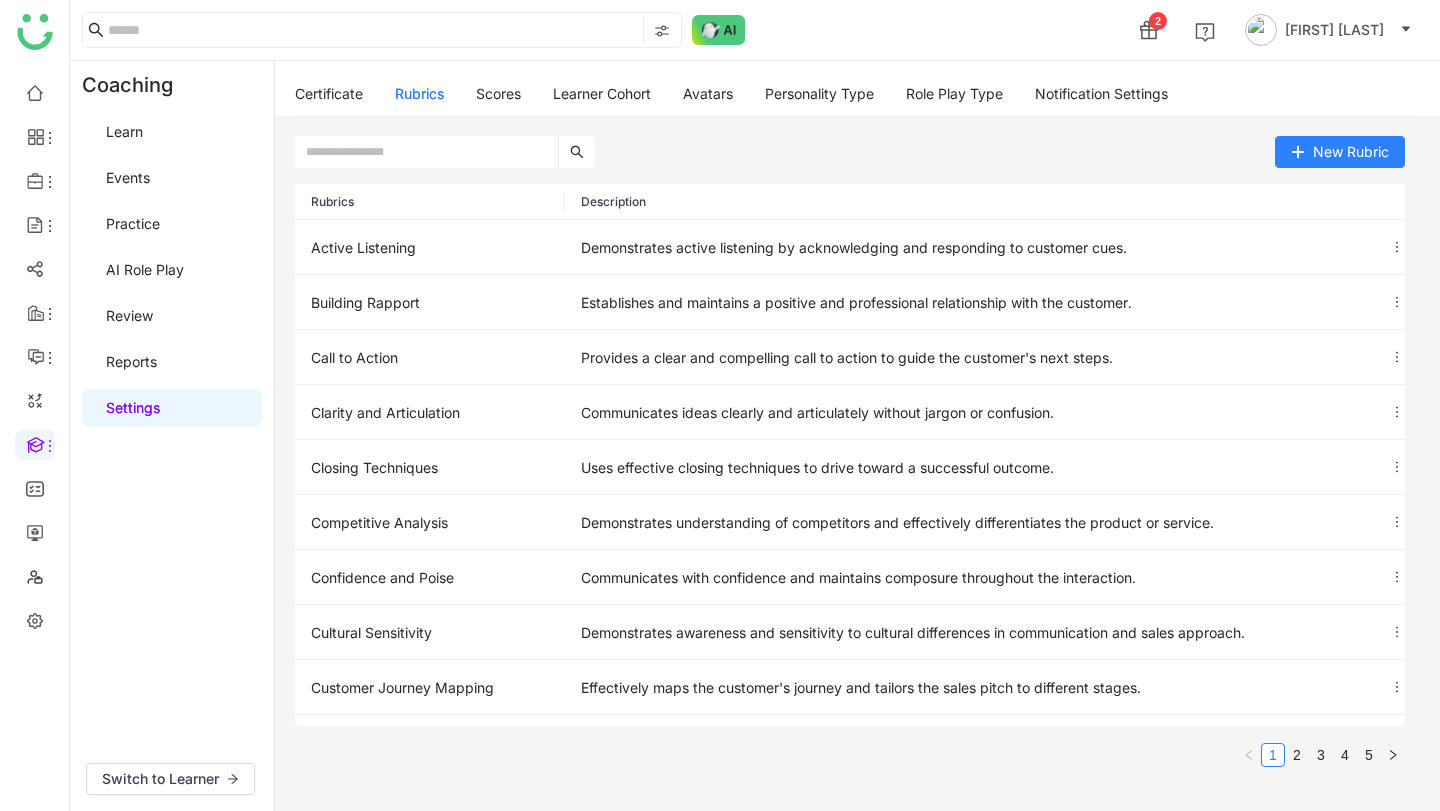 click 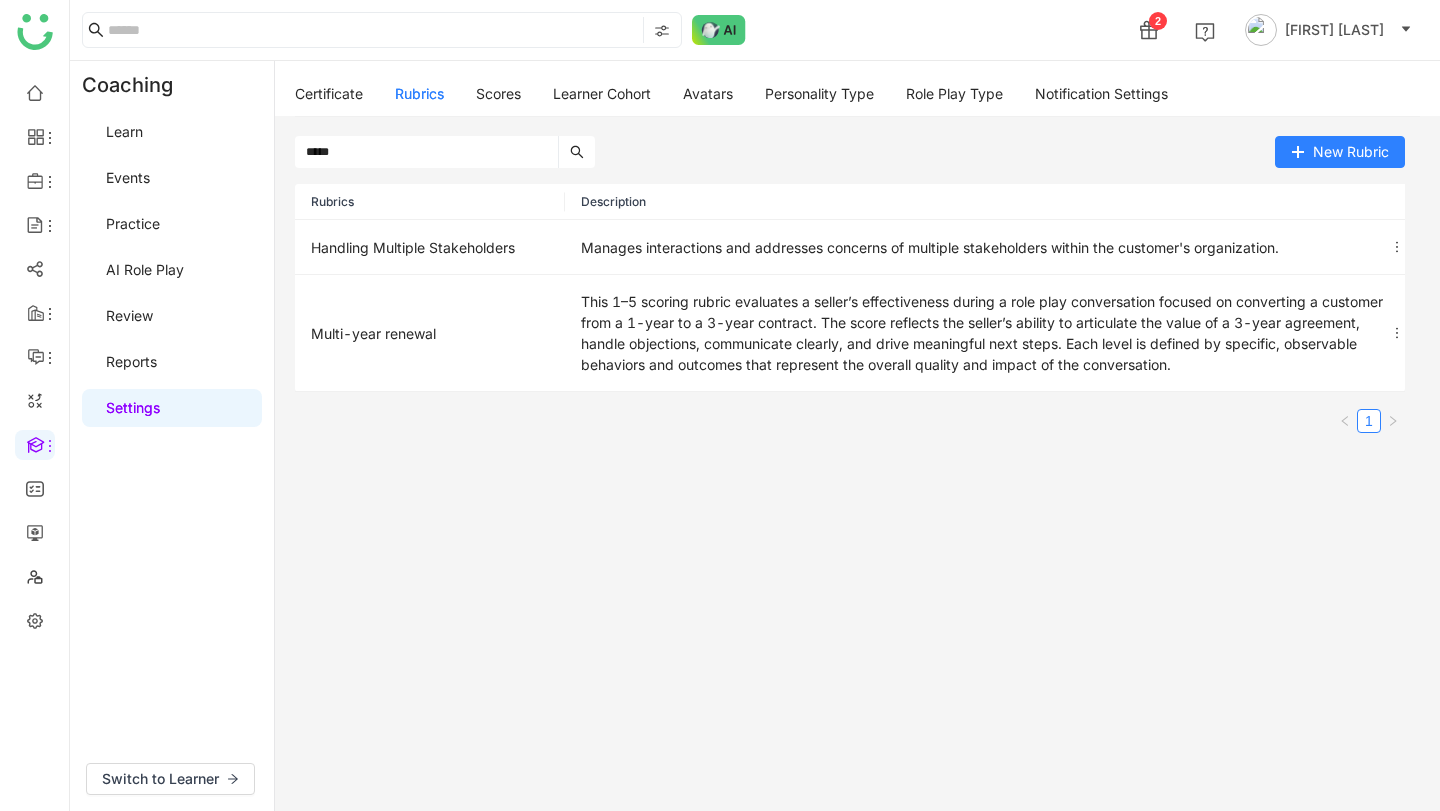 type on "*****" 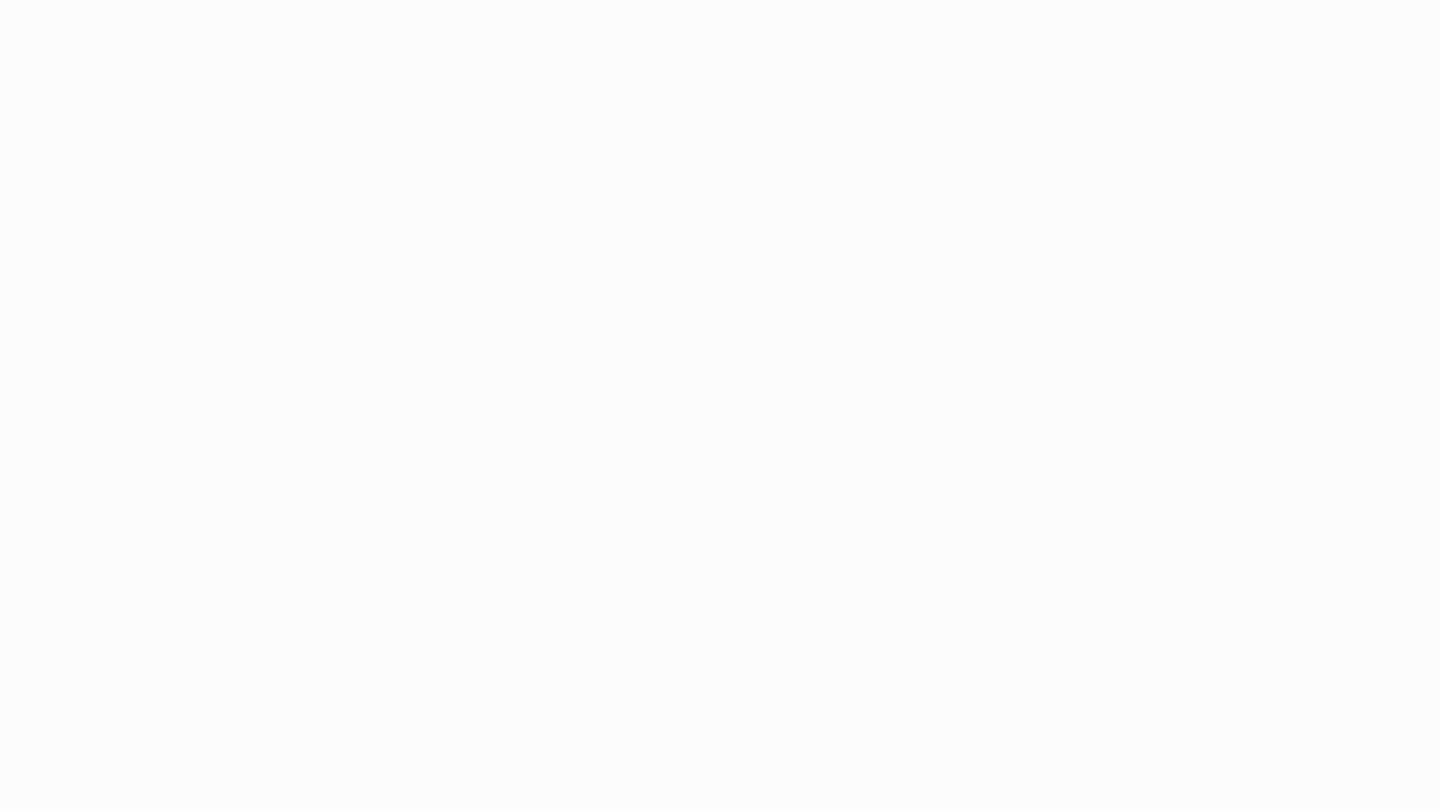 scroll, scrollTop: 0, scrollLeft: 0, axis: both 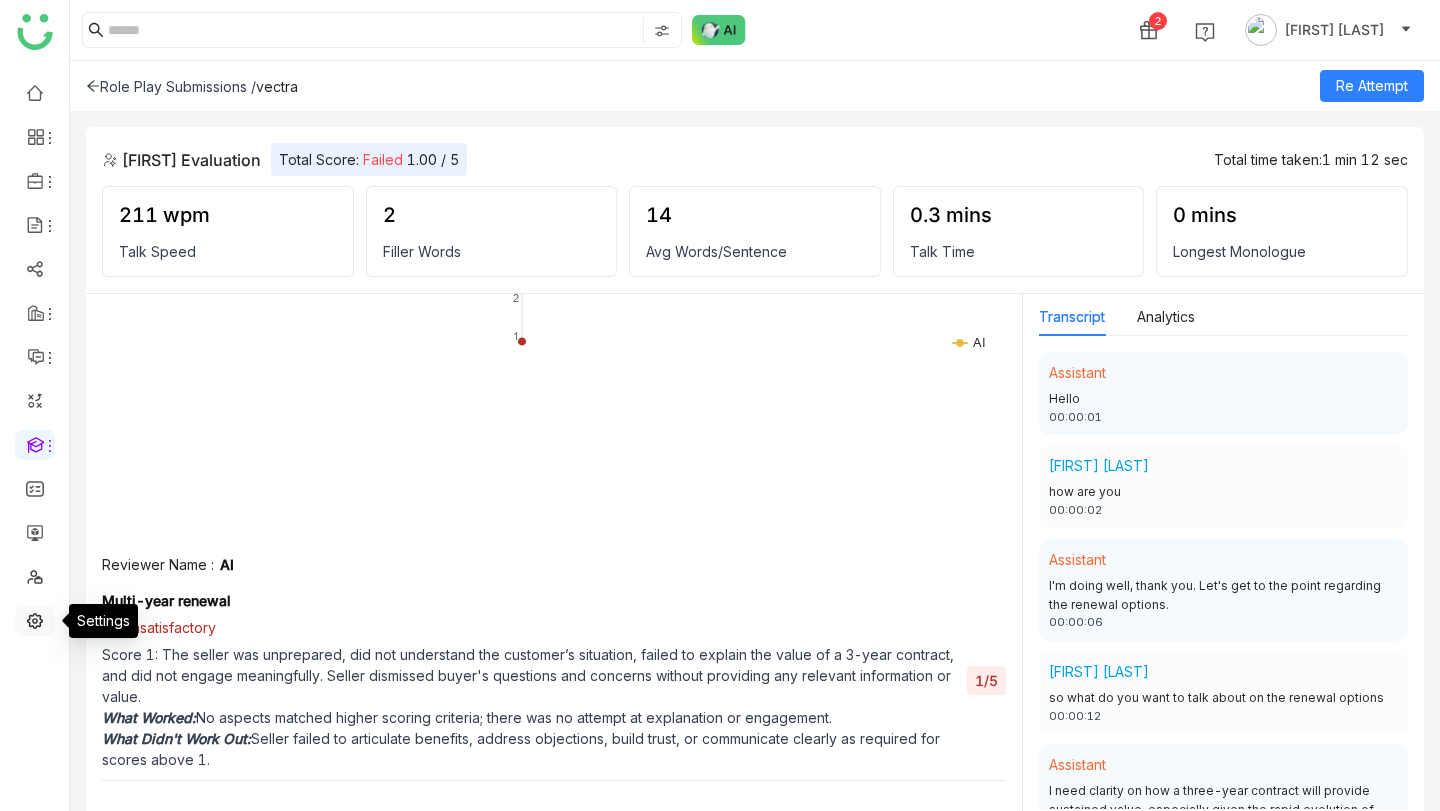 click at bounding box center [35, 619] 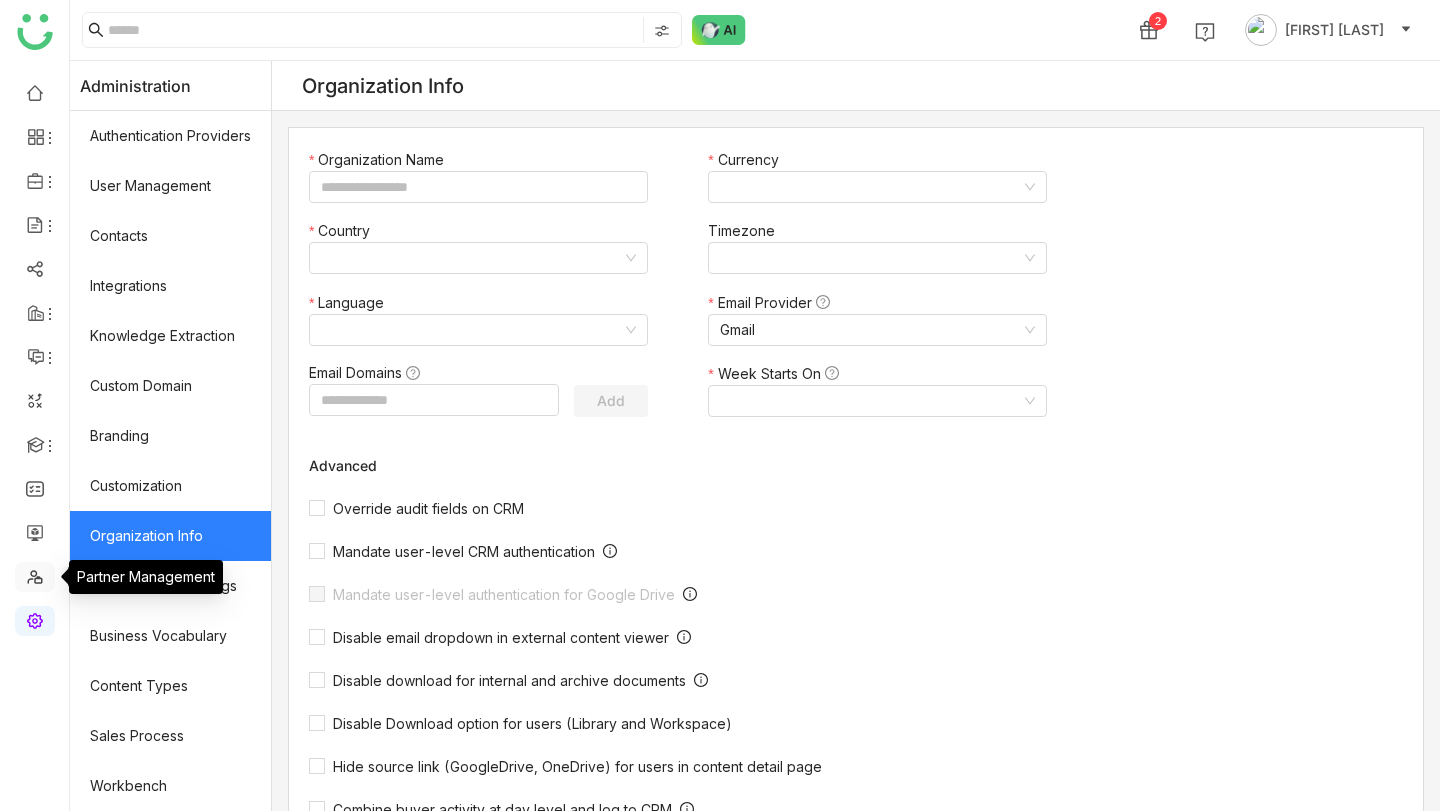 type on "*******" 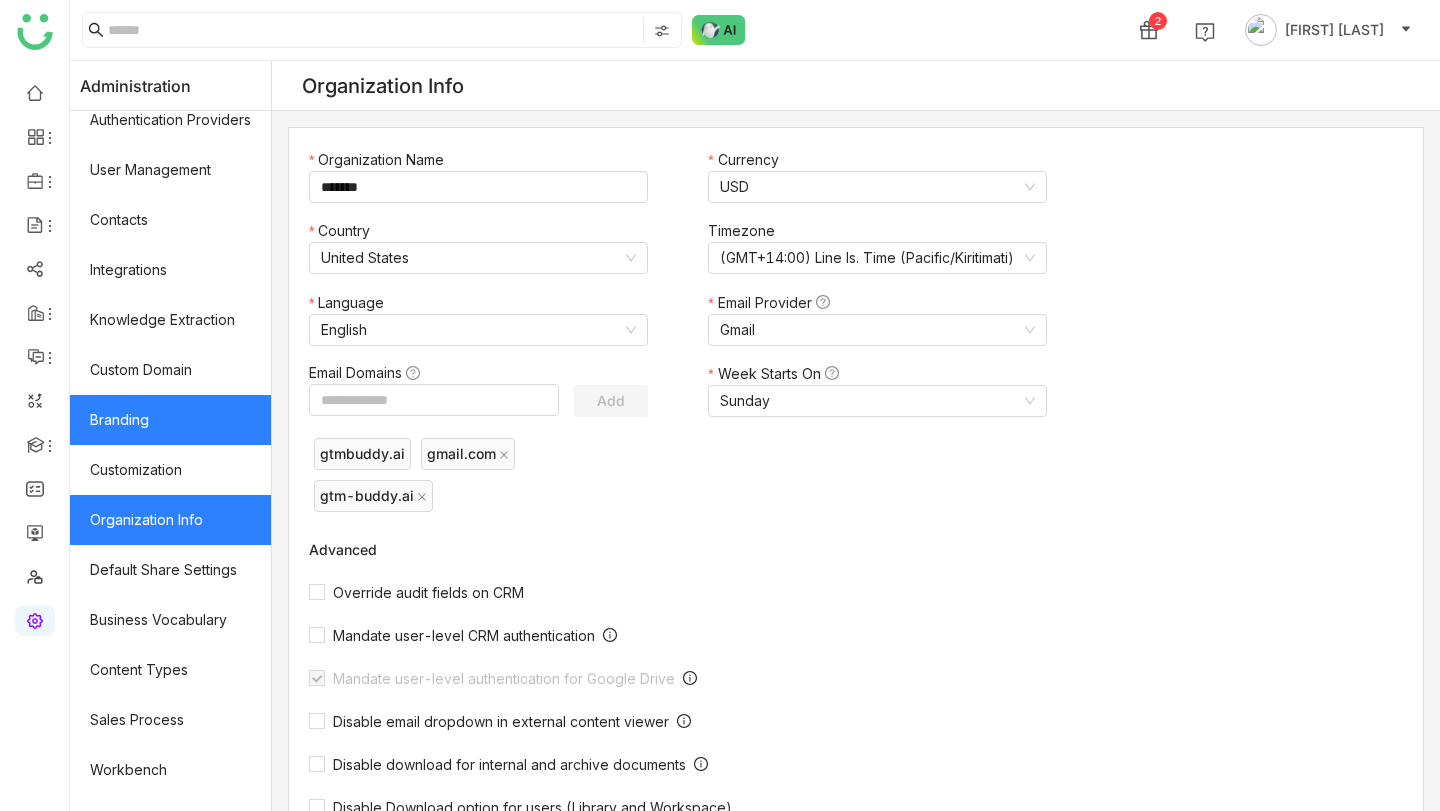 scroll, scrollTop: 0, scrollLeft: 0, axis: both 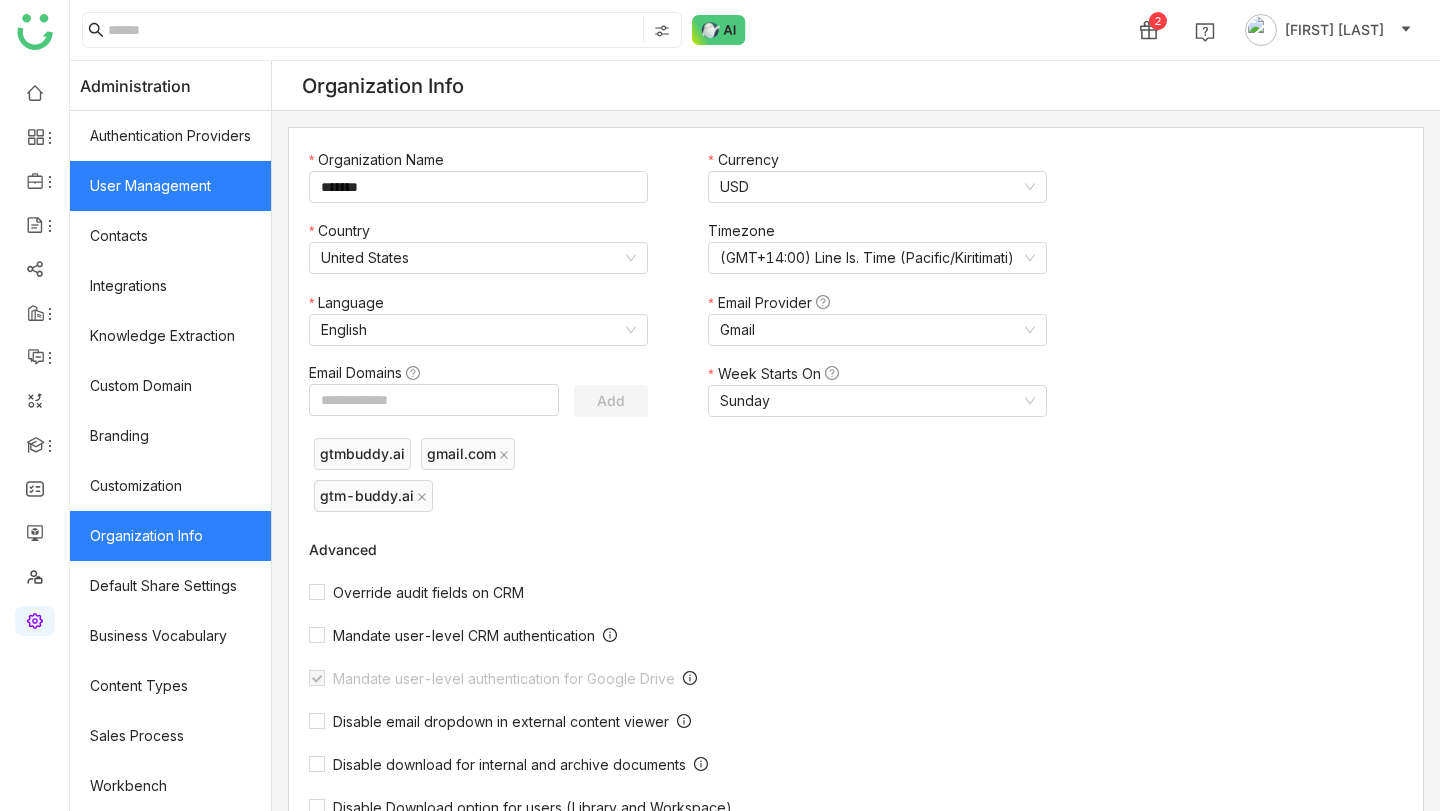 click on "User Management" 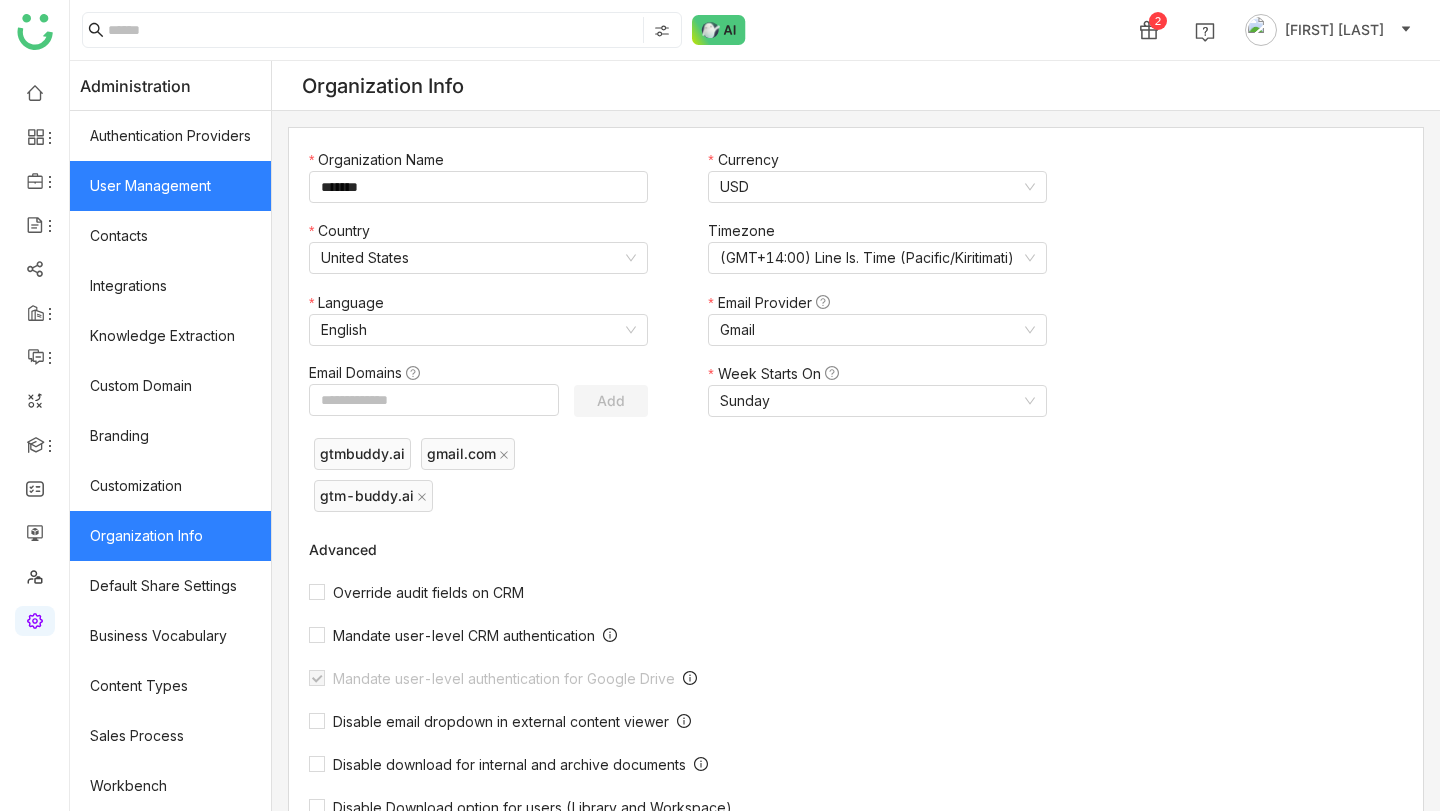 click on "User Management" 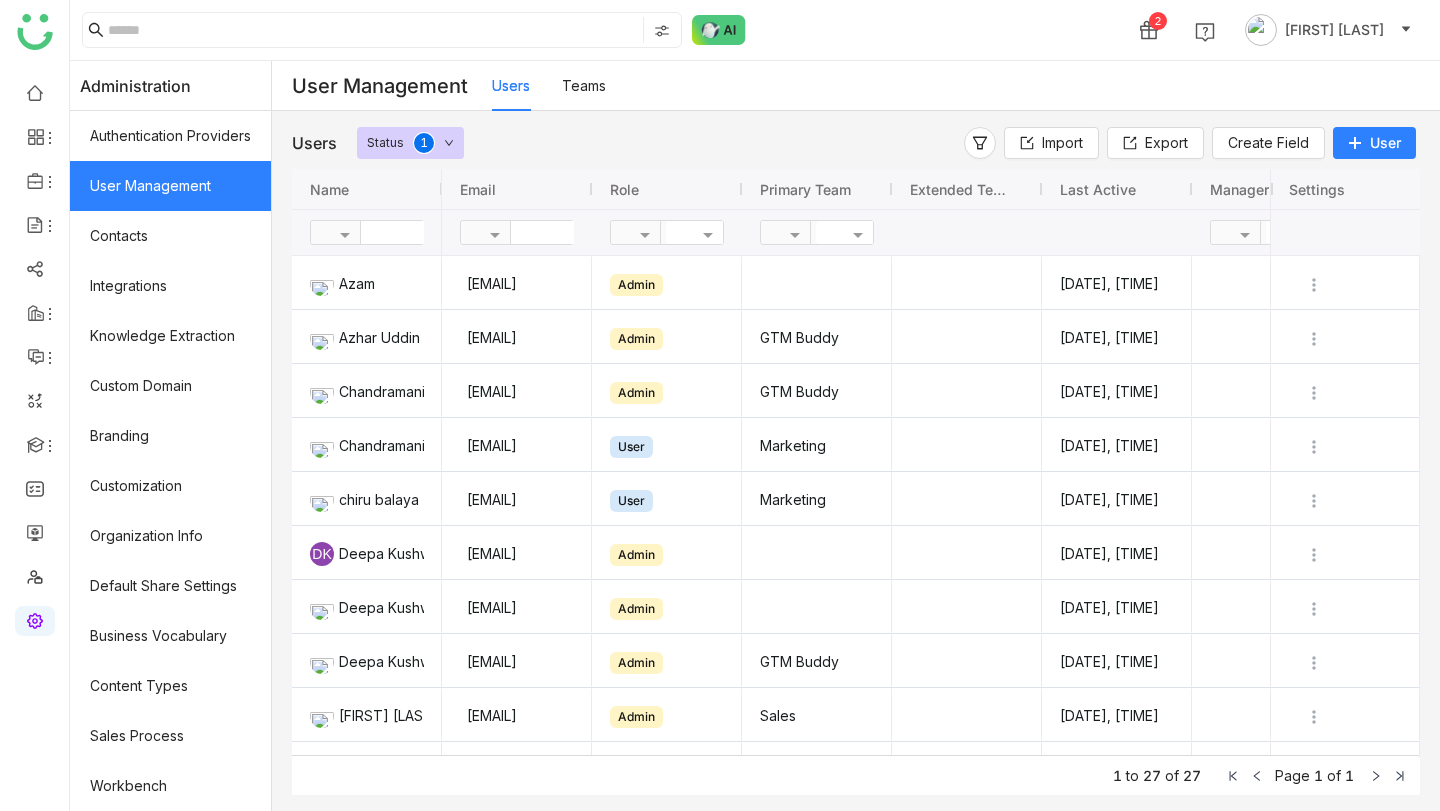 click on "User" 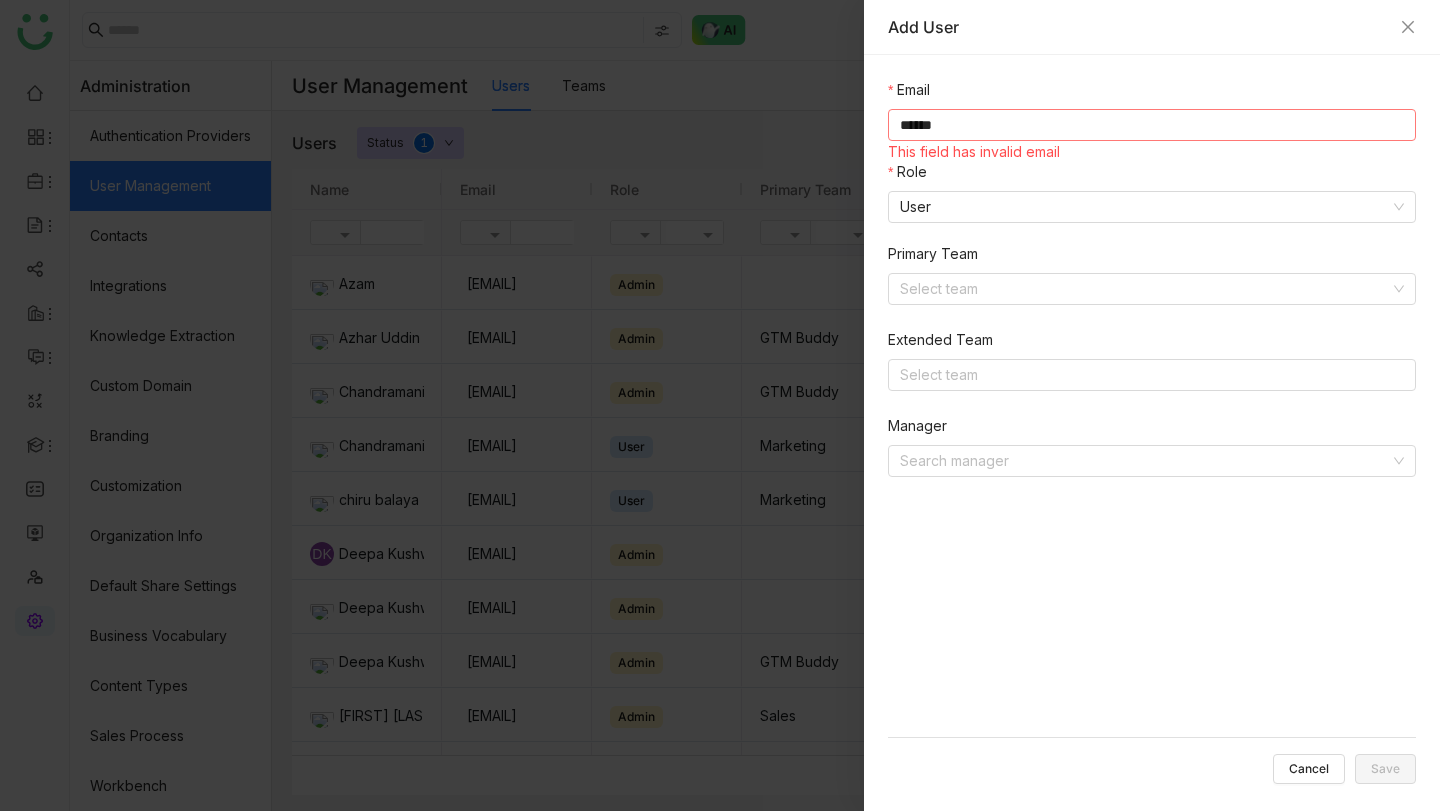 click on "******" at bounding box center (1152, 125) 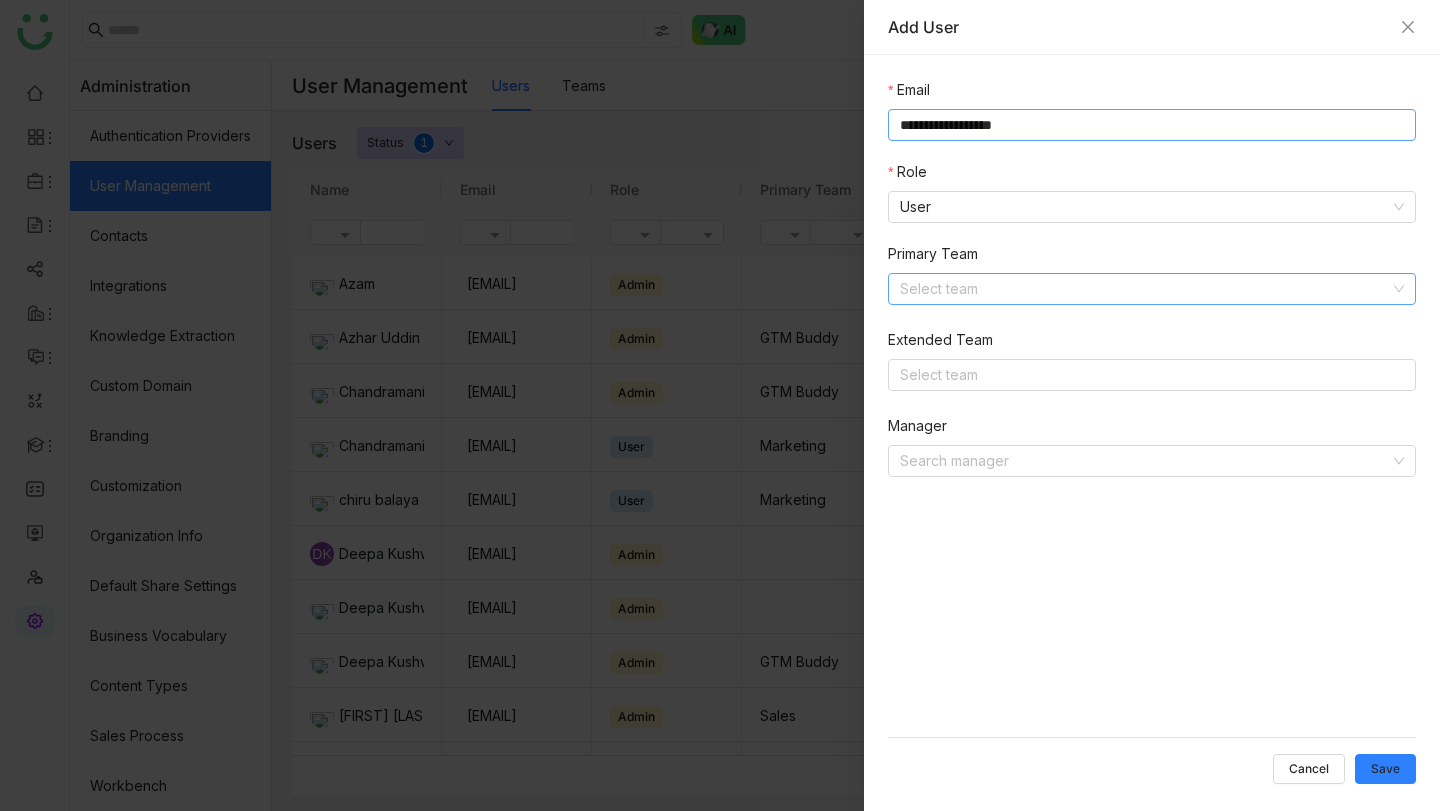 type on "**********" 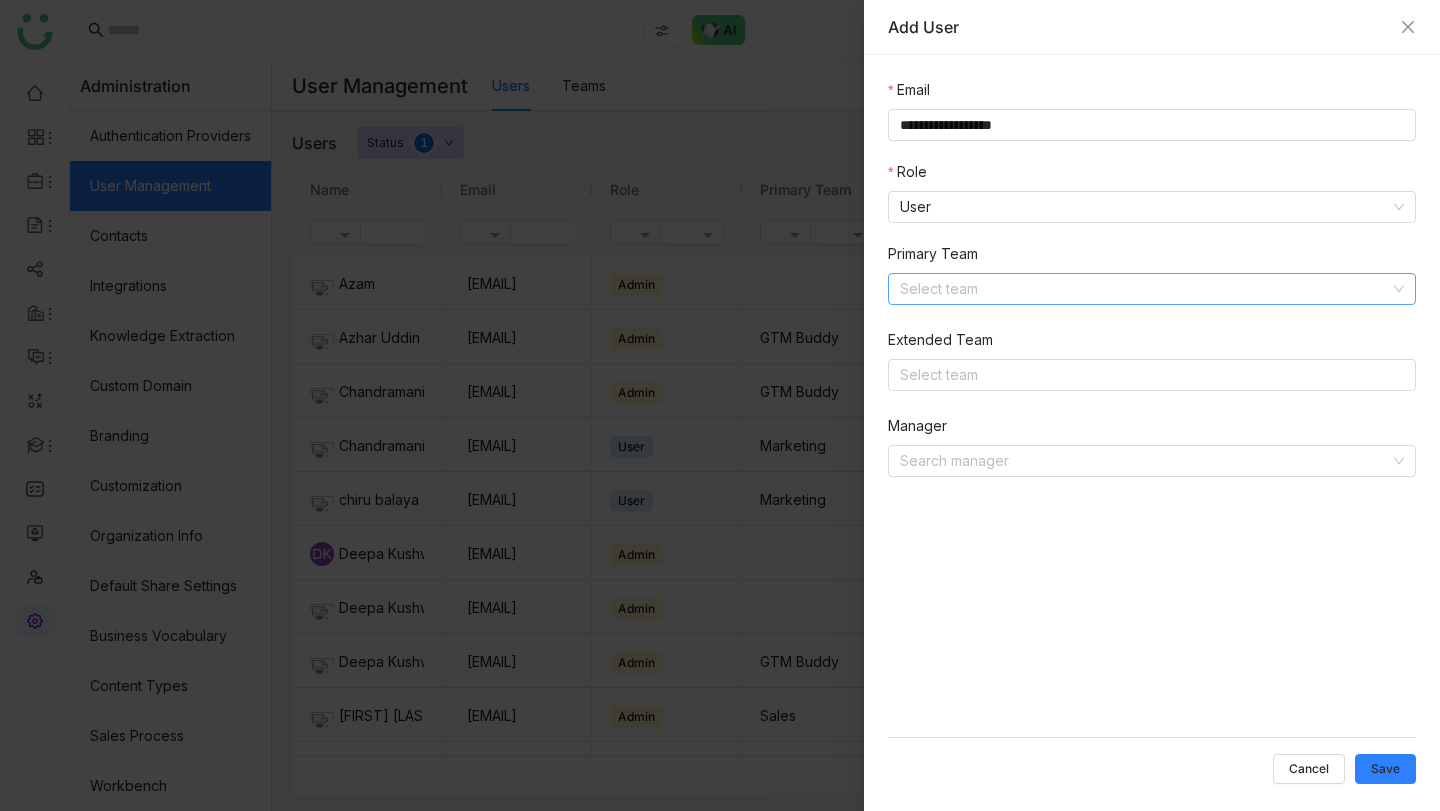 click at bounding box center (1145, 289) 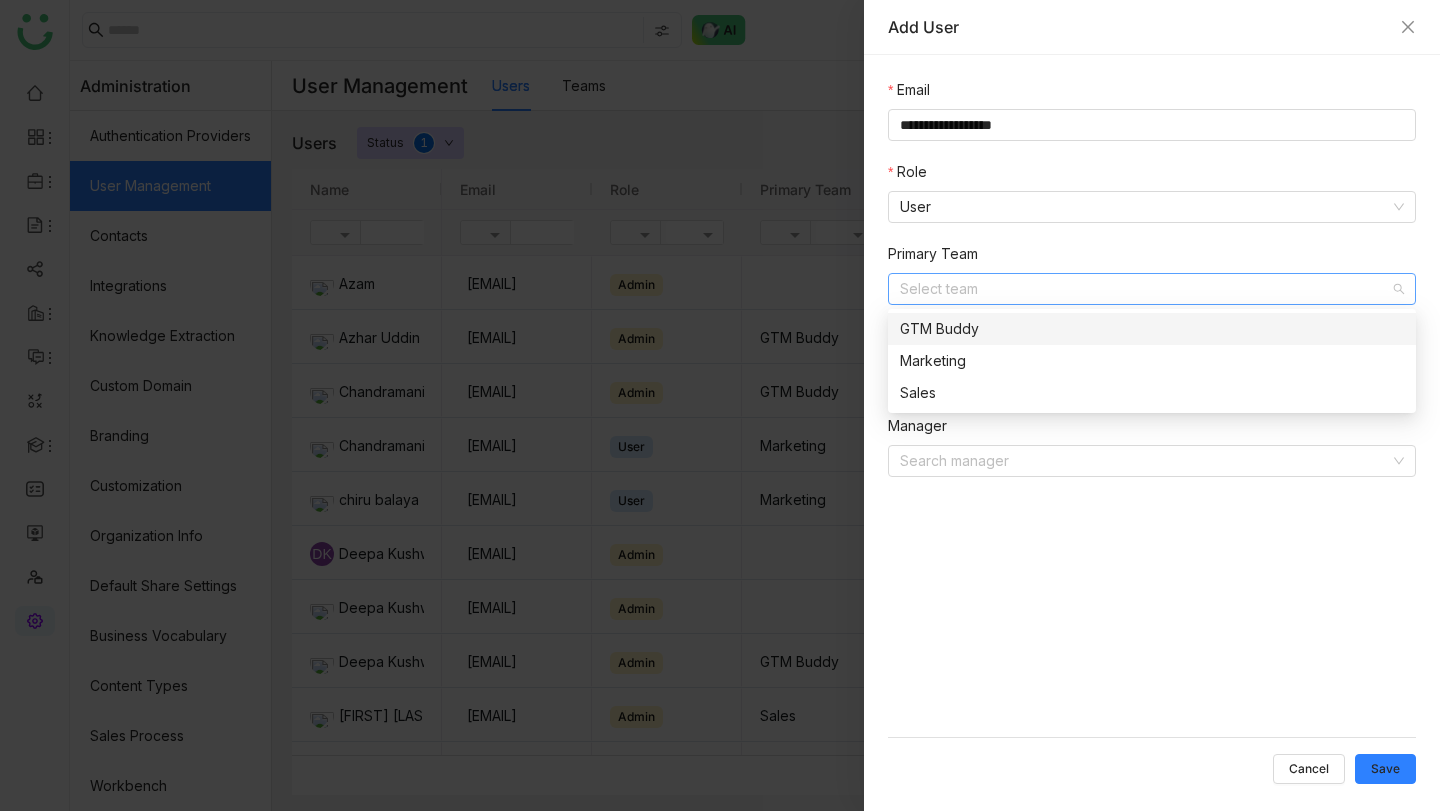 click on "GTM Buddy" at bounding box center [1152, 329] 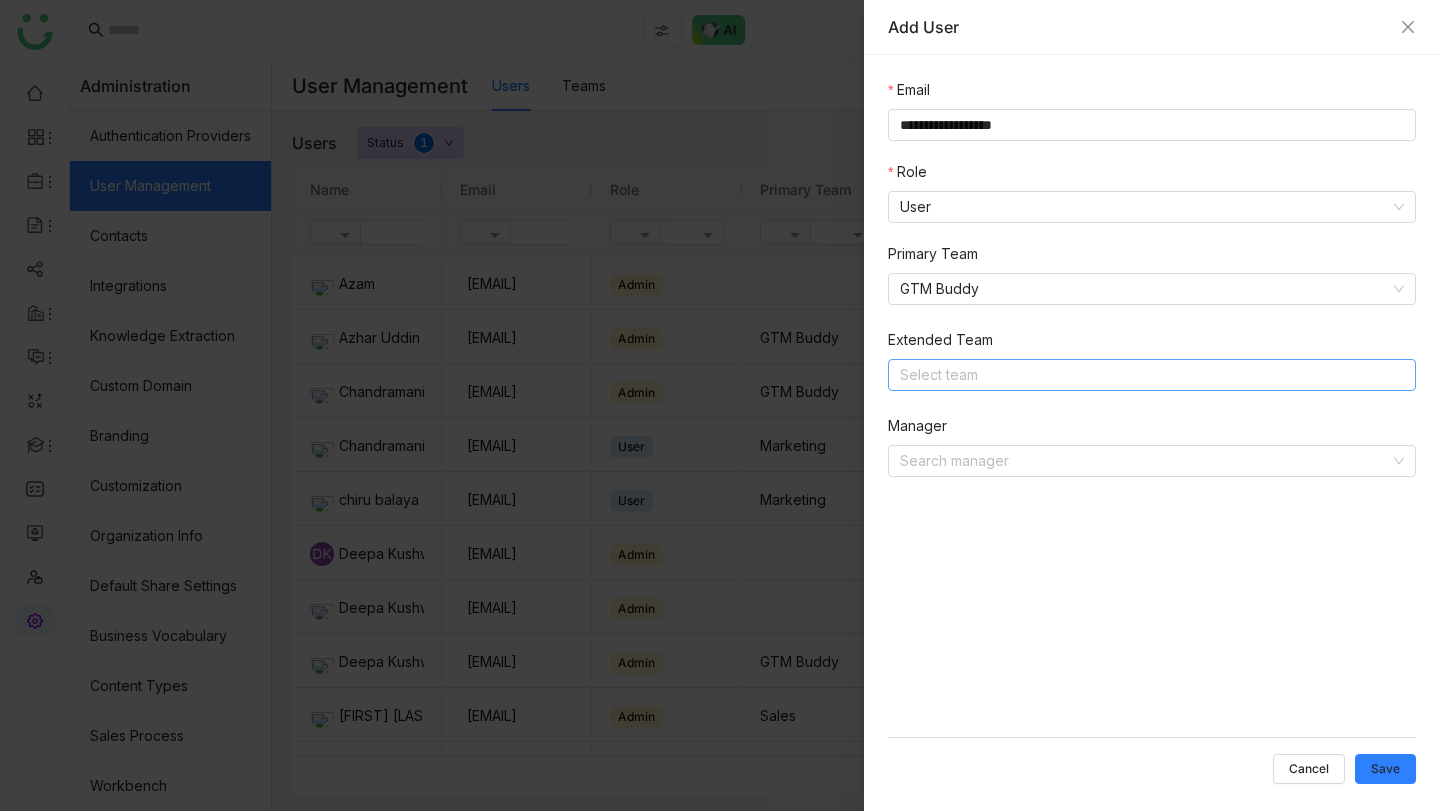 click on "Select team" at bounding box center (1152, 375) 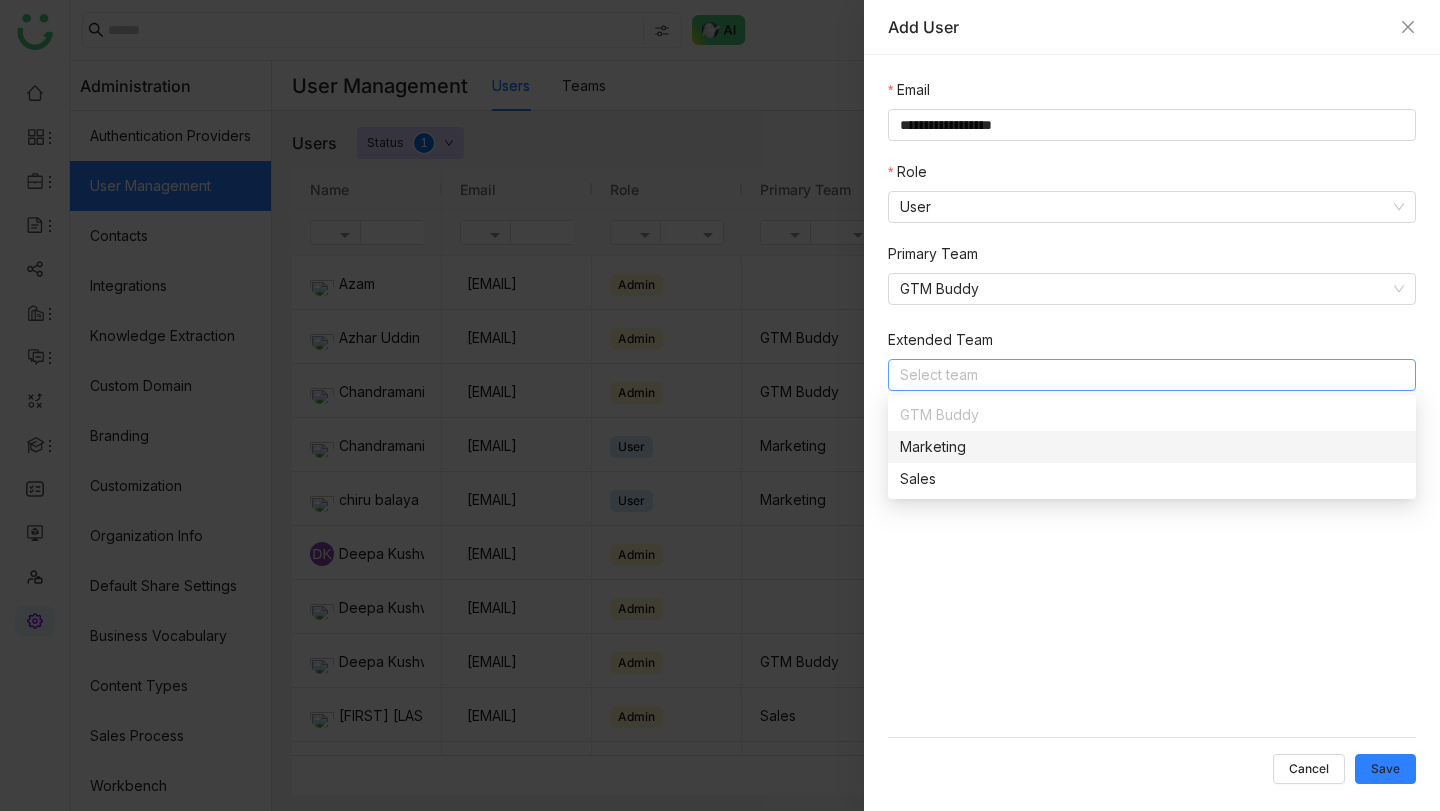 click on "Marketing" at bounding box center [1152, 447] 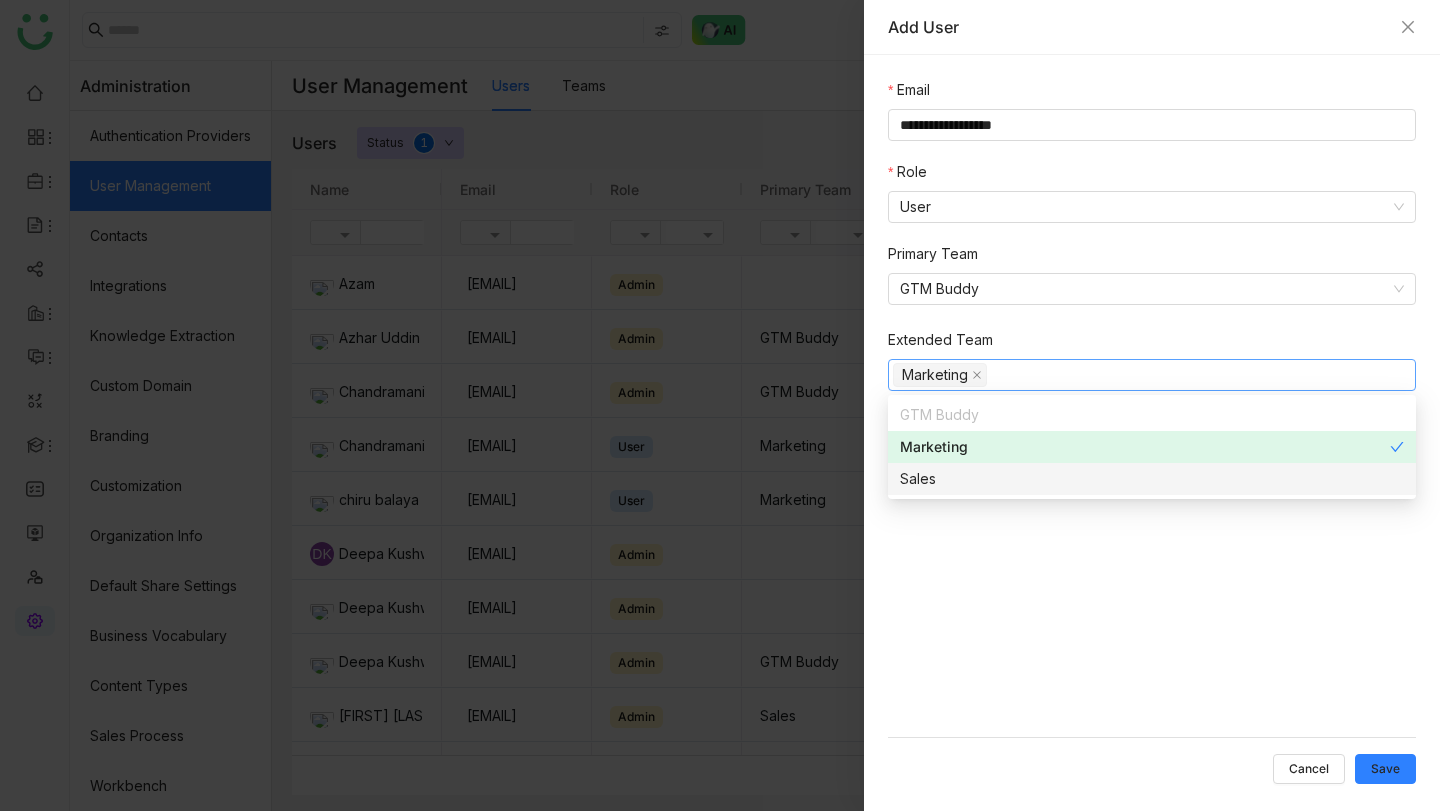 click on "**********" at bounding box center (1152, 408) 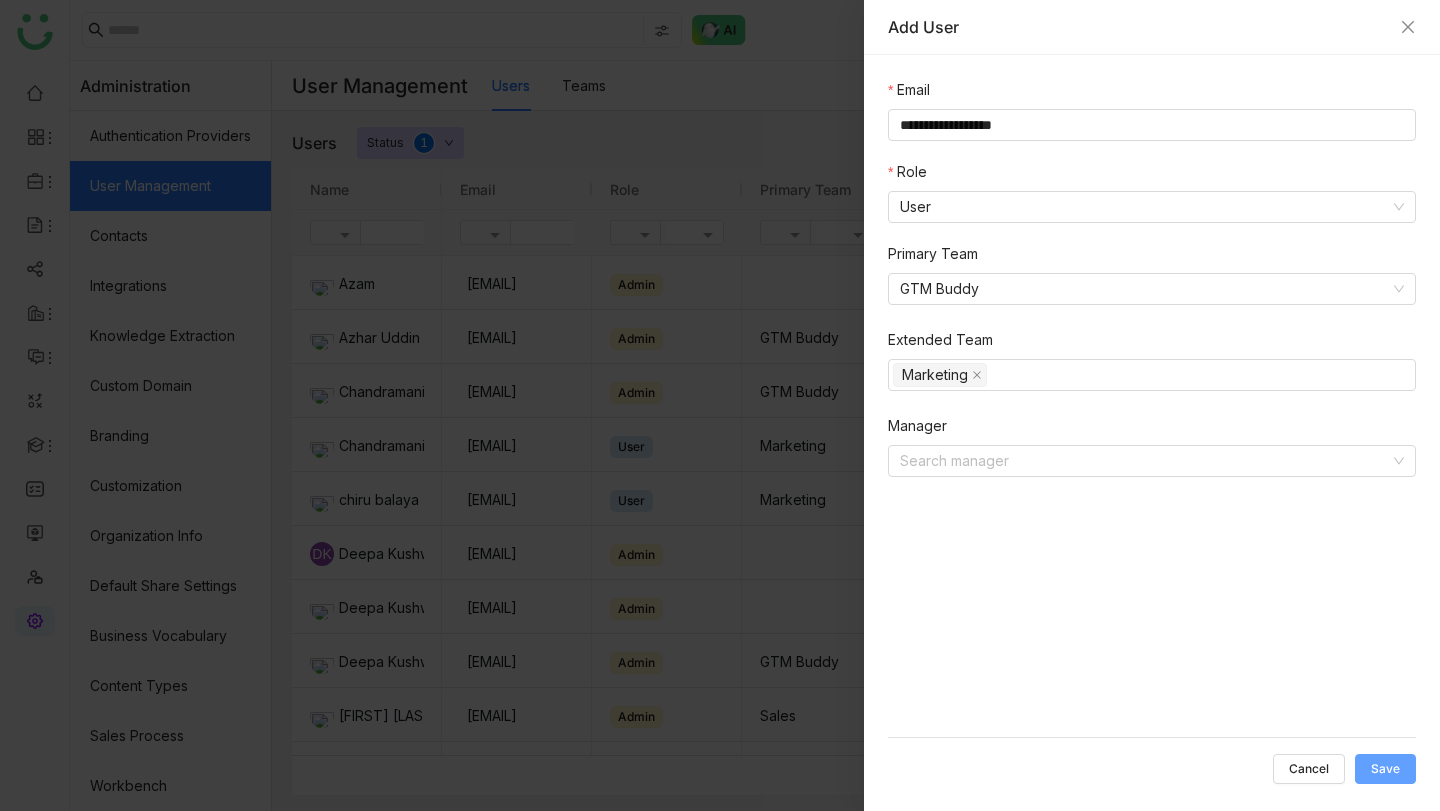 click on "Save" at bounding box center [1385, 769] 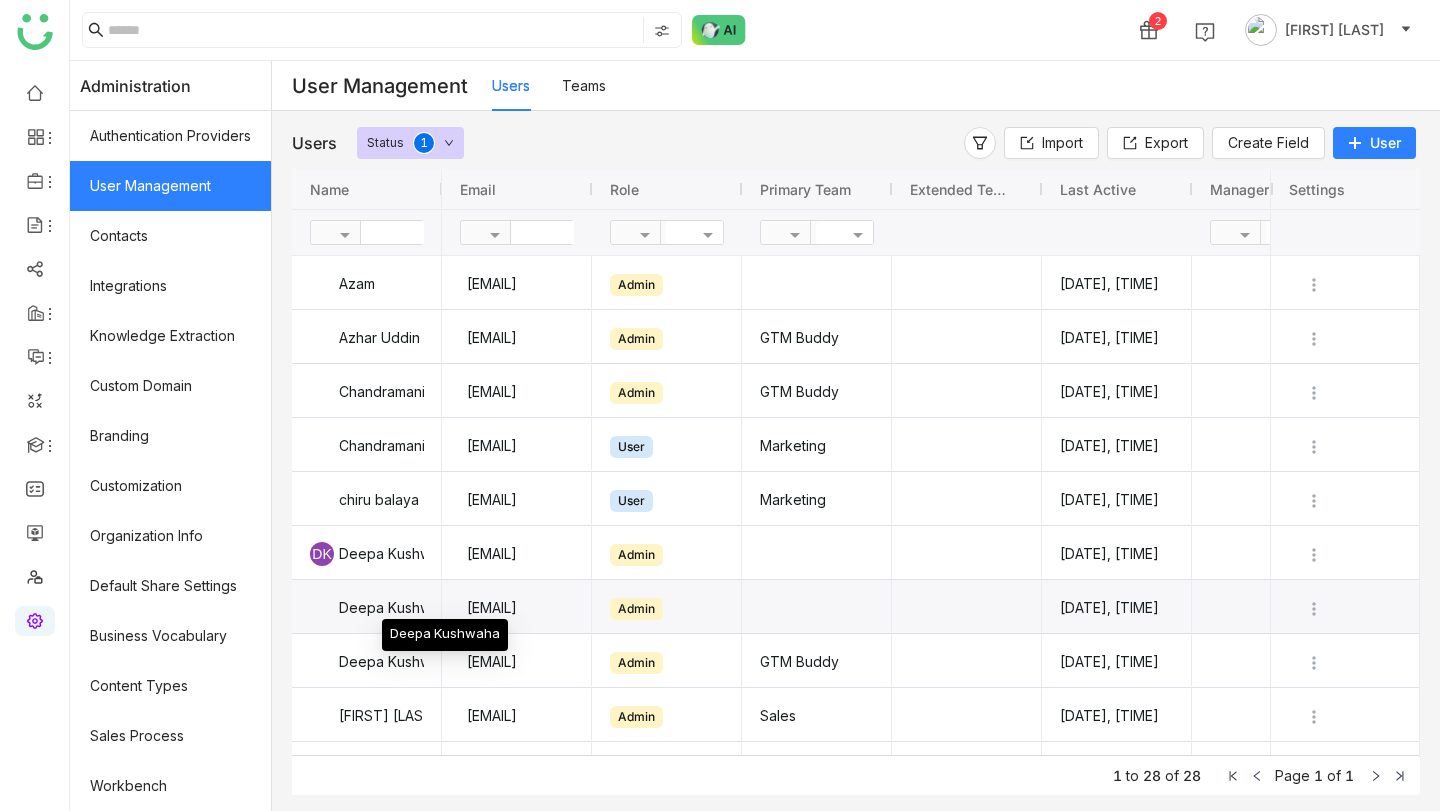 scroll, scrollTop: 67, scrollLeft: 0, axis: vertical 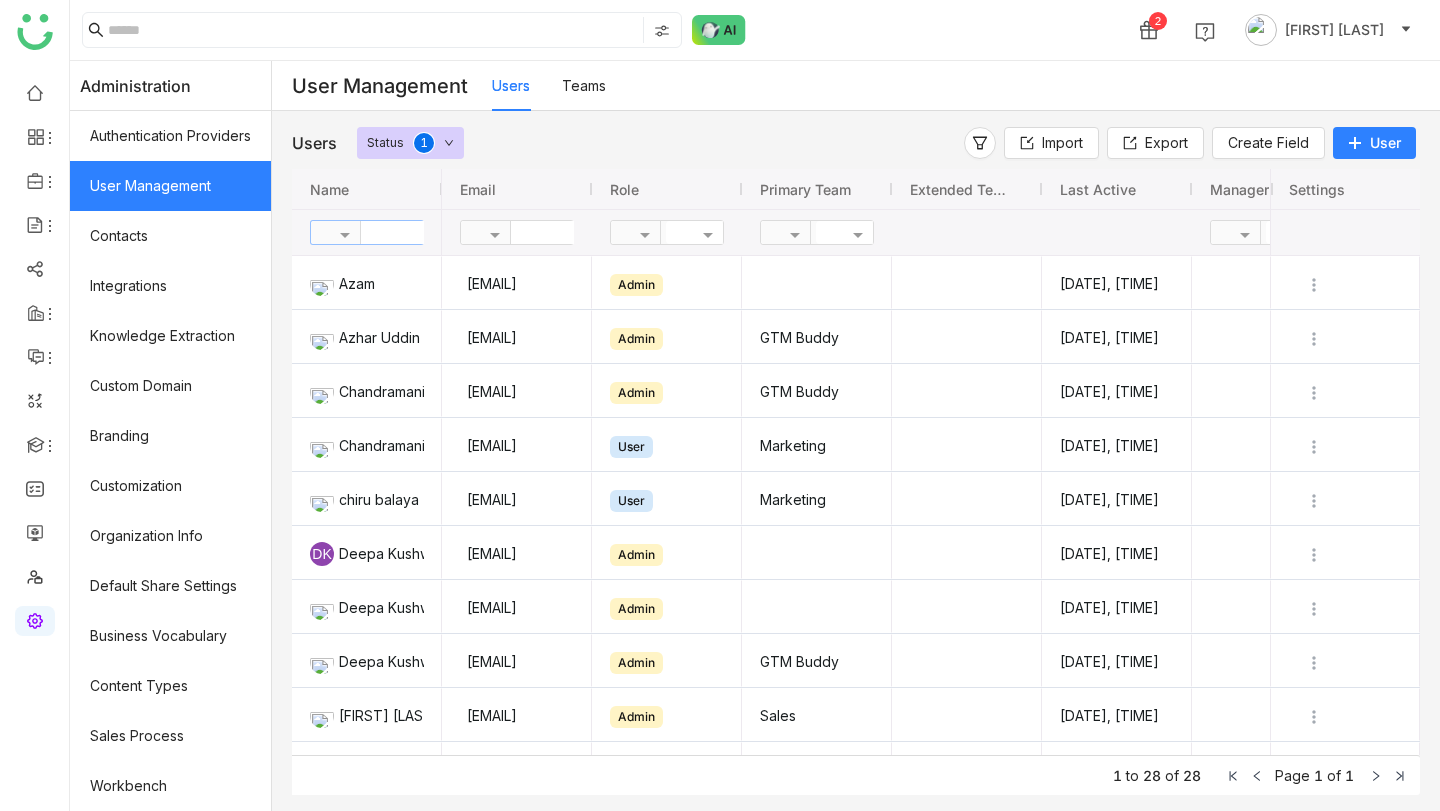 click 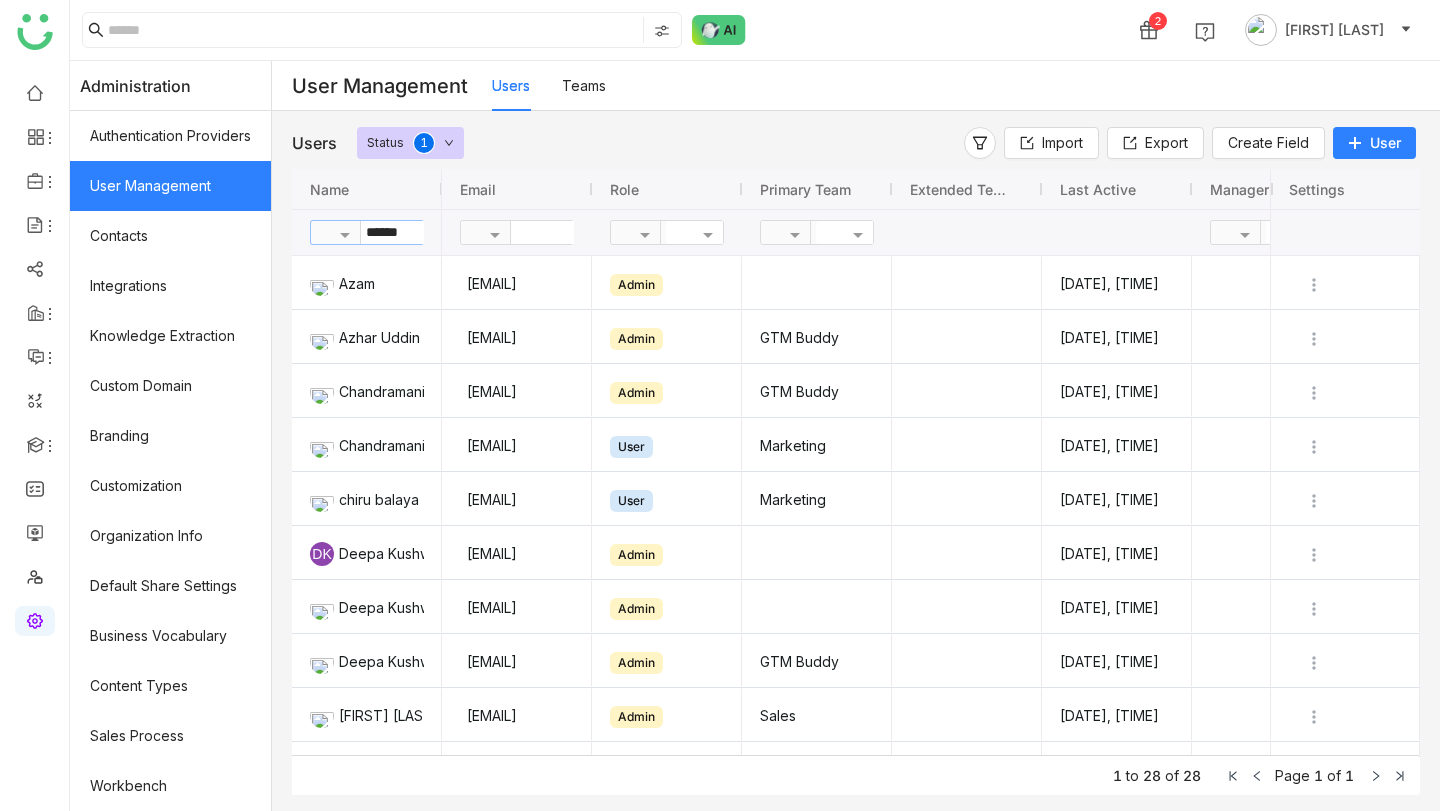 type on "******" 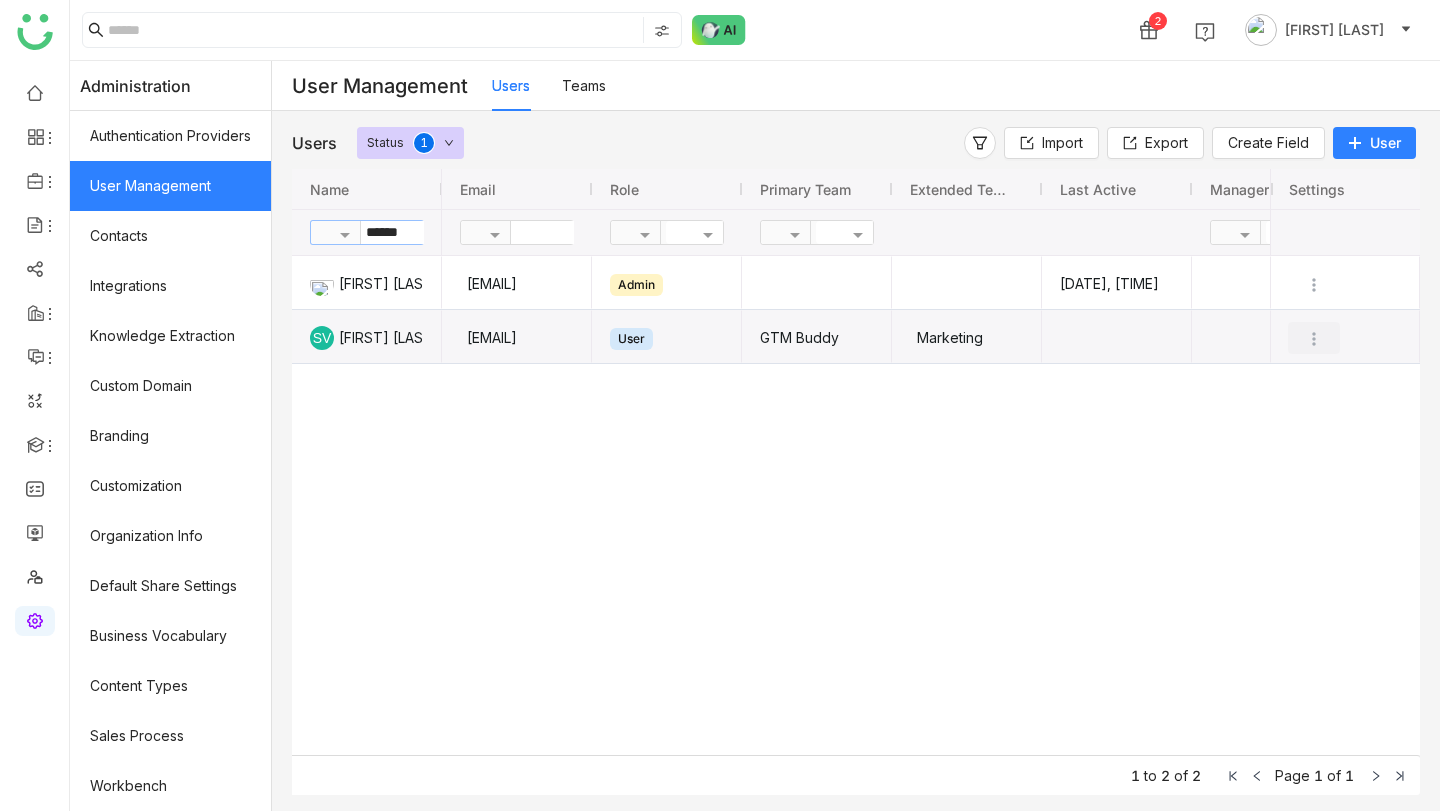 click 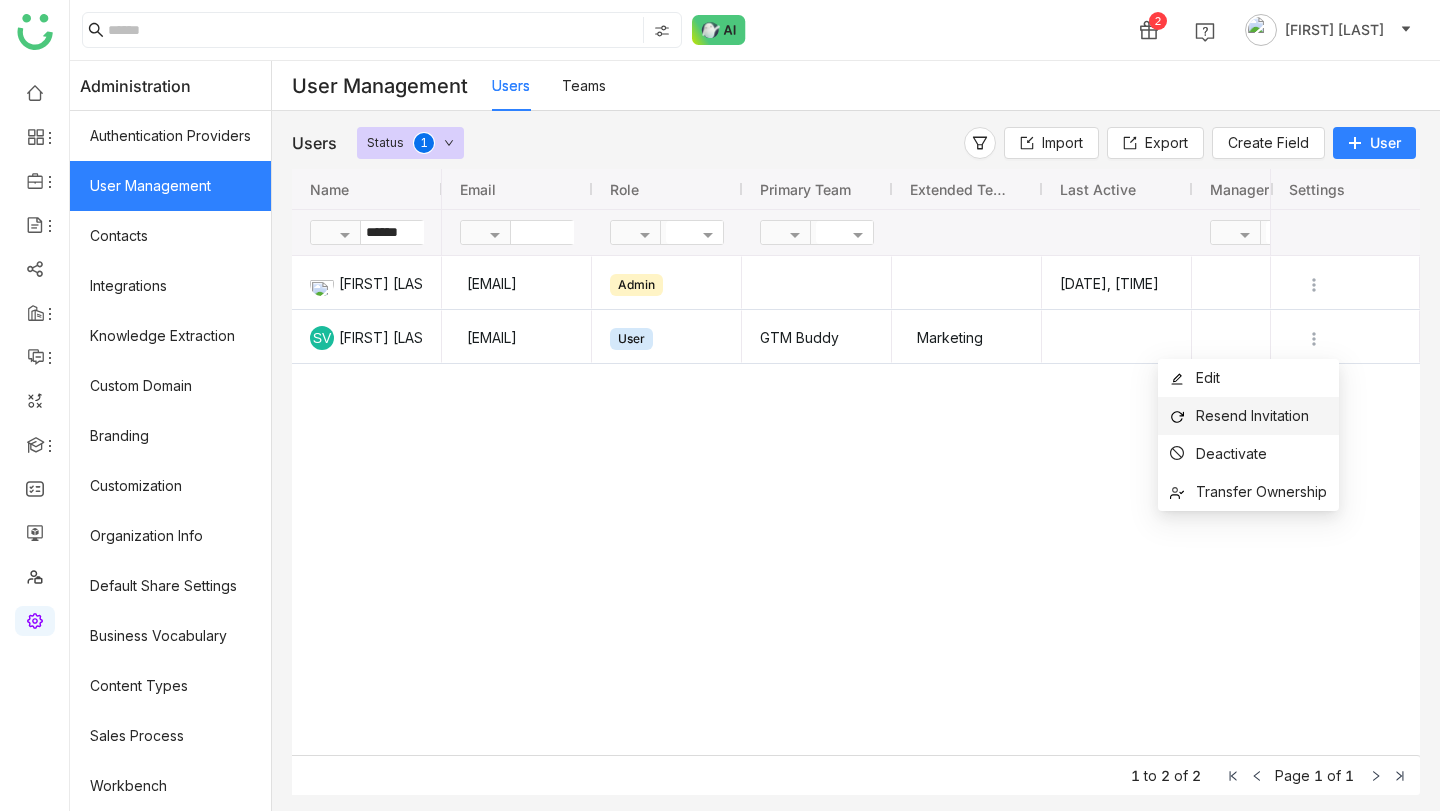 click on "Resend Invitation" at bounding box center (1252, 415) 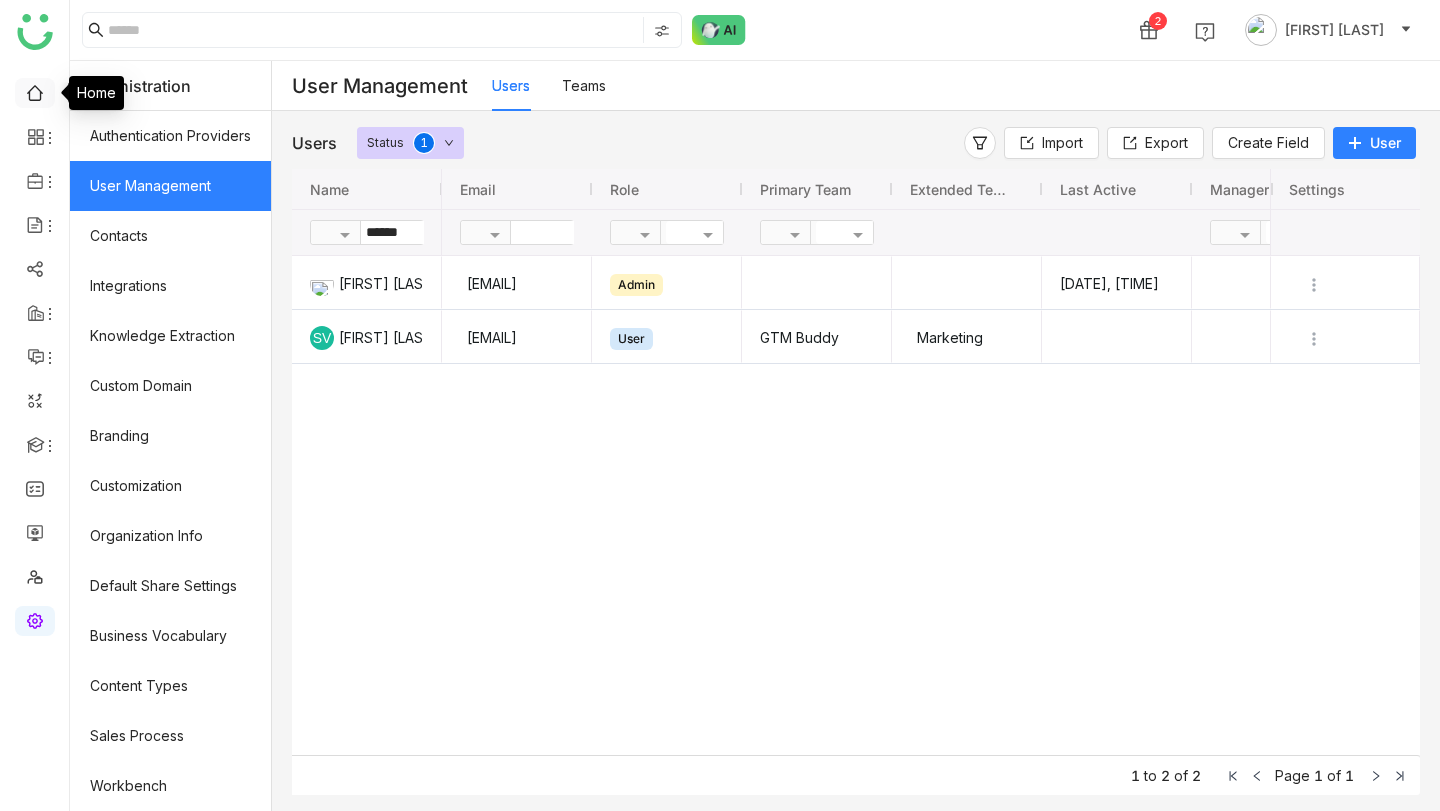 click at bounding box center (35, 91) 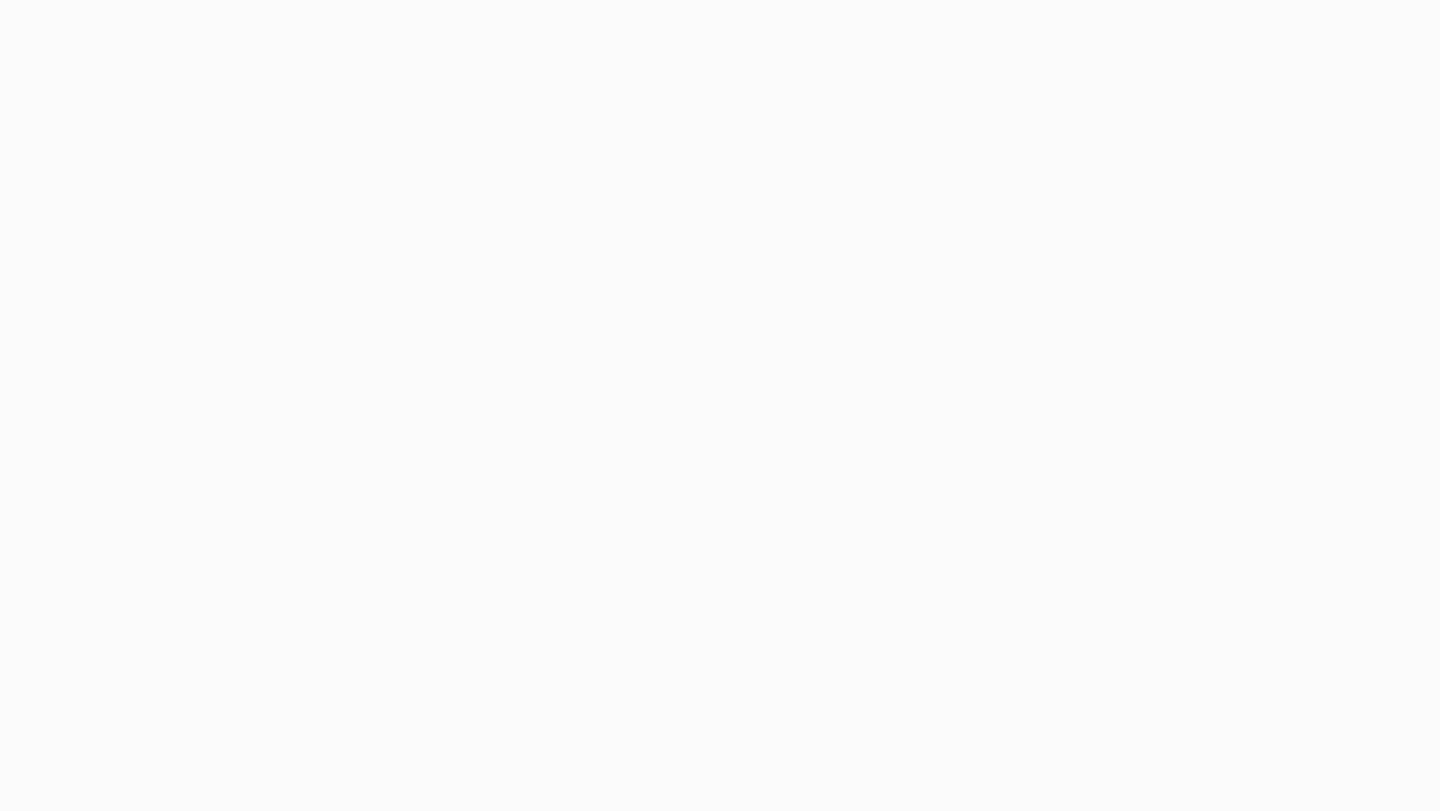 scroll, scrollTop: 0, scrollLeft: 0, axis: both 